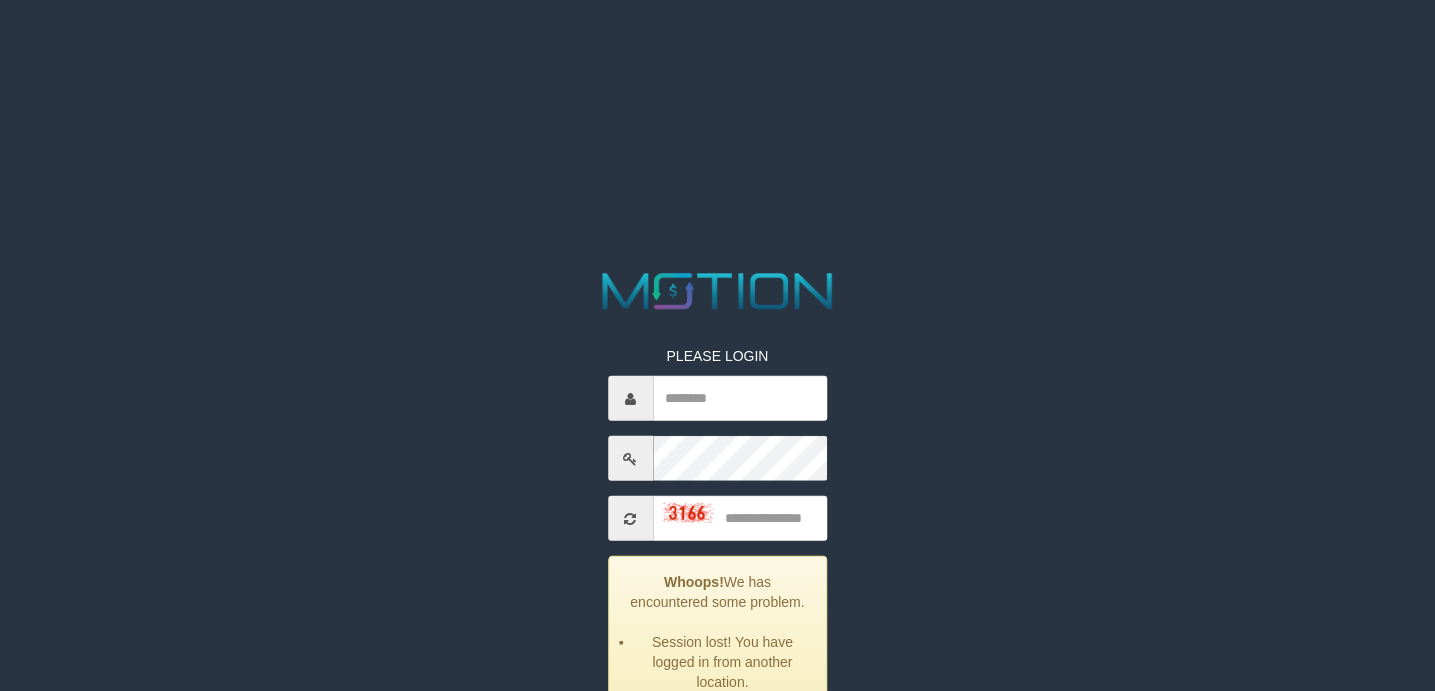 scroll, scrollTop: 0, scrollLeft: 0, axis: both 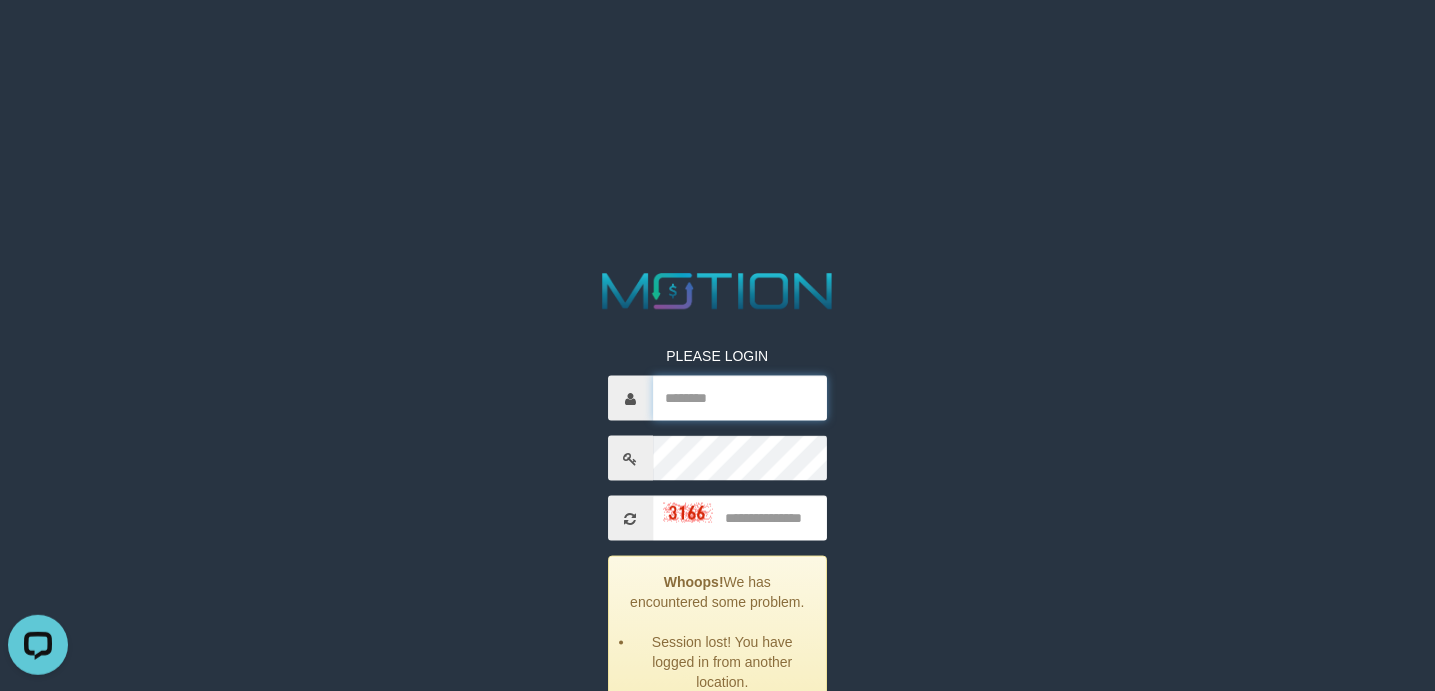click at bounding box center [740, 398] 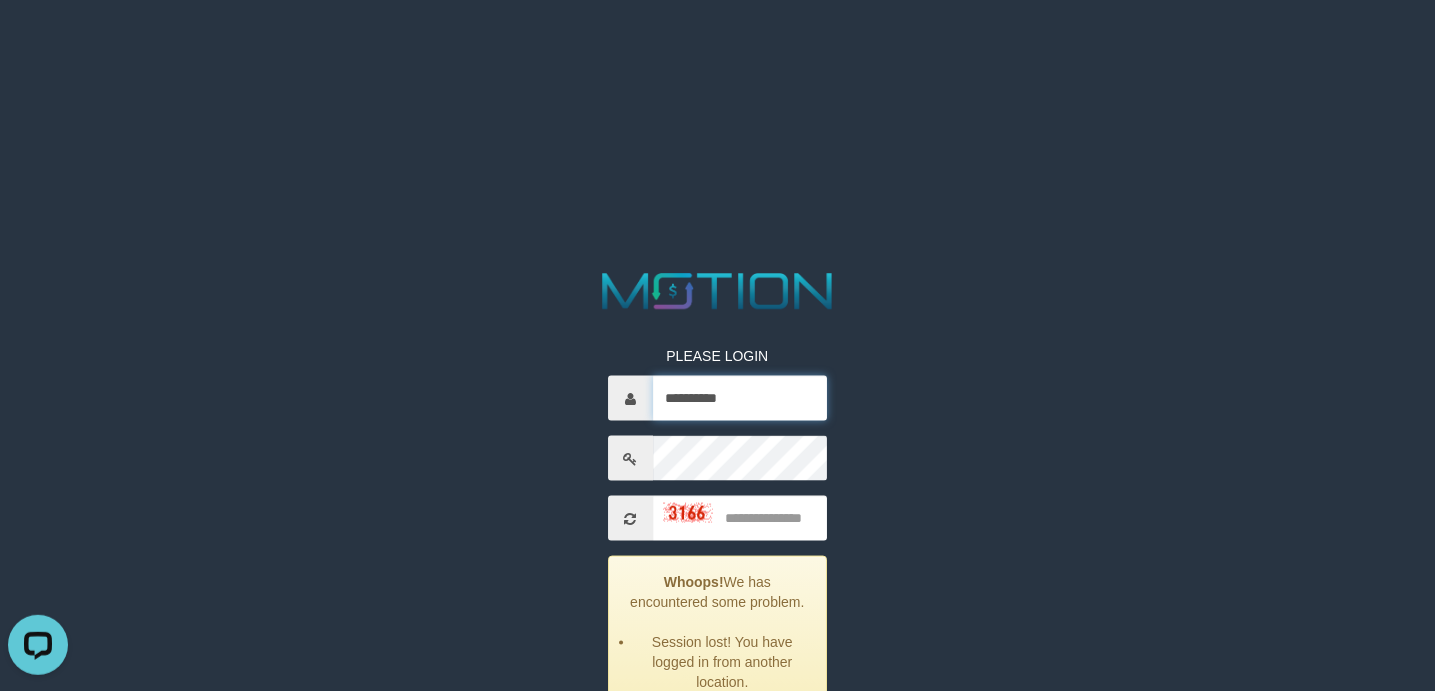type on "**********" 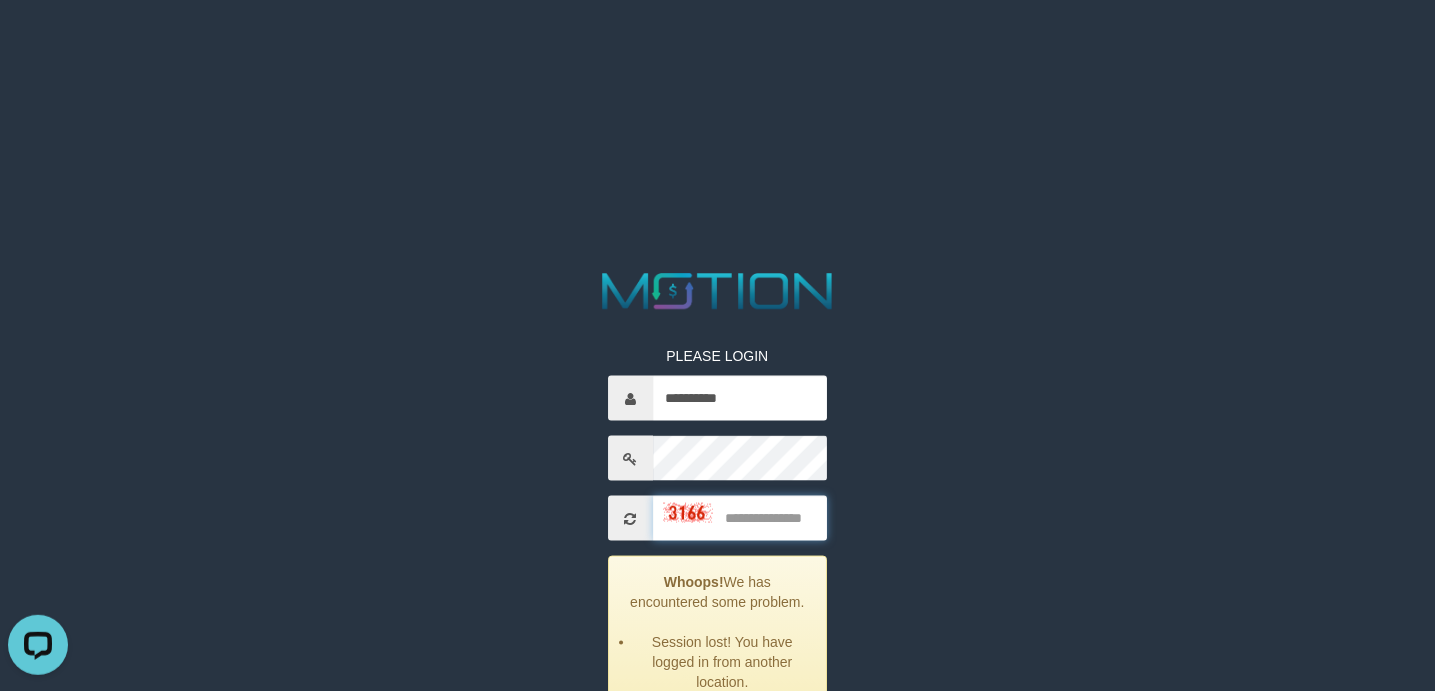 click at bounding box center [740, 518] 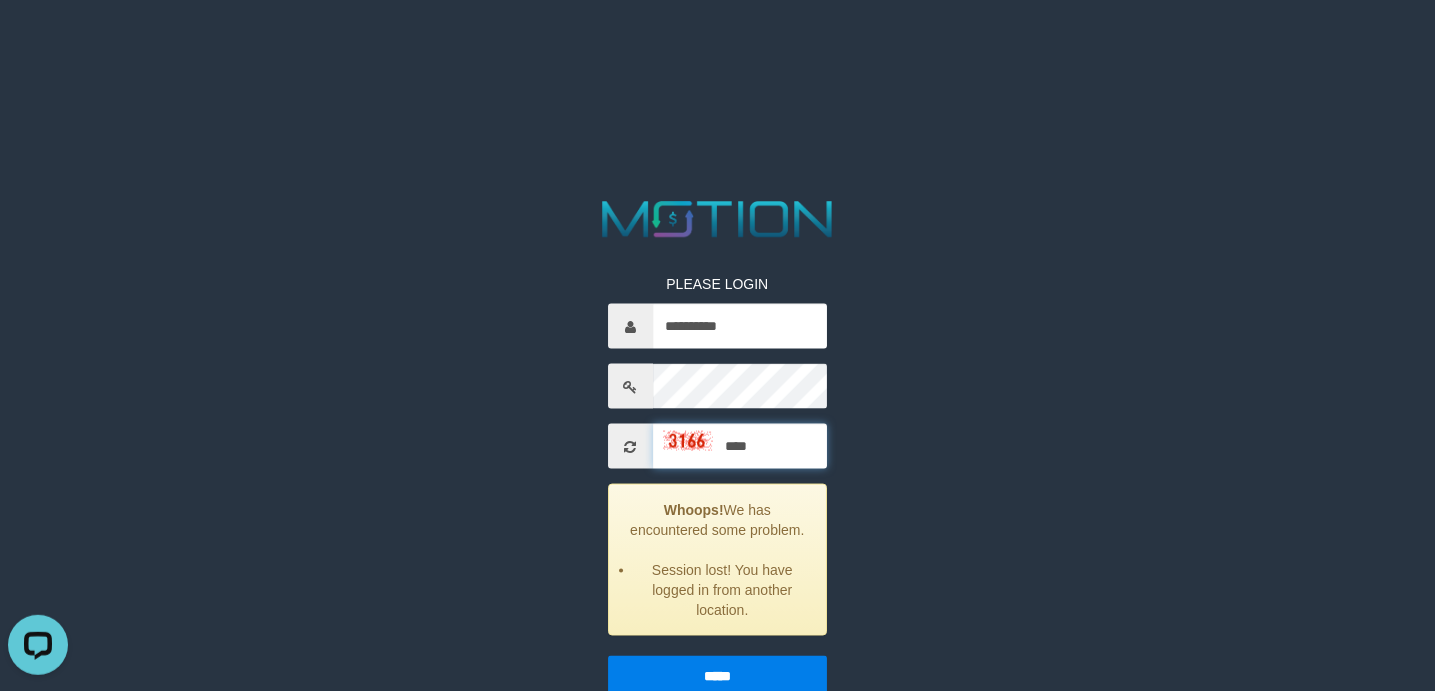scroll, scrollTop: 111, scrollLeft: 0, axis: vertical 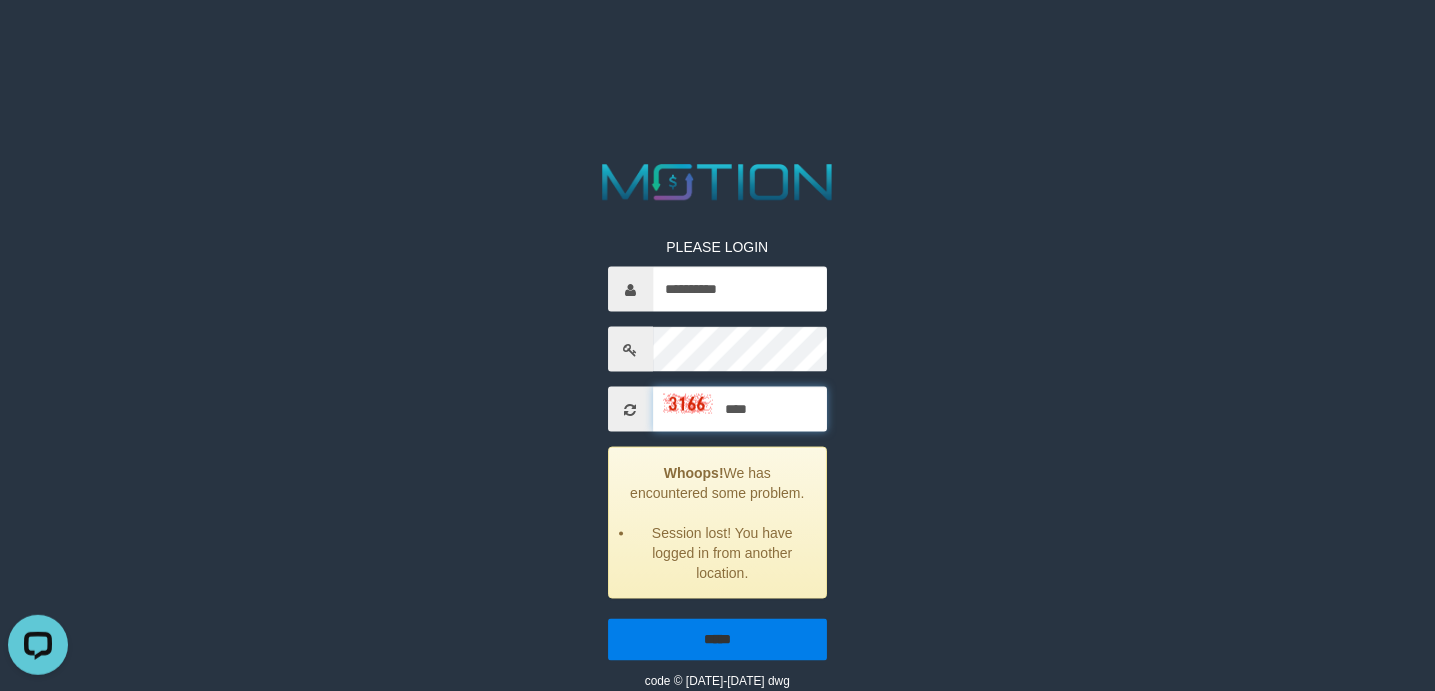 type on "****" 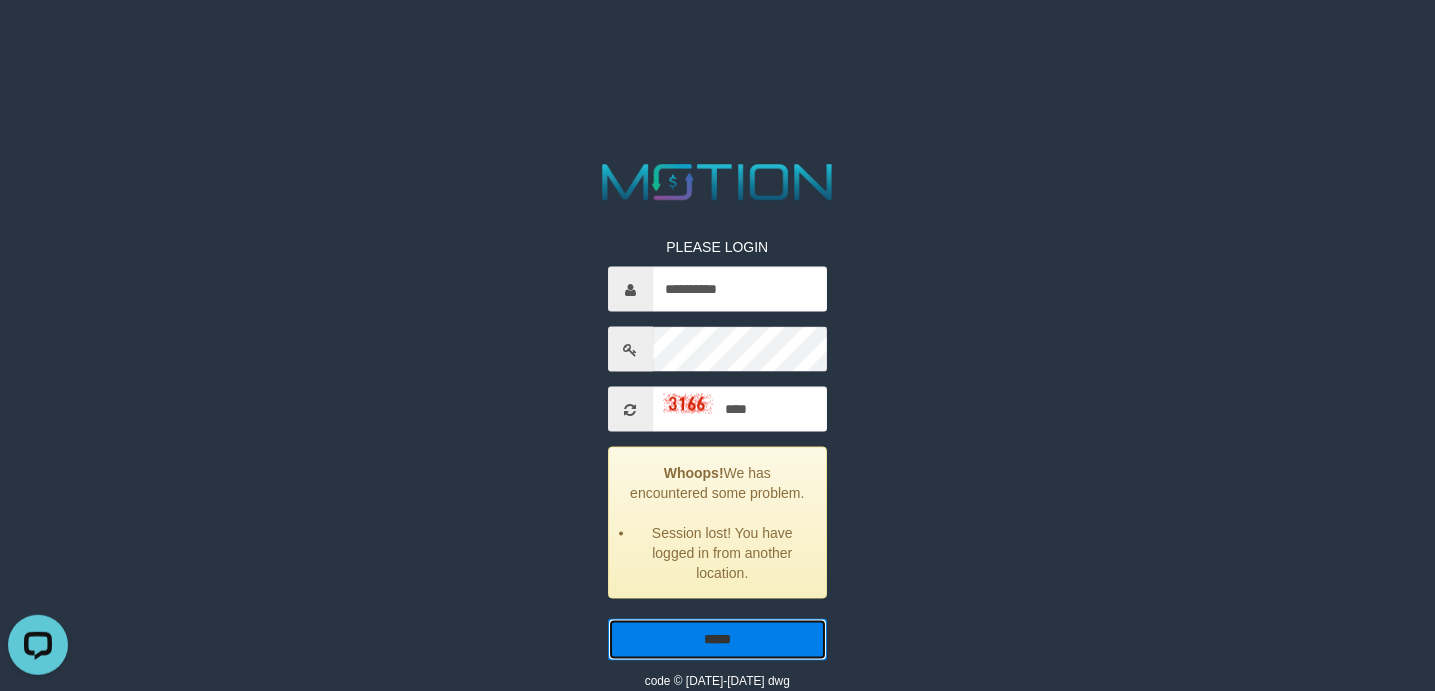 click on "*****" at bounding box center [717, 640] 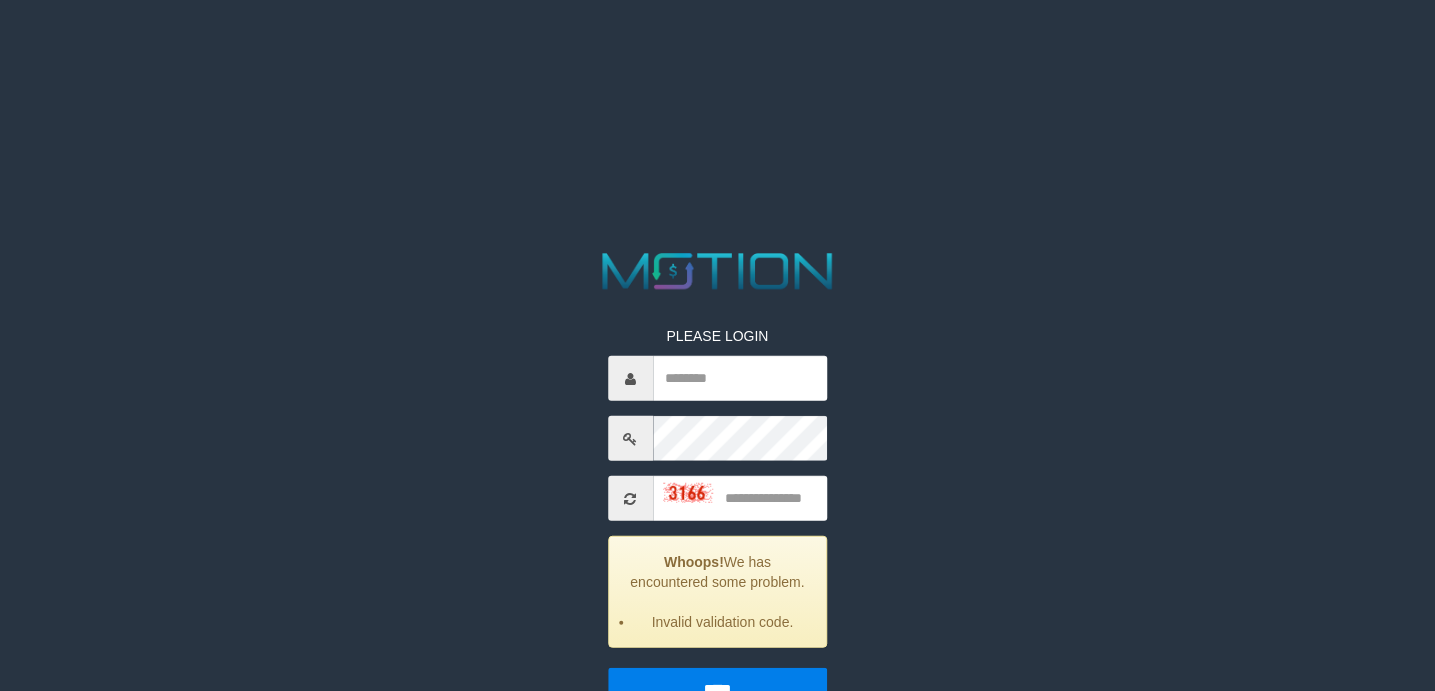scroll, scrollTop: 0, scrollLeft: 0, axis: both 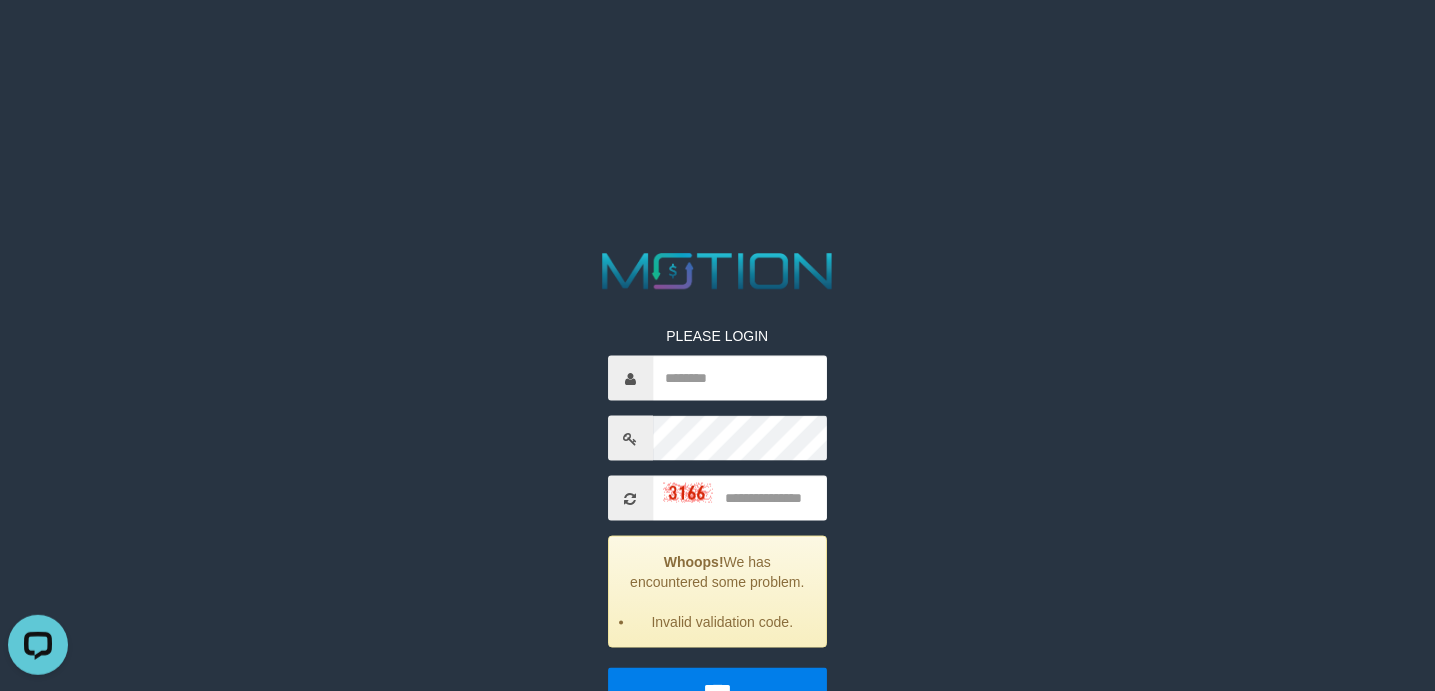 click on "PLEASE LOGIN
Whoops!  We has encountered some problem.
Invalid validation code.
*****
code © 2012-2018 dwg" at bounding box center (717, 25) 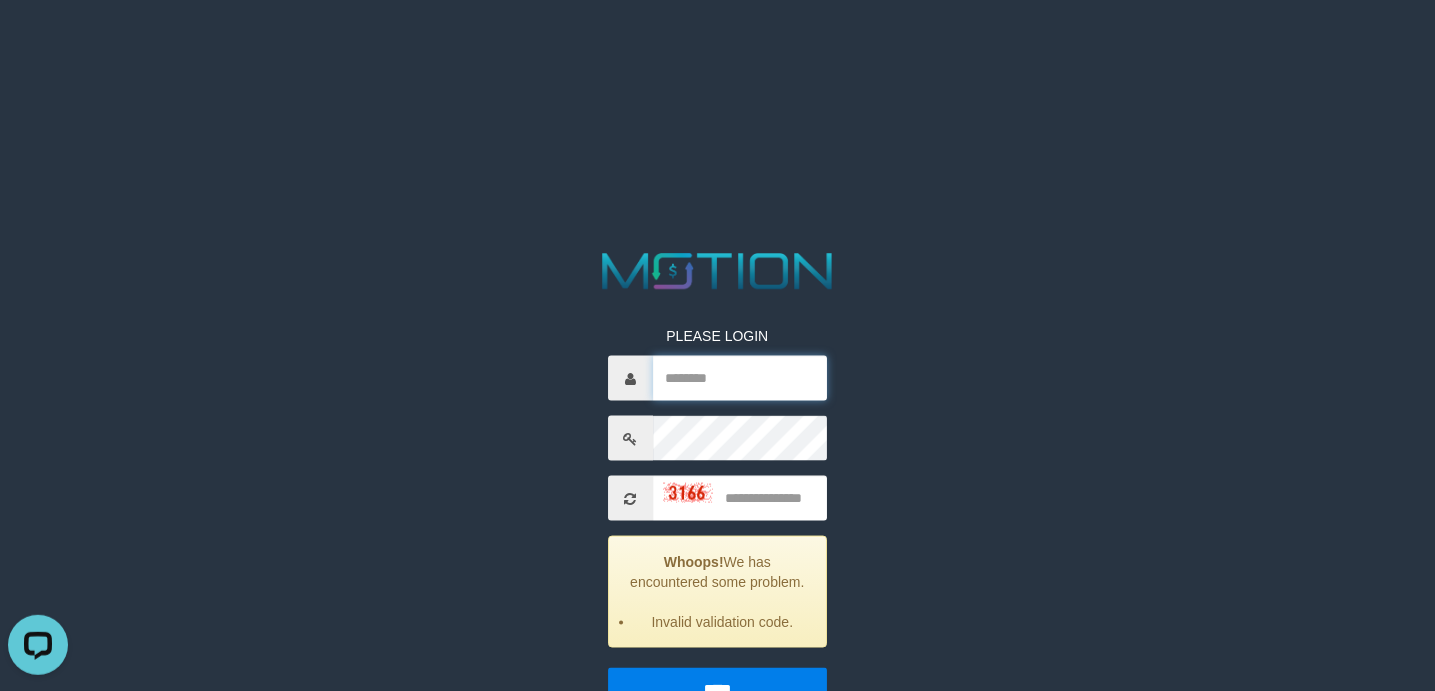 click at bounding box center (740, 378) 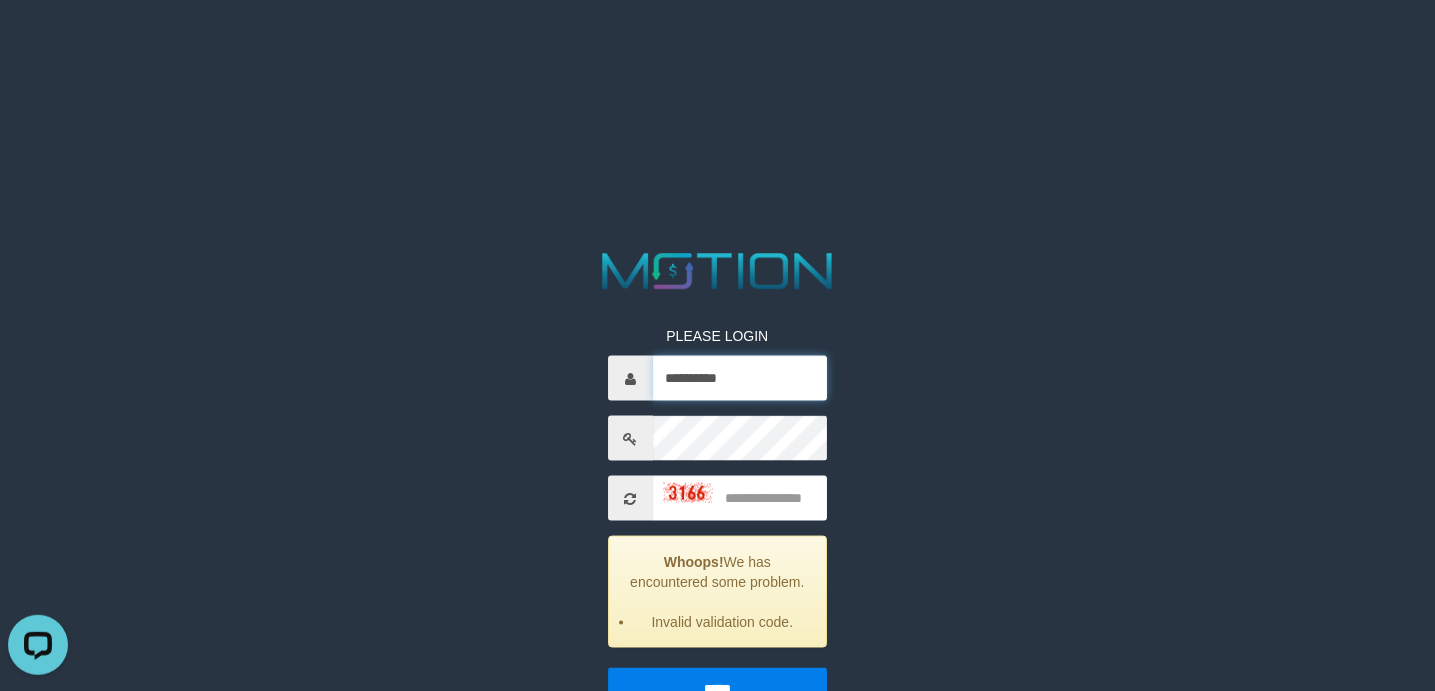 type on "**********" 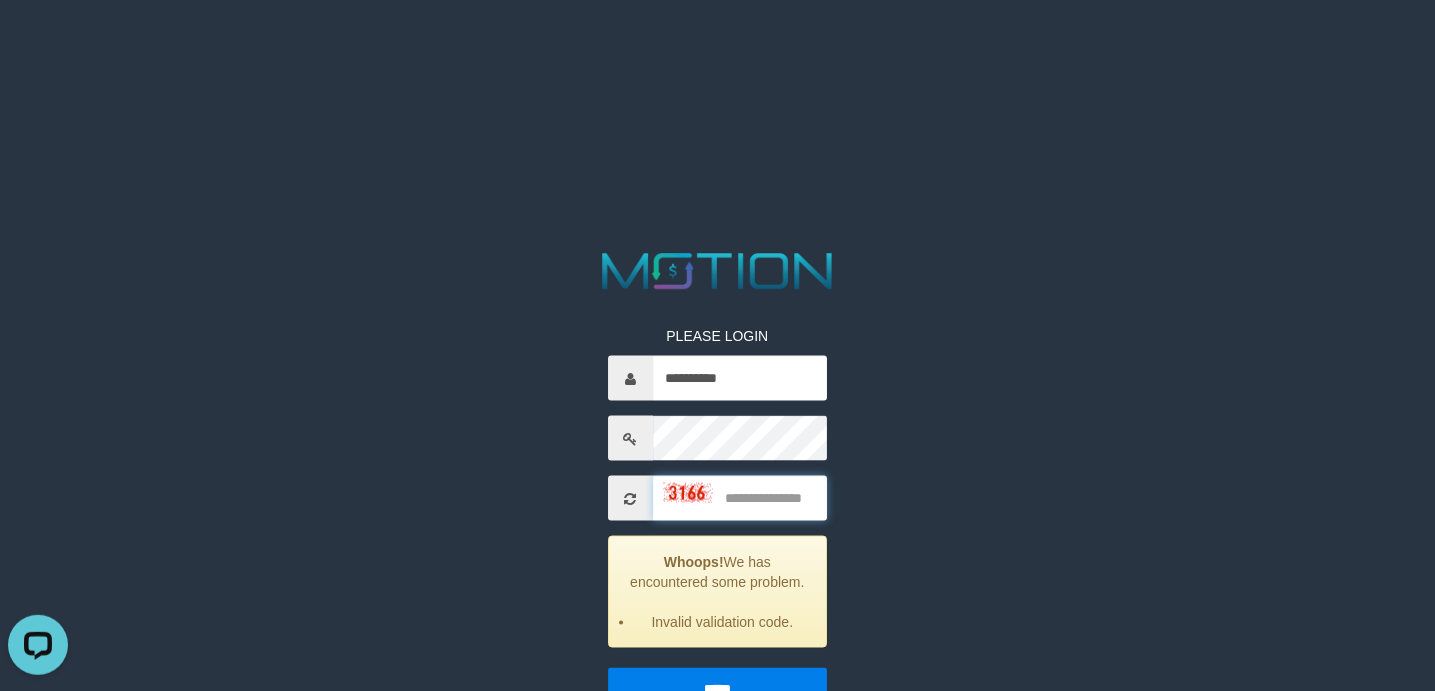 click at bounding box center (740, 498) 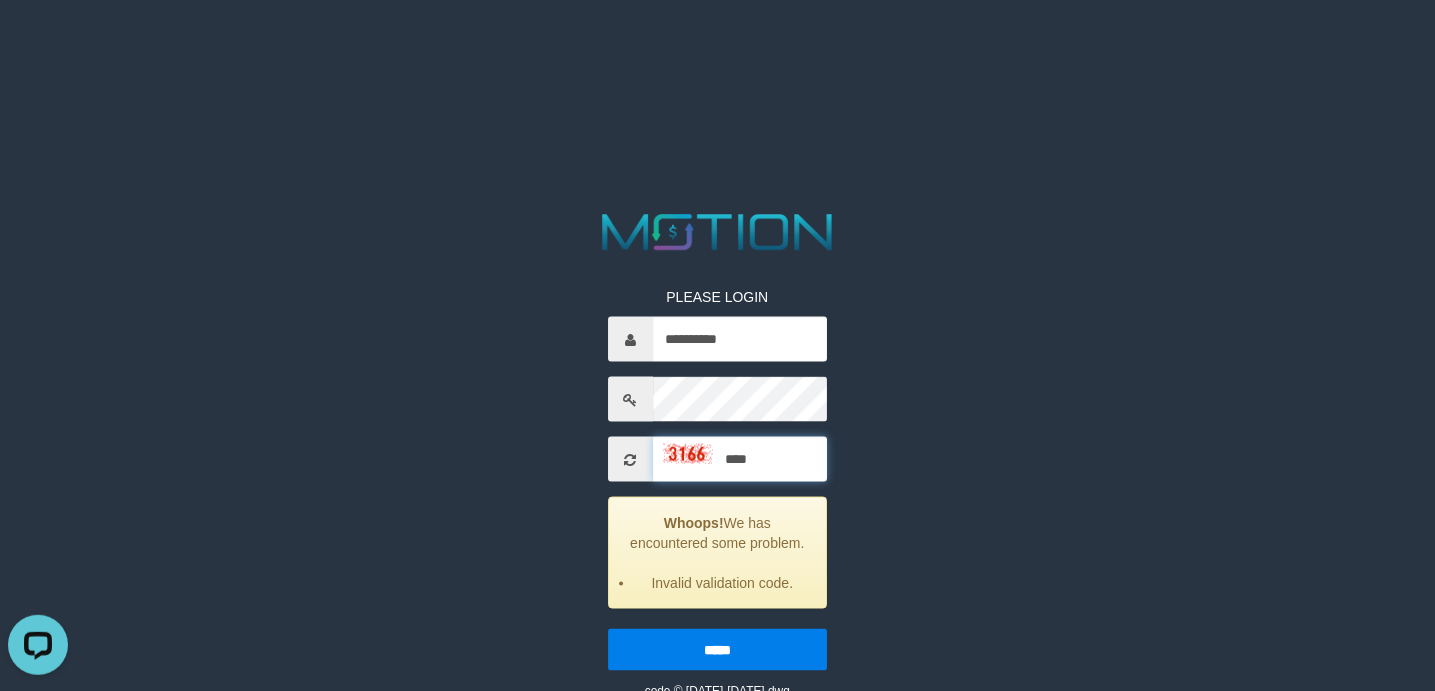 scroll, scrollTop: 51, scrollLeft: 0, axis: vertical 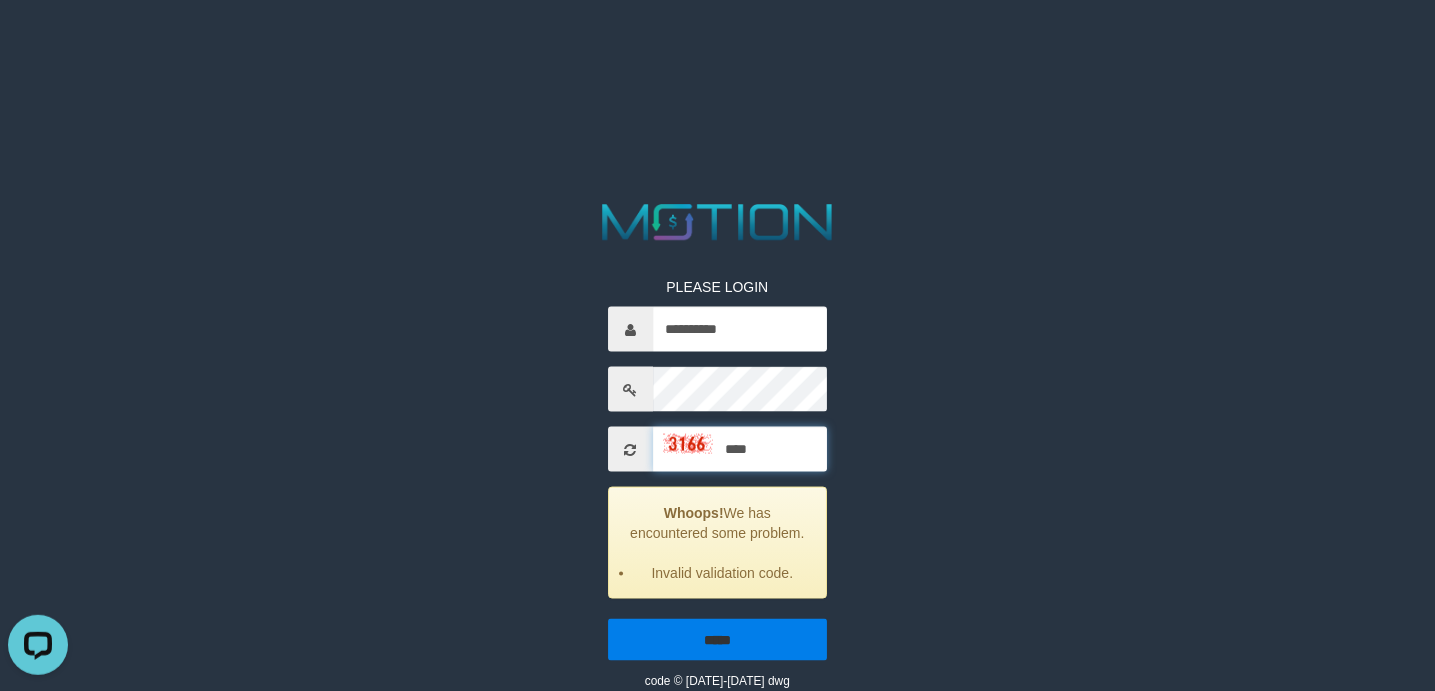 type on "****" 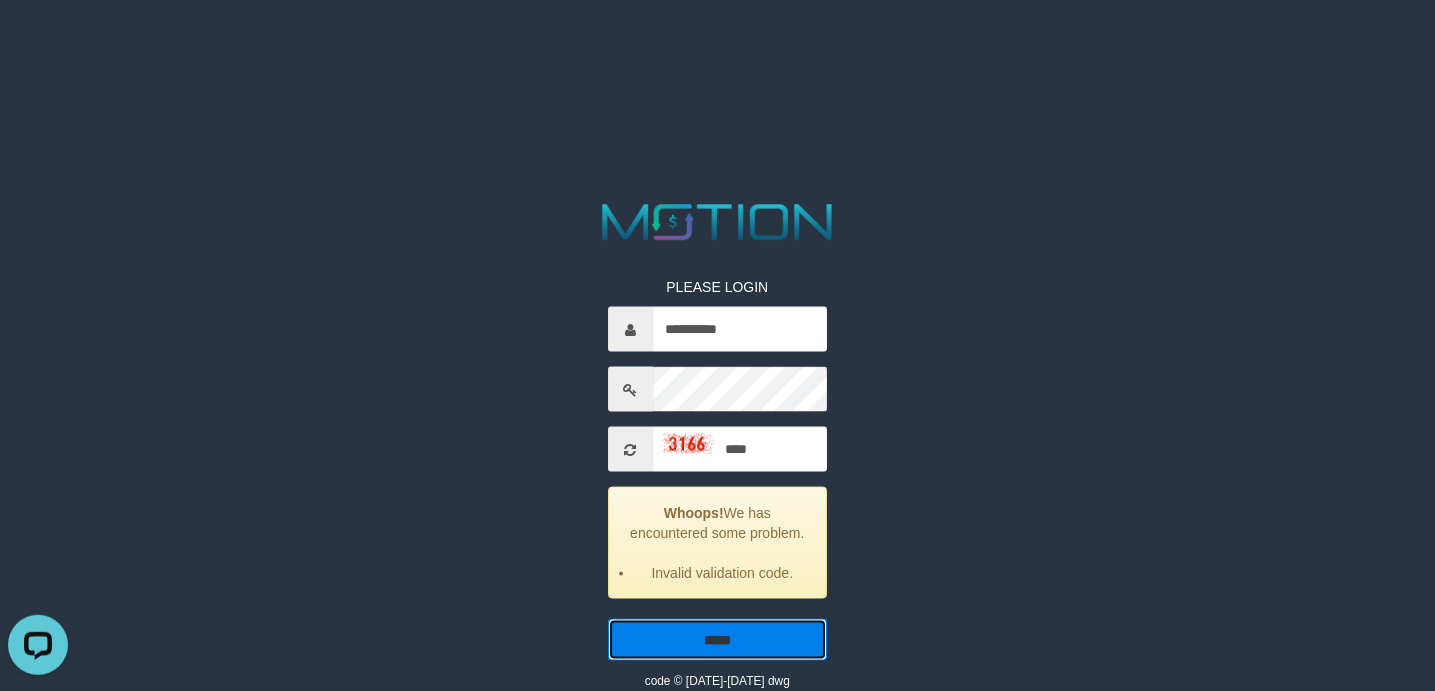 click on "*****" at bounding box center [717, 640] 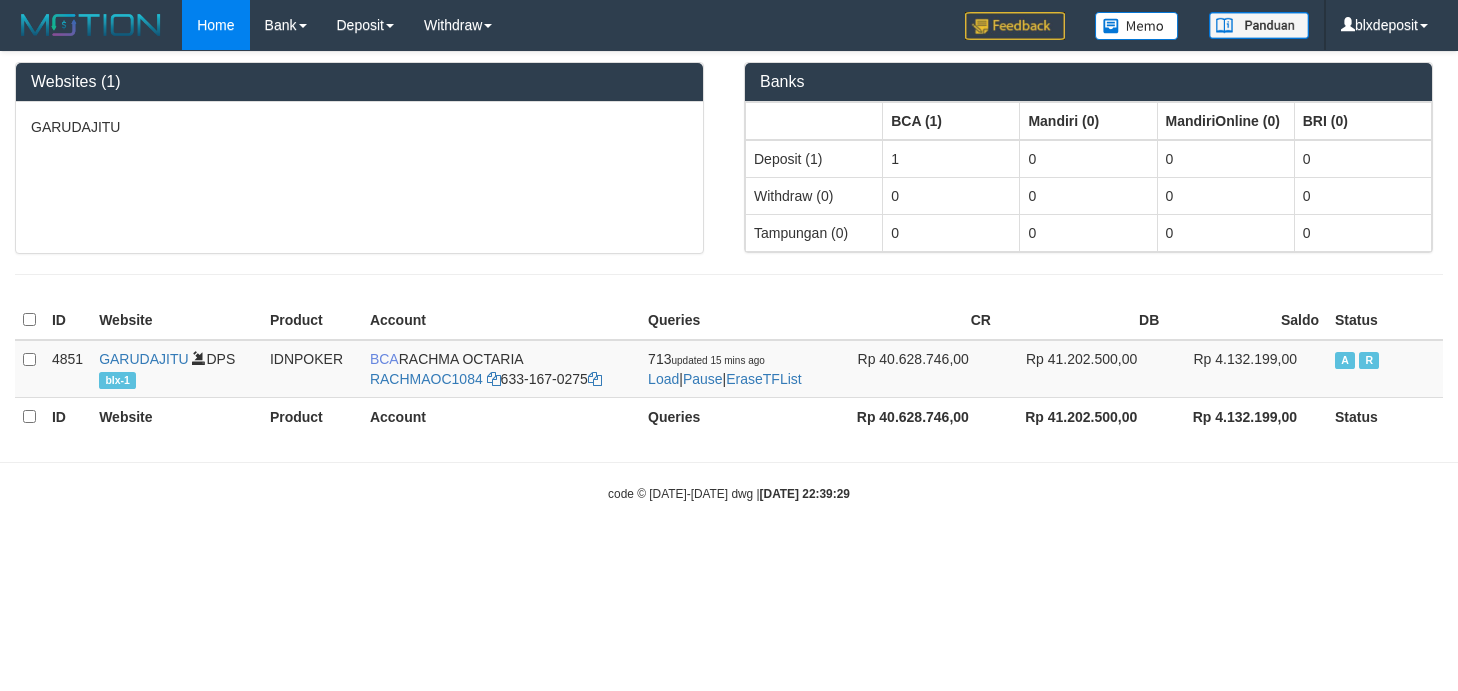 scroll, scrollTop: 0, scrollLeft: 0, axis: both 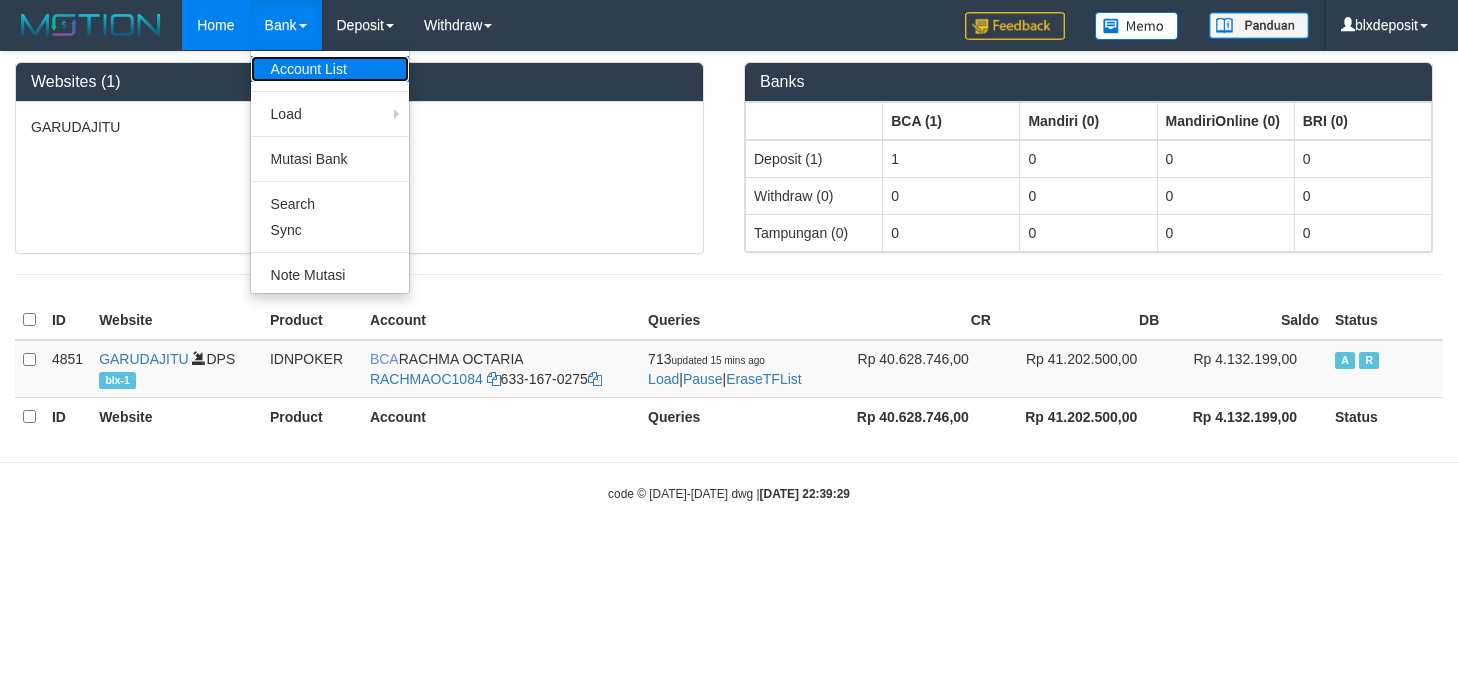 click on "Account List" at bounding box center [330, 69] 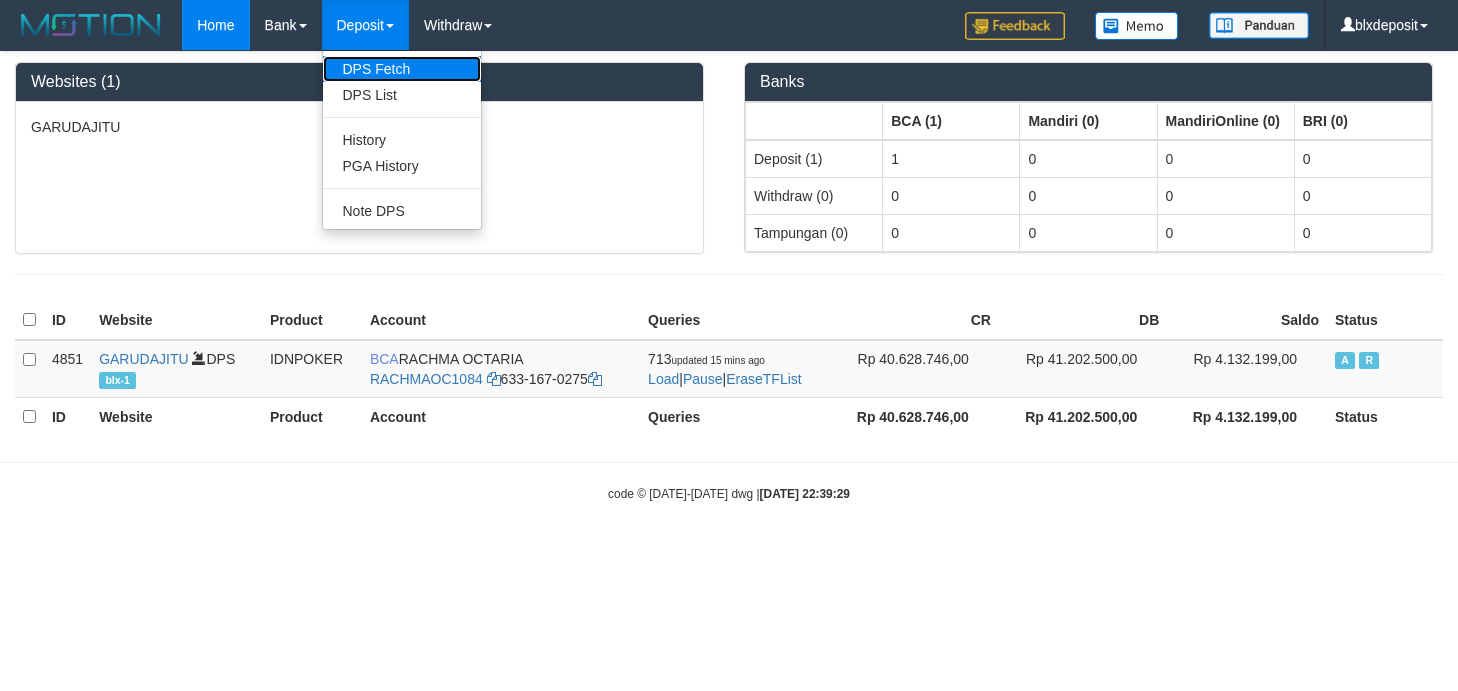 click on "DPS Fetch" at bounding box center (402, 69) 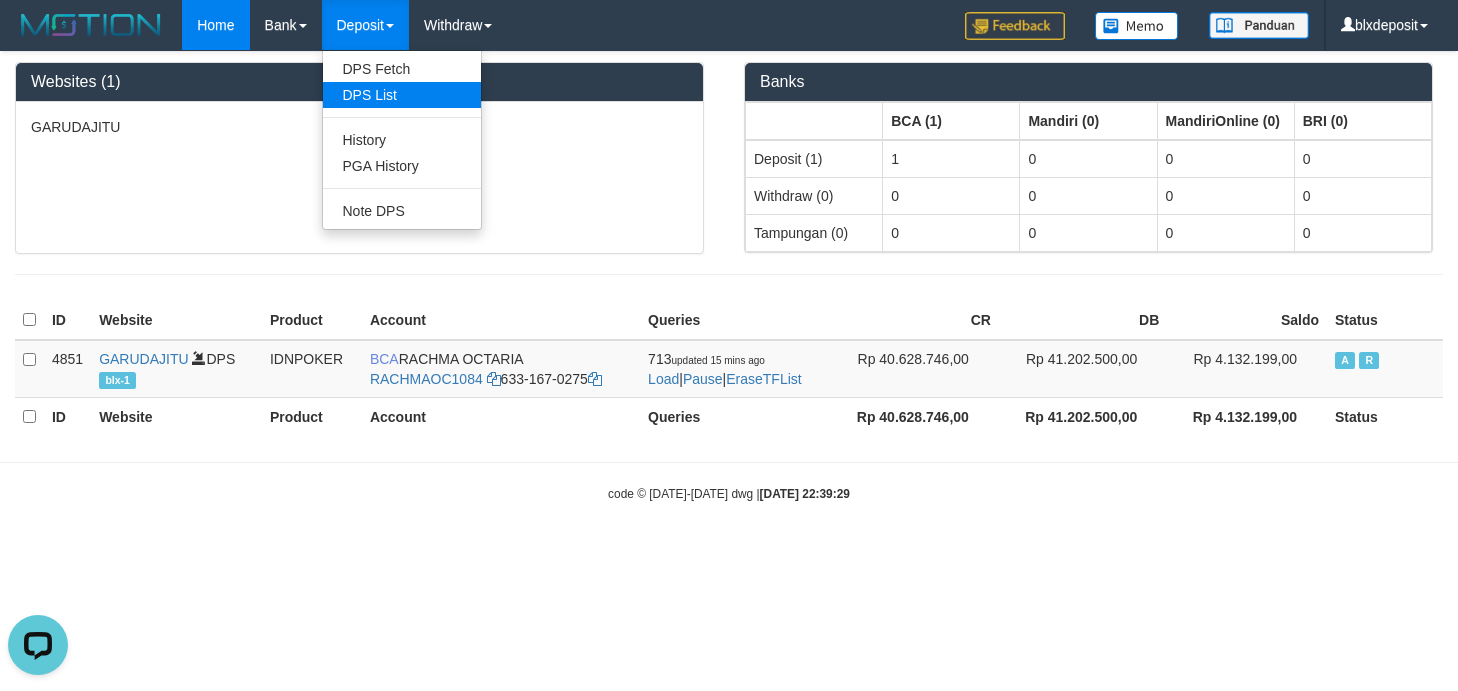 scroll, scrollTop: 0, scrollLeft: 0, axis: both 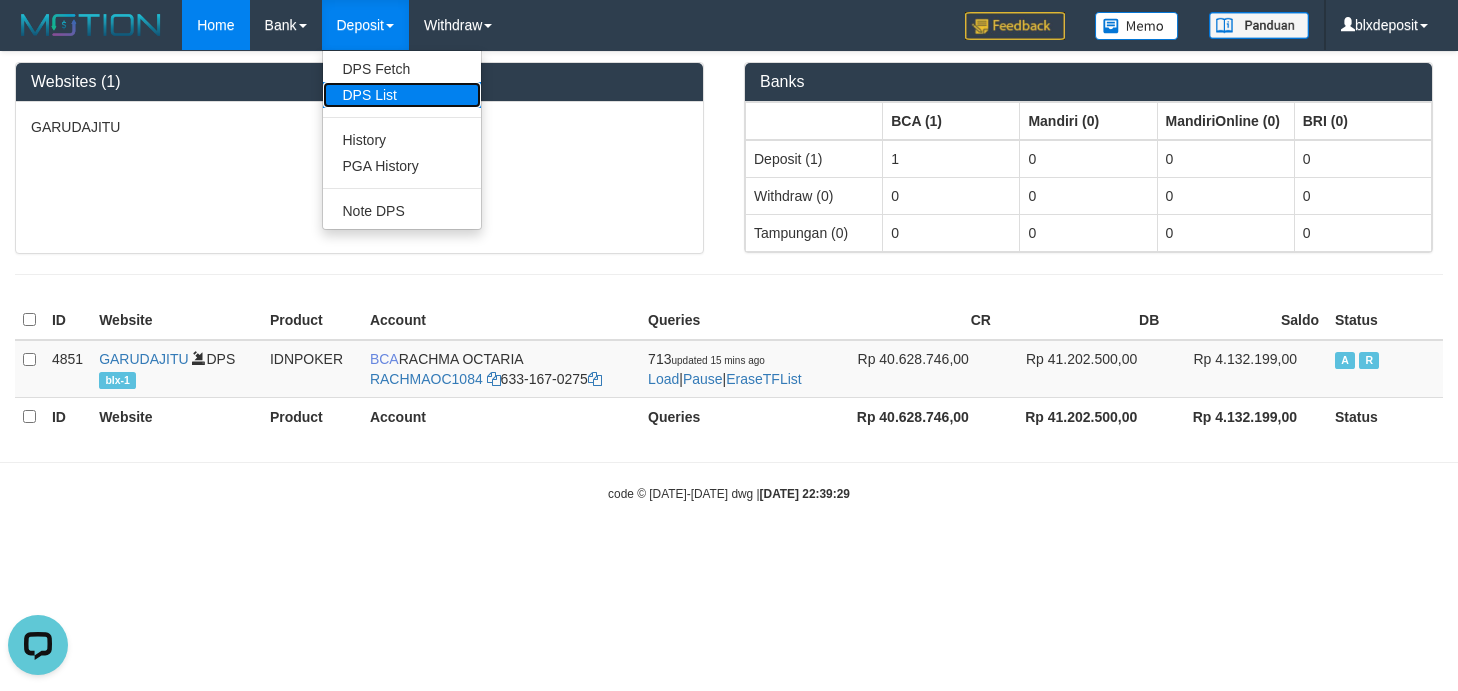 click on "DPS List" at bounding box center (402, 95) 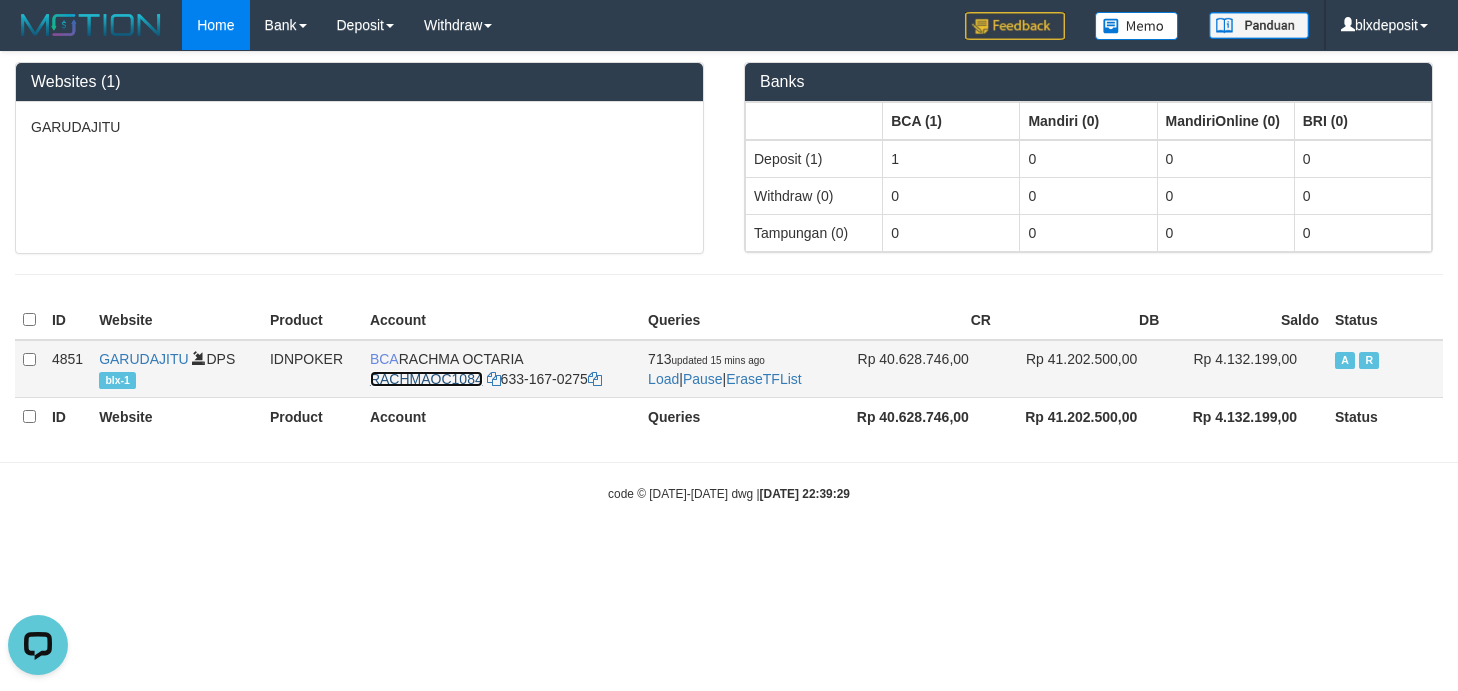 click on "RACHMAOC1084" at bounding box center [426, 379] 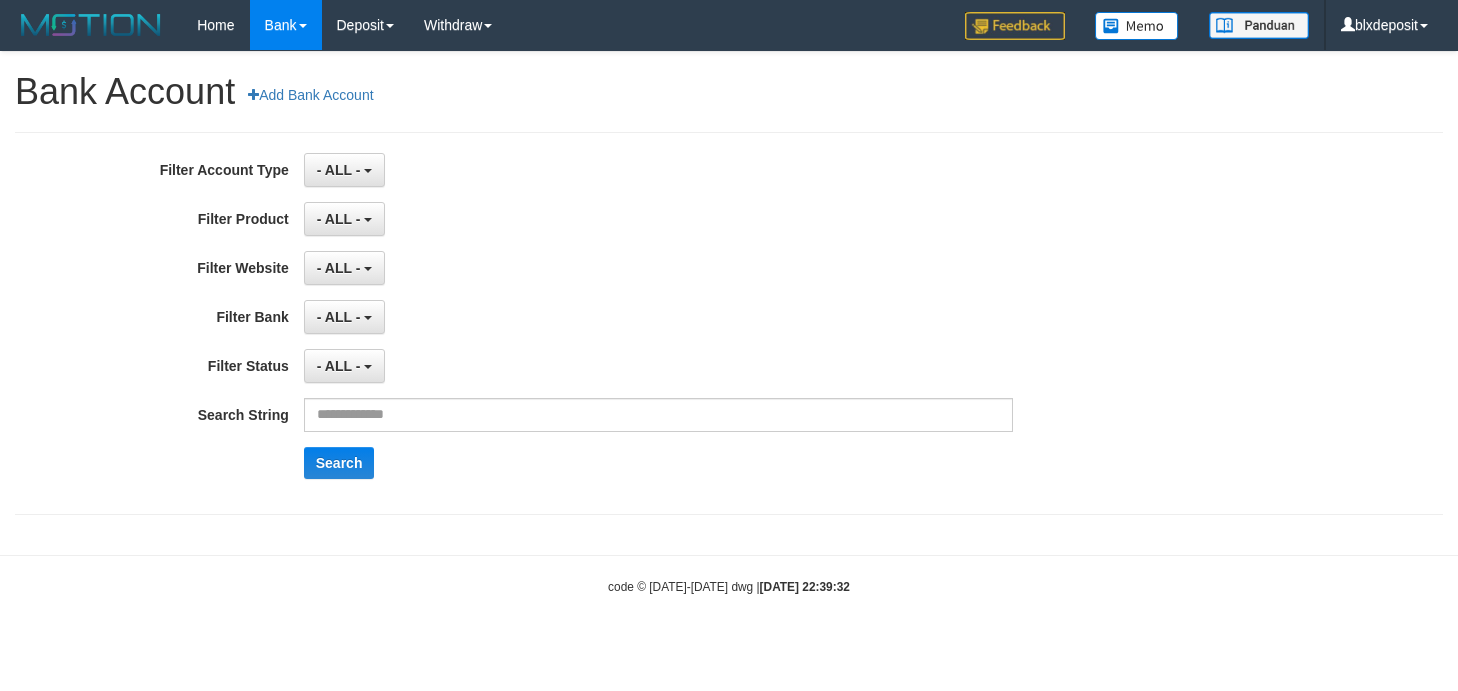 scroll, scrollTop: 0, scrollLeft: 0, axis: both 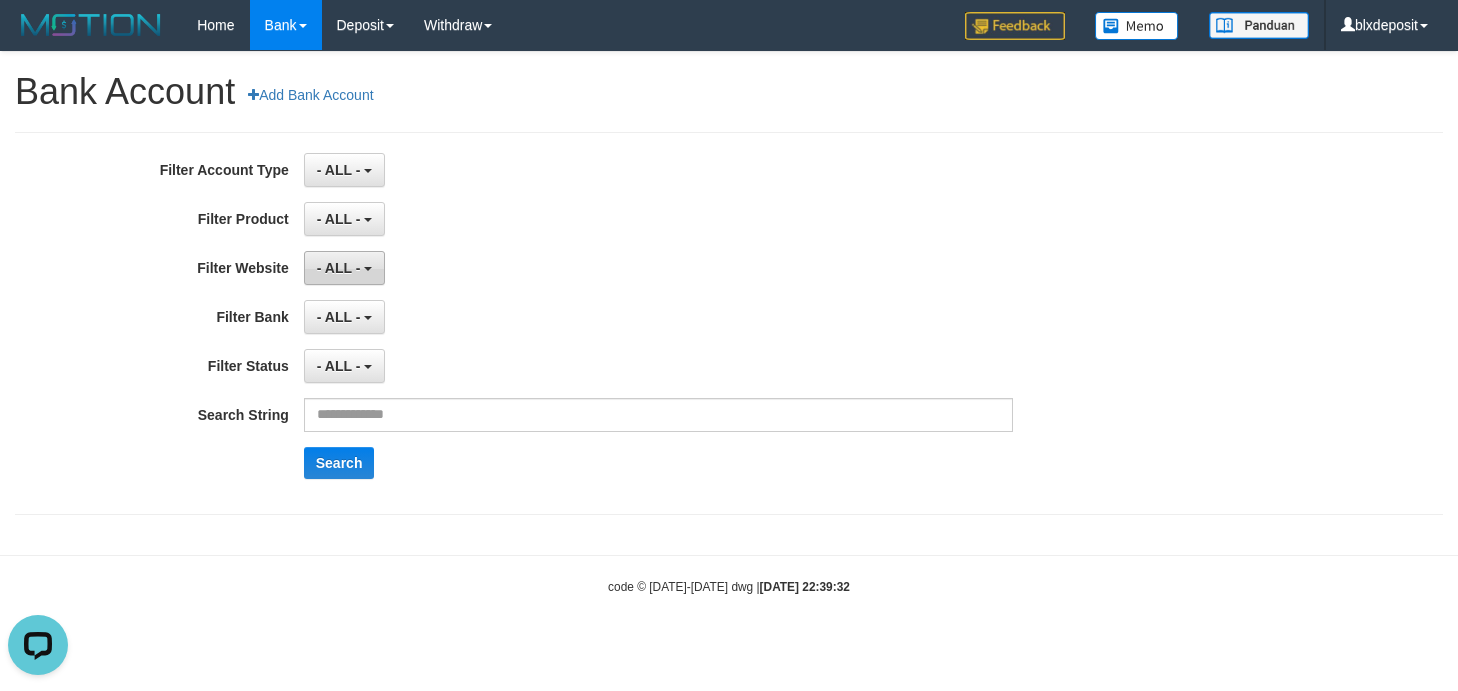click on "- ALL -" at bounding box center [339, 268] 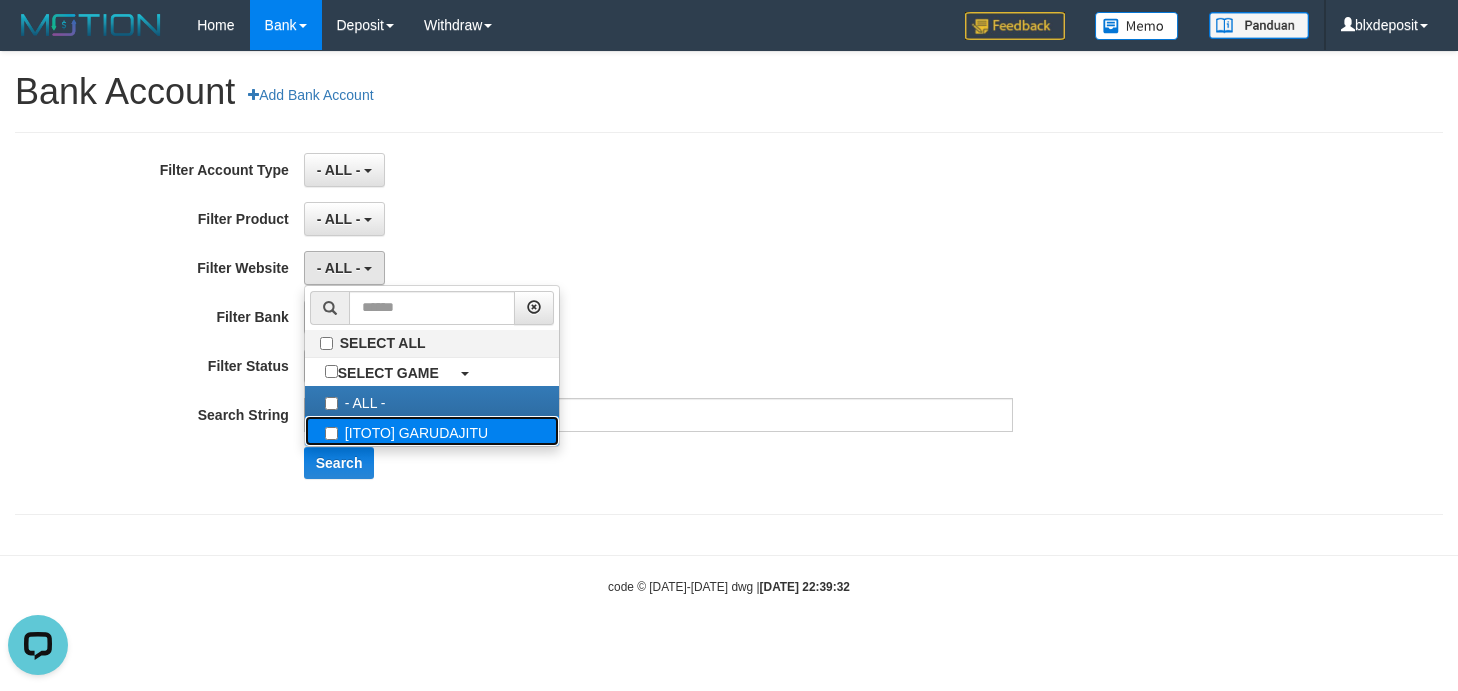 click on "[ITOTO] GARUDAJITU" at bounding box center [432, 431] 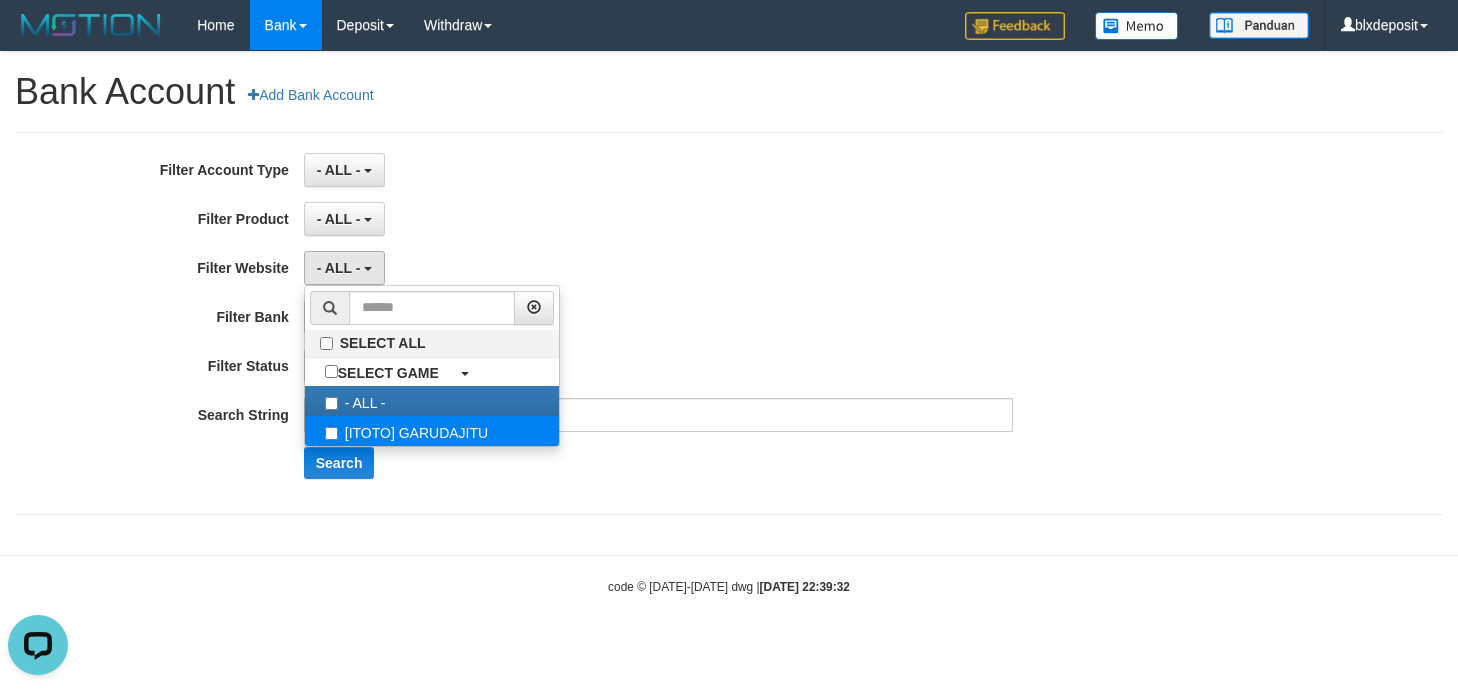 select on "****" 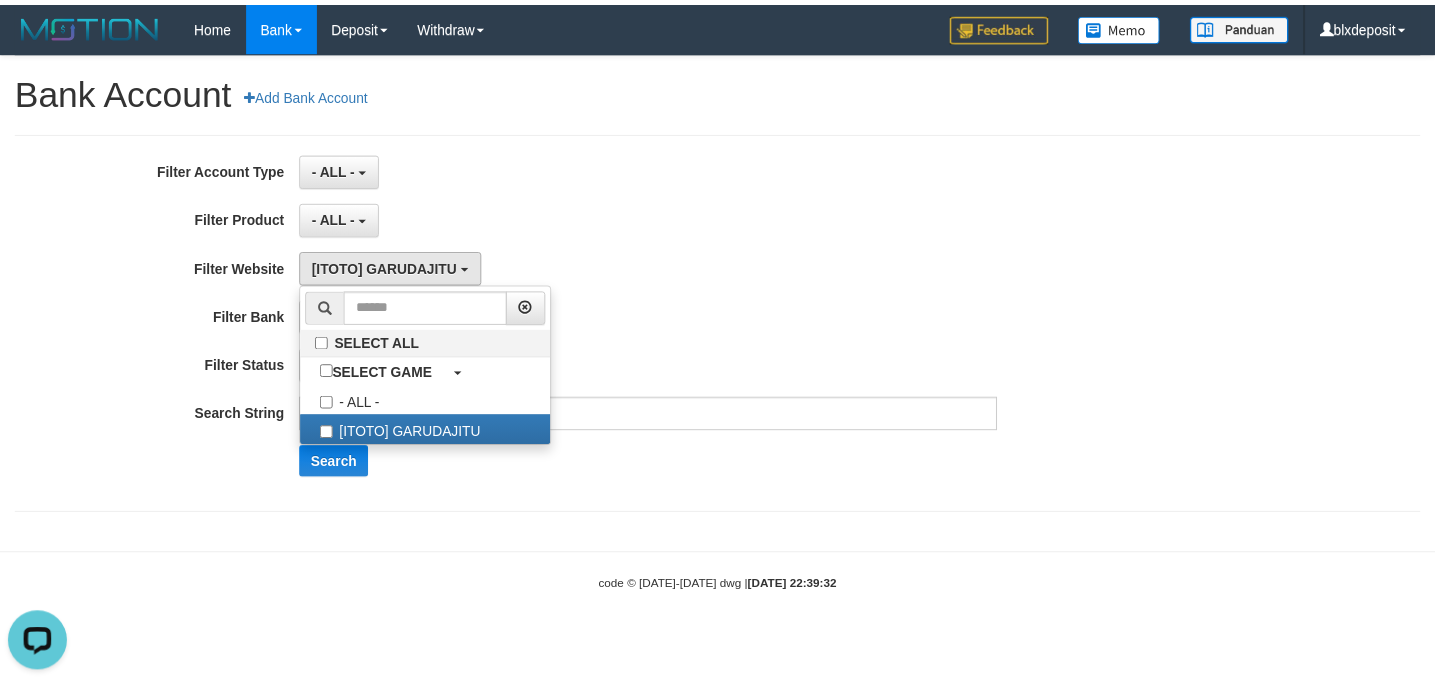 scroll, scrollTop: 18, scrollLeft: 0, axis: vertical 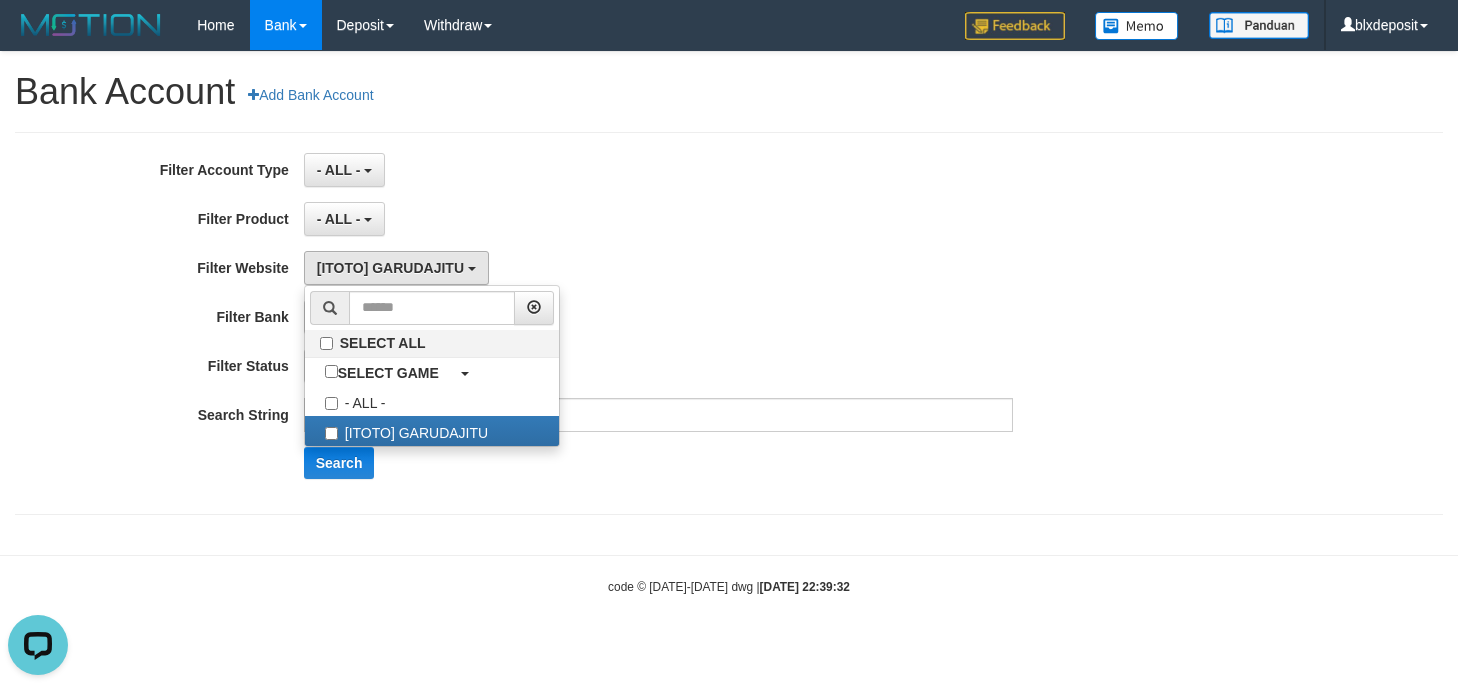 click on "- ALL -    SELECT ALL  SELECT GROUP  - ALL -
BETHUB
IDNPOKER
IDNSPORT
IDNTOTO
LOADONLY" at bounding box center (658, 219) 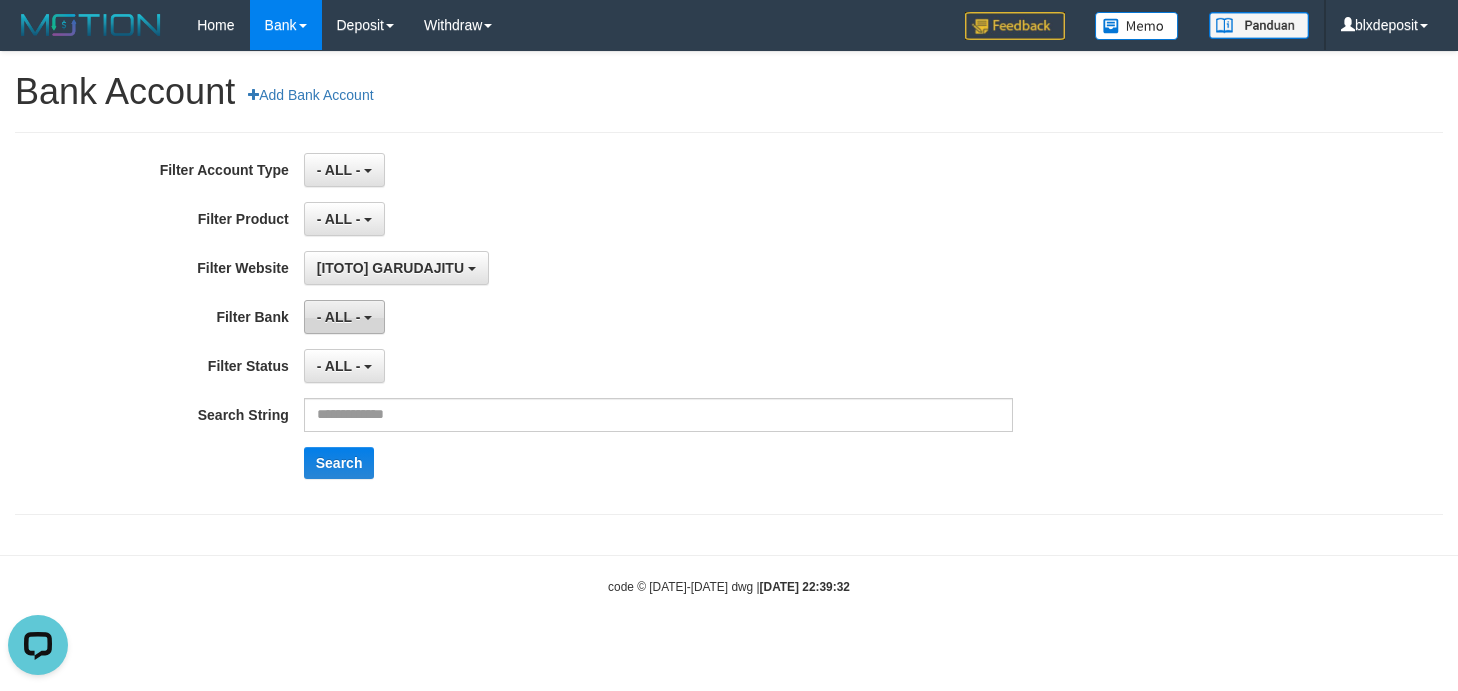 click on "- ALL -" at bounding box center [344, 317] 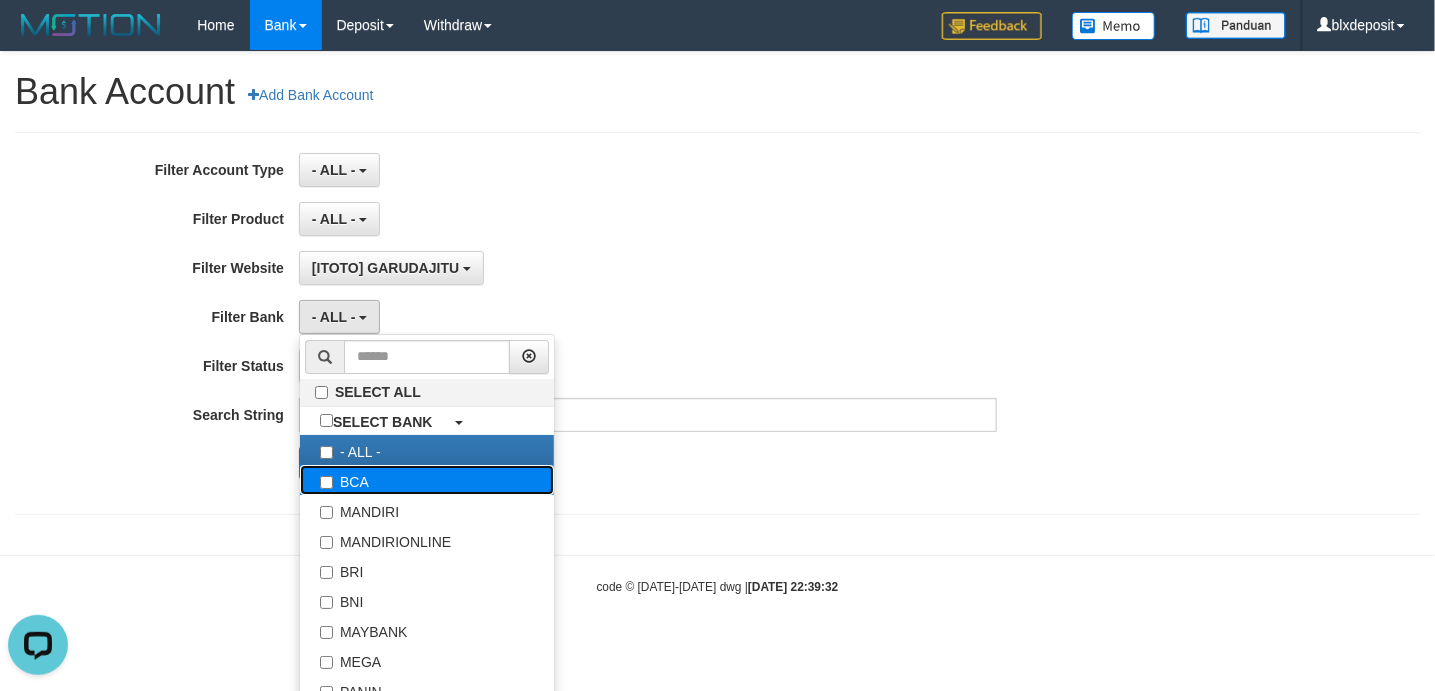 click on "BCA" at bounding box center (427, 480) 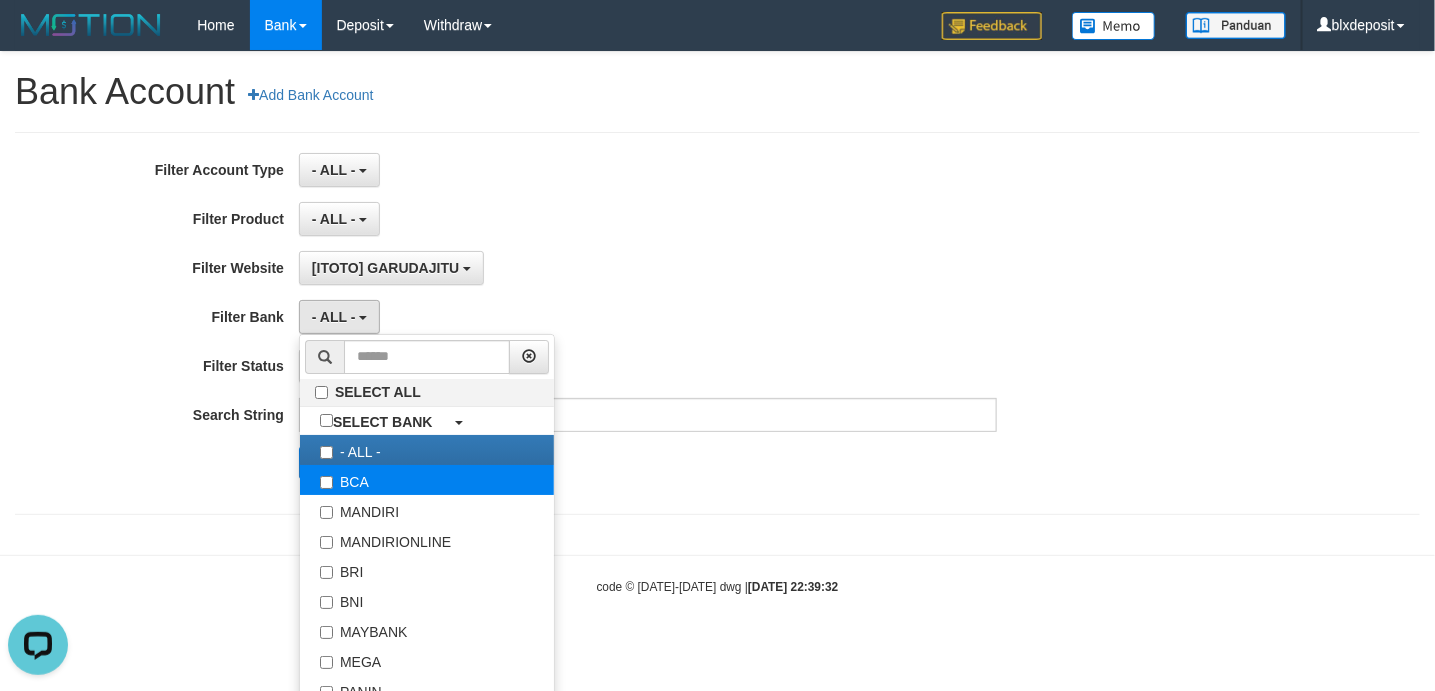 select on "***" 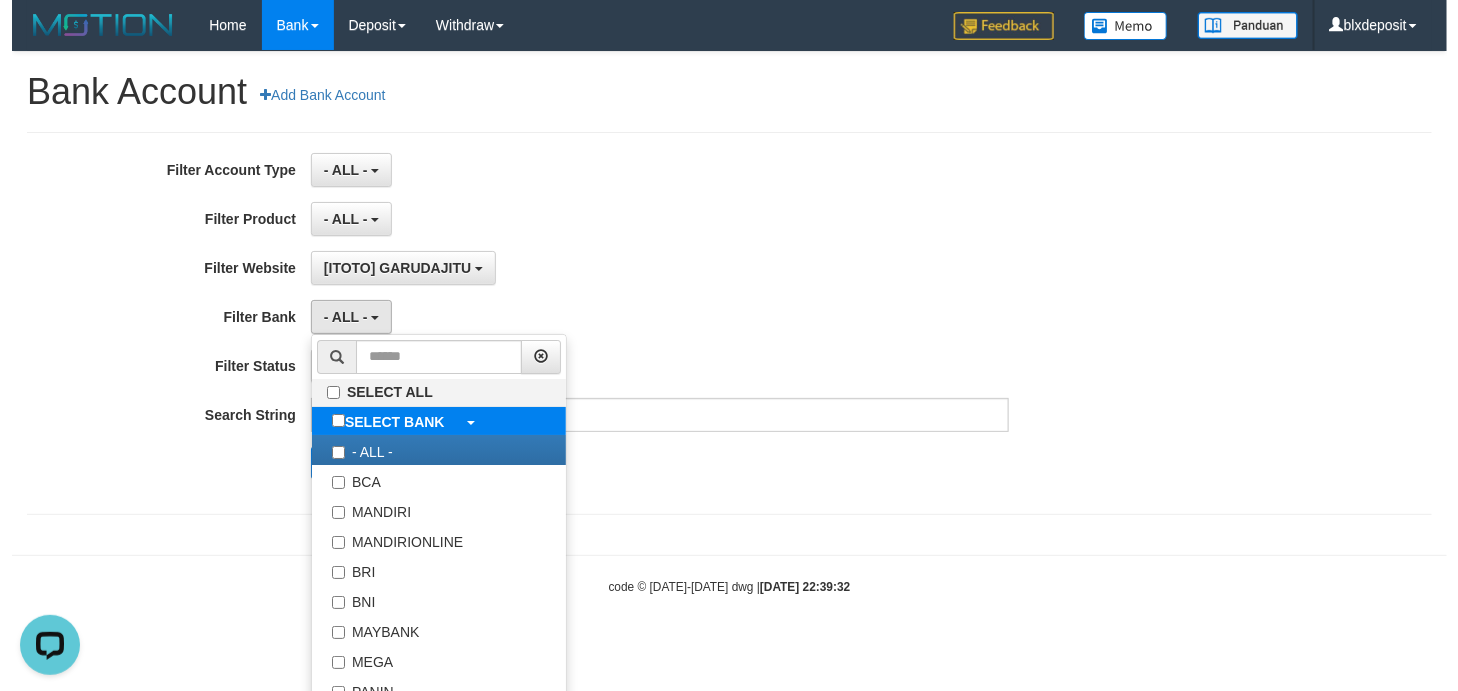 scroll, scrollTop: 18, scrollLeft: 0, axis: vertical 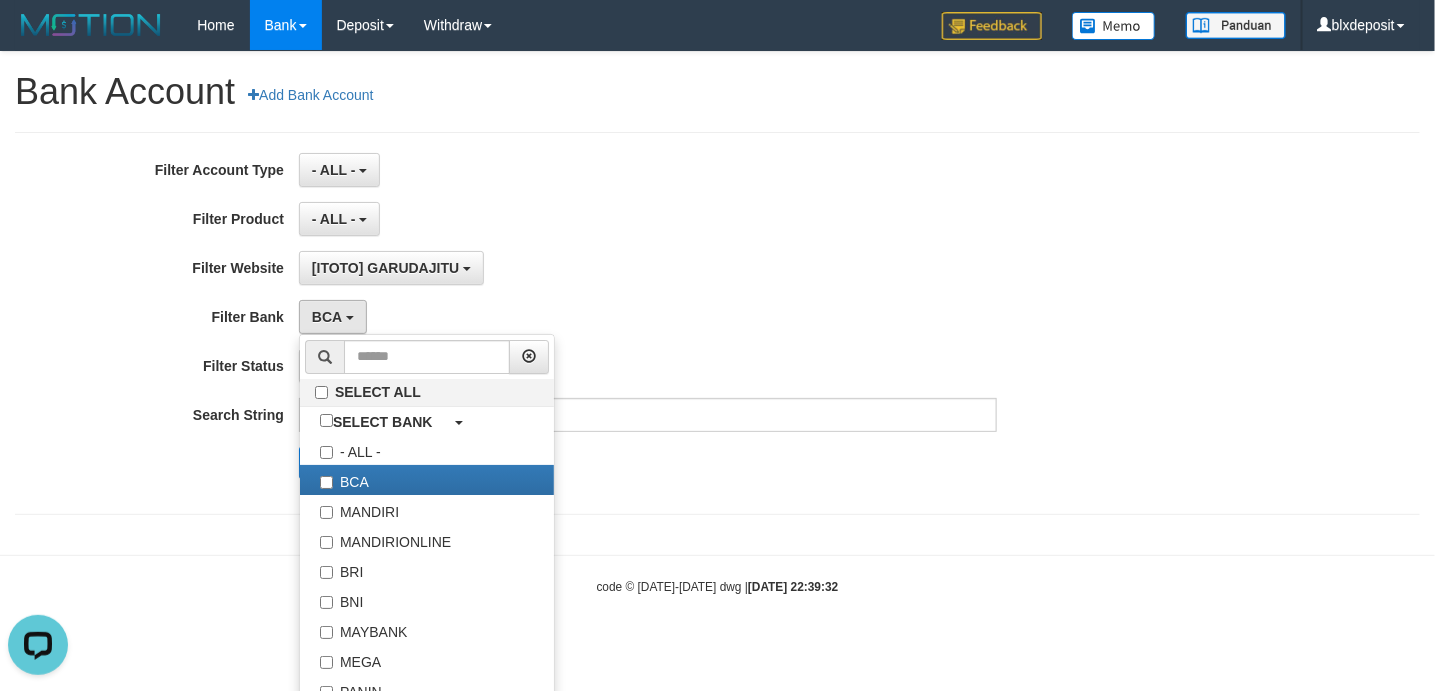 click on "**********" at bounding box center (717, 323) 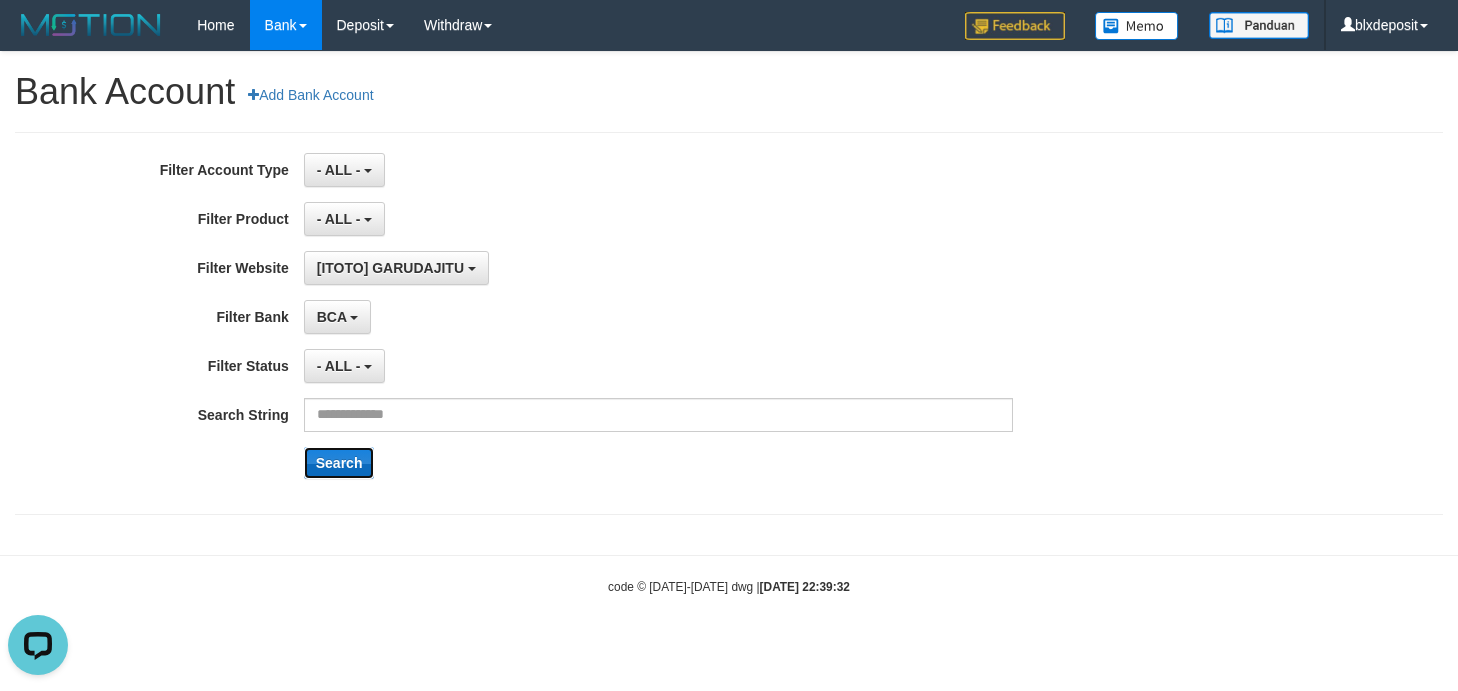 click on "Search" at bounding box center [339, 463] 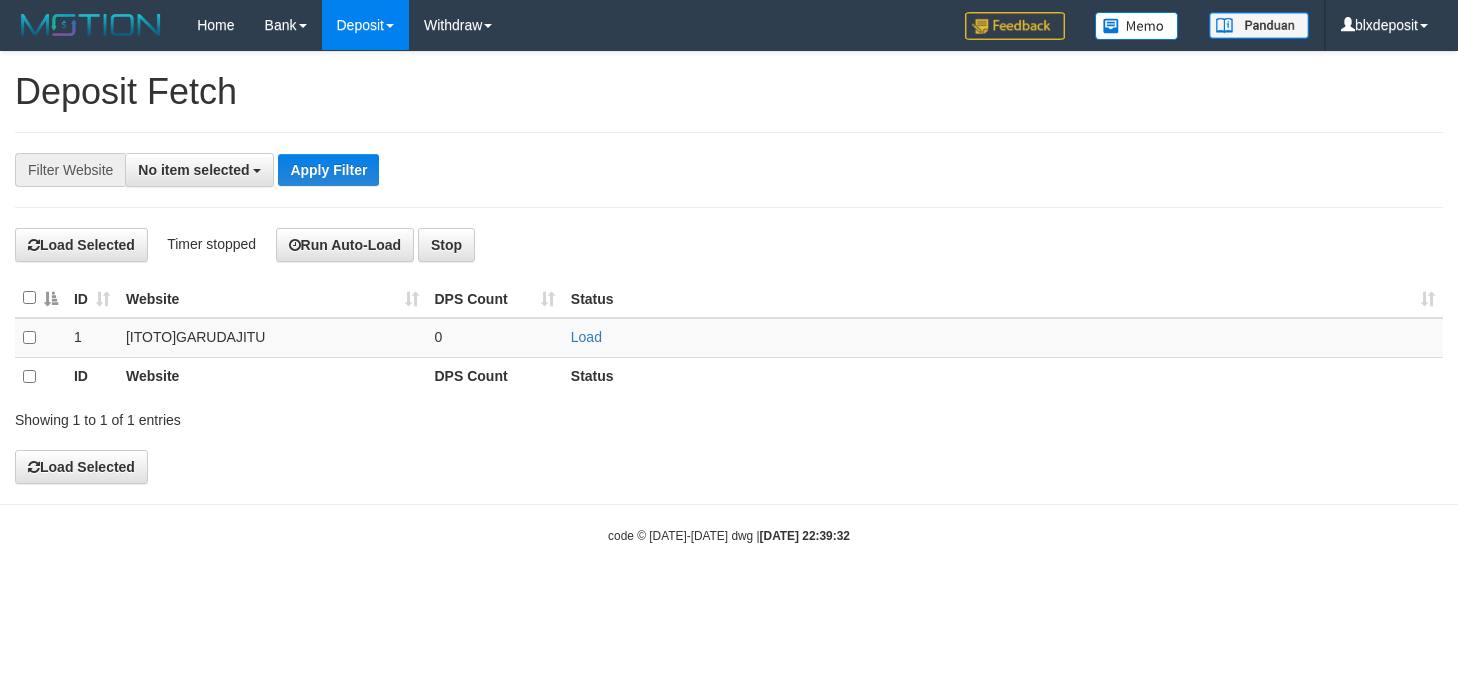 scroll, scrollTop: 0, scrollLeft: 0, axis: both 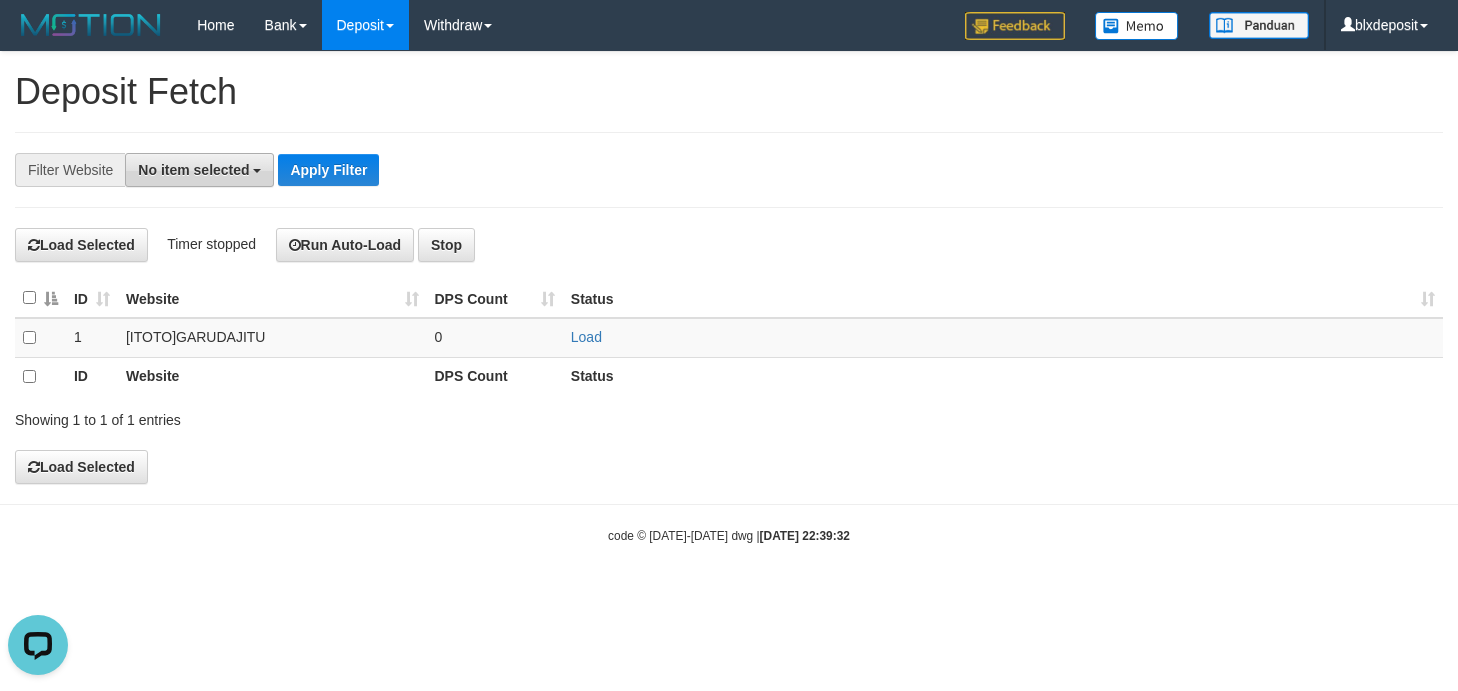 click on "No item selected" at bounding box center [193, 170] 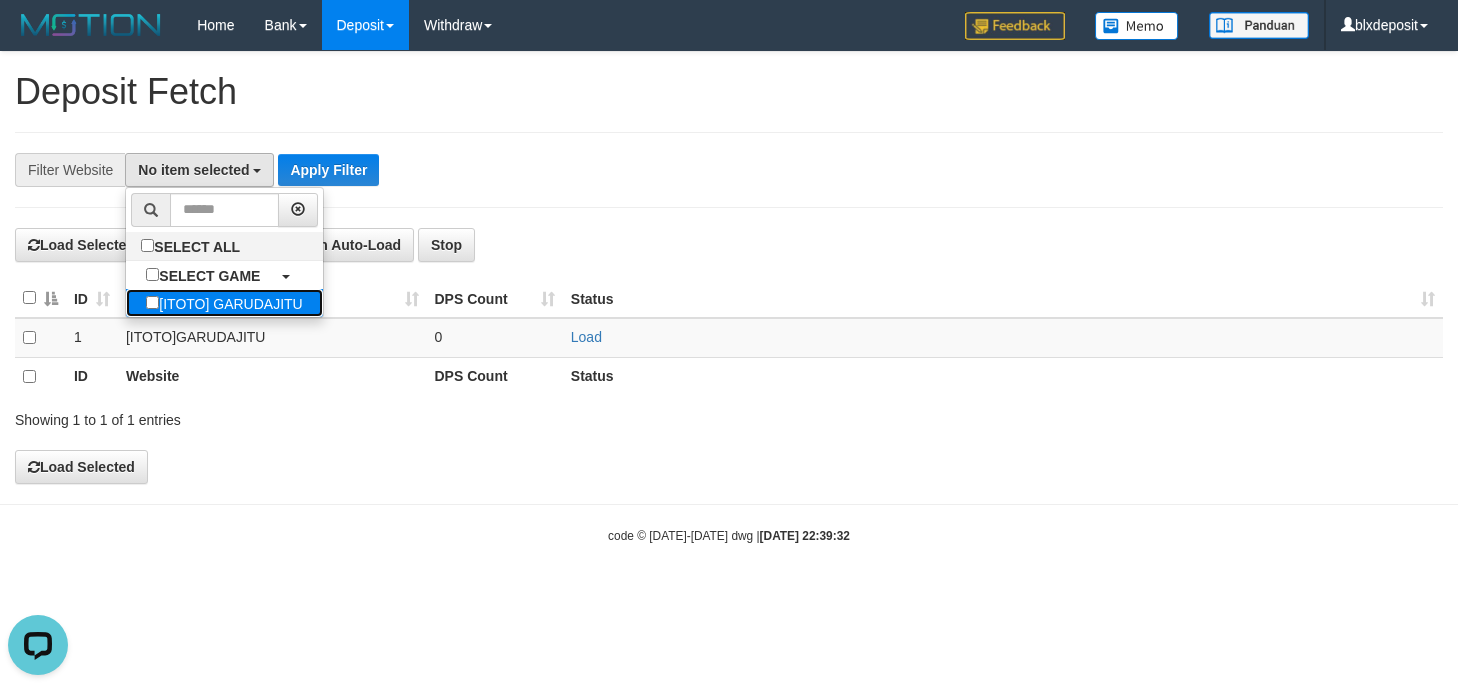 click on "[ITOTO] GARUDAJITU" at bounding box center (224, 303) 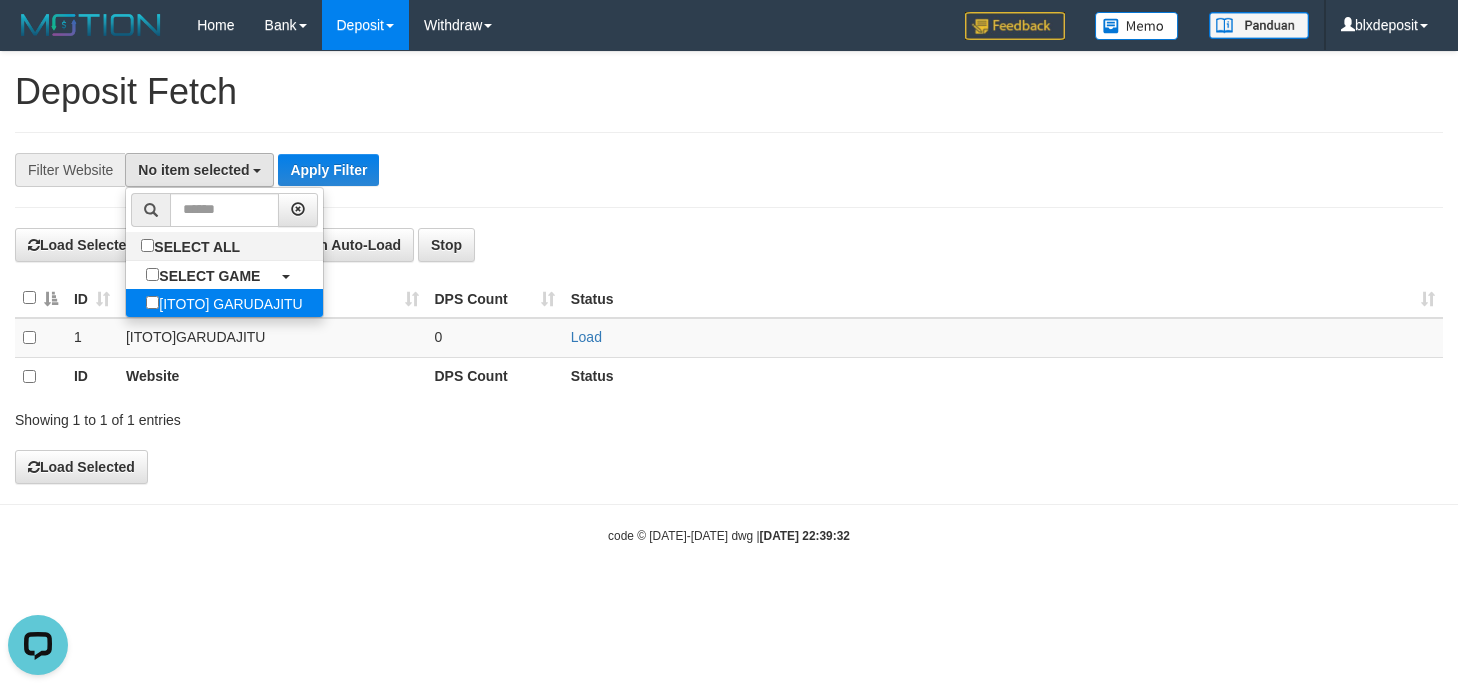 select on "****" 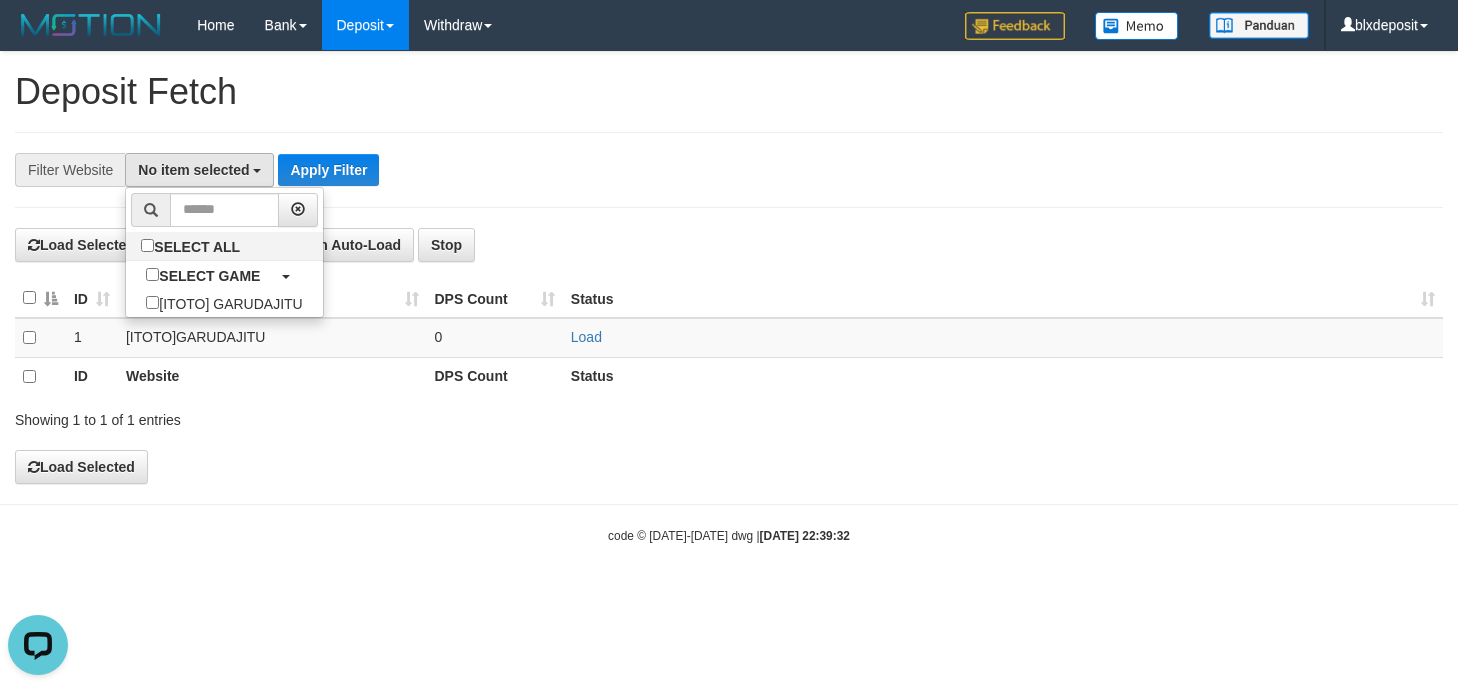 scroll, scrollTop: 18, scrollLeft: 0, axis: vertical 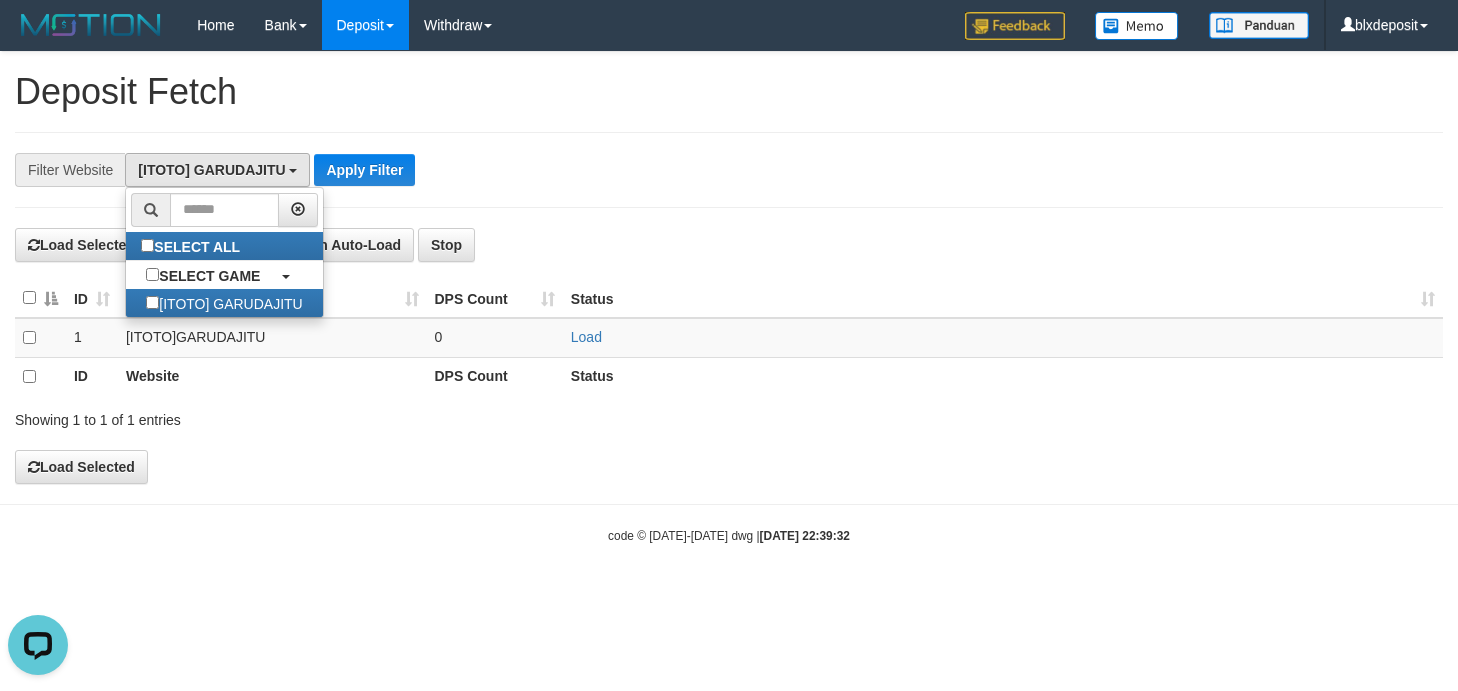 click on "**********" at bounding box center (607, 170) 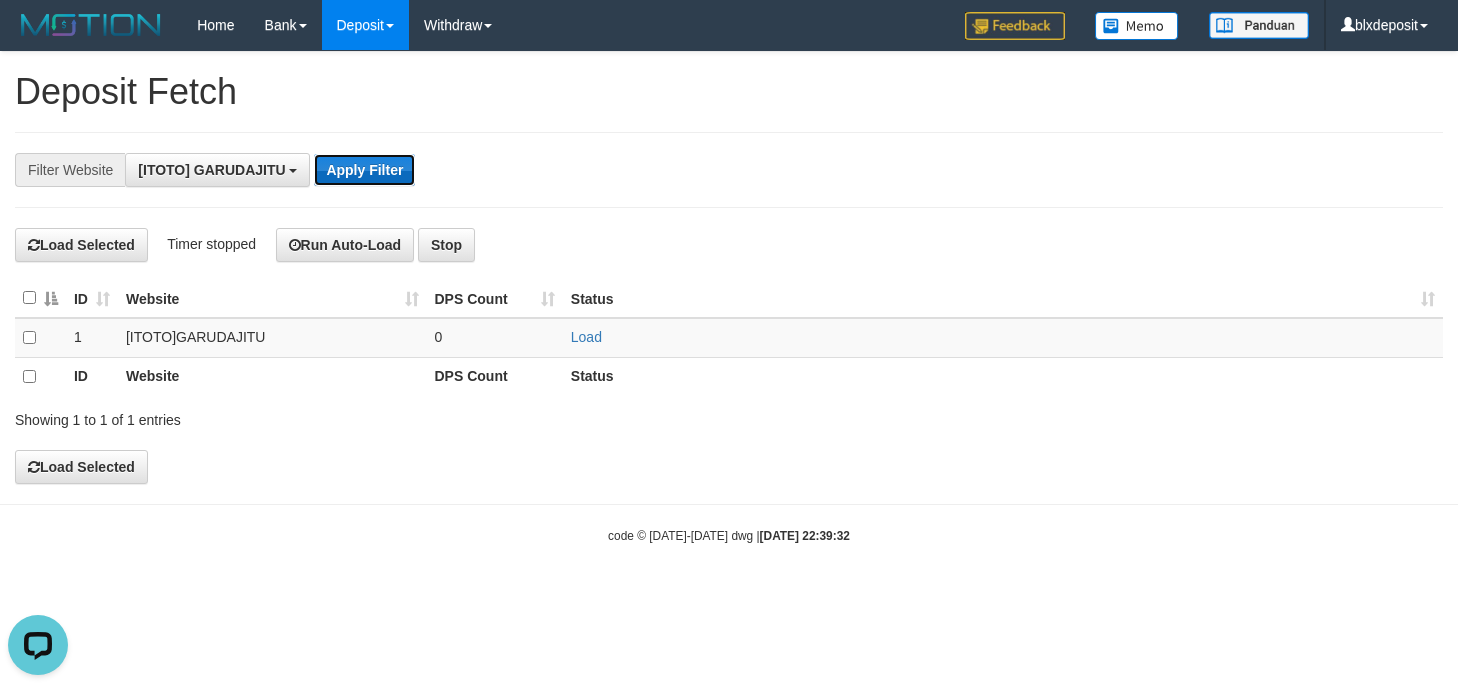 click on "Apply Filter" at bounding box center (364, 170) 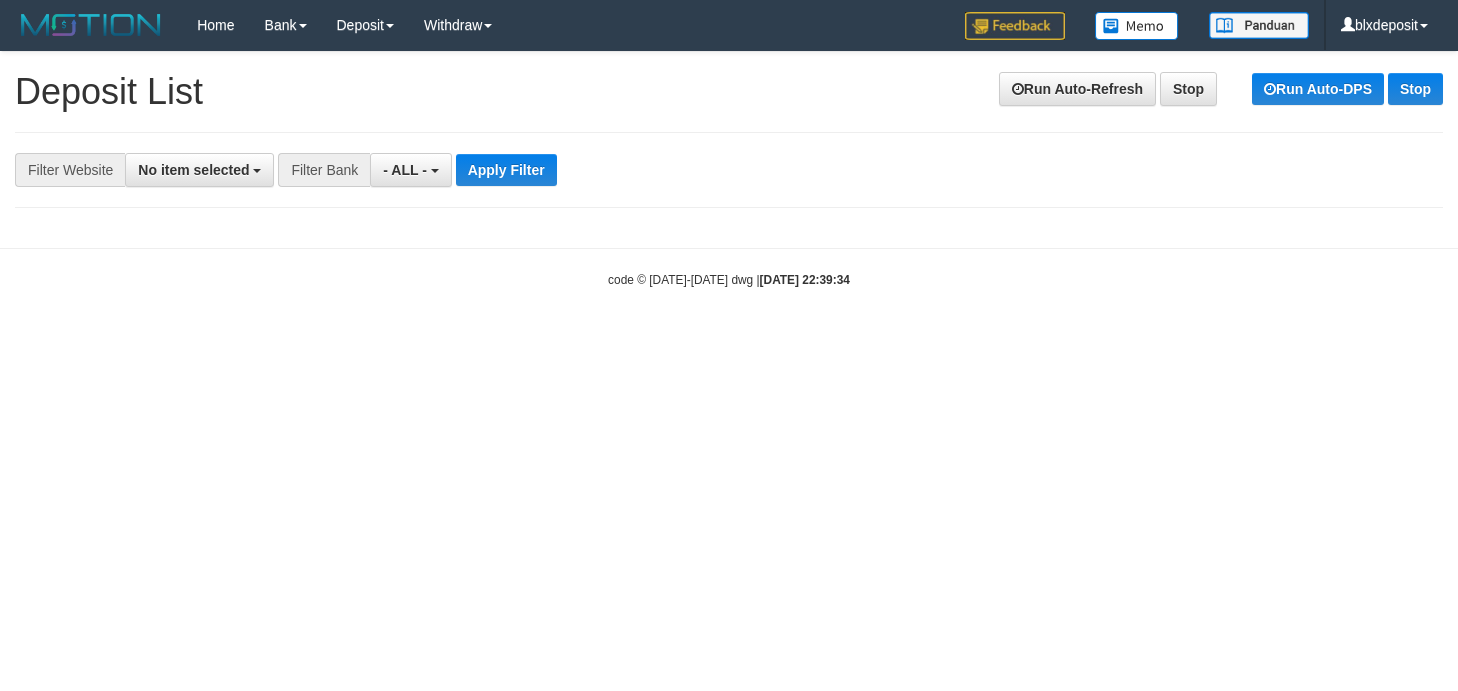 scroll, scrollTop: 0, scrollLeft: 0, axis: both 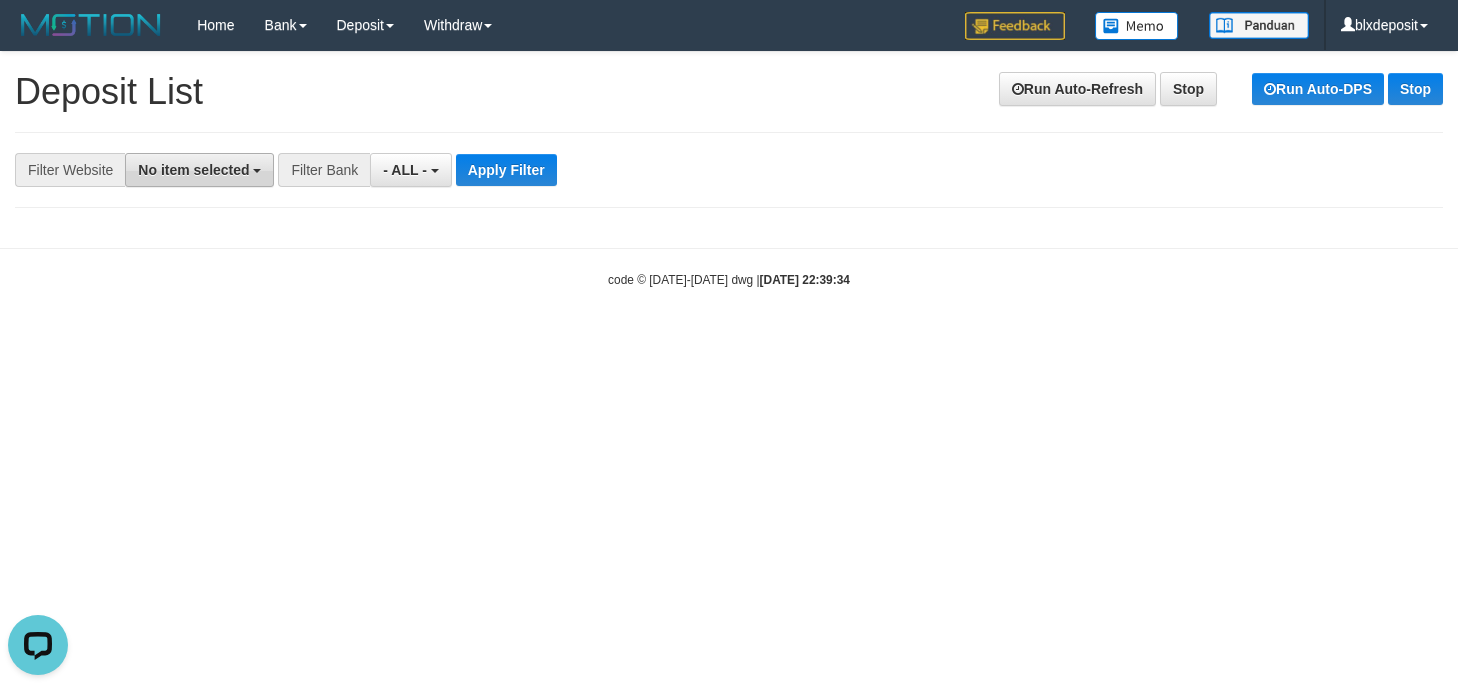 click on "No item selected" at bounding box center [199, 170] 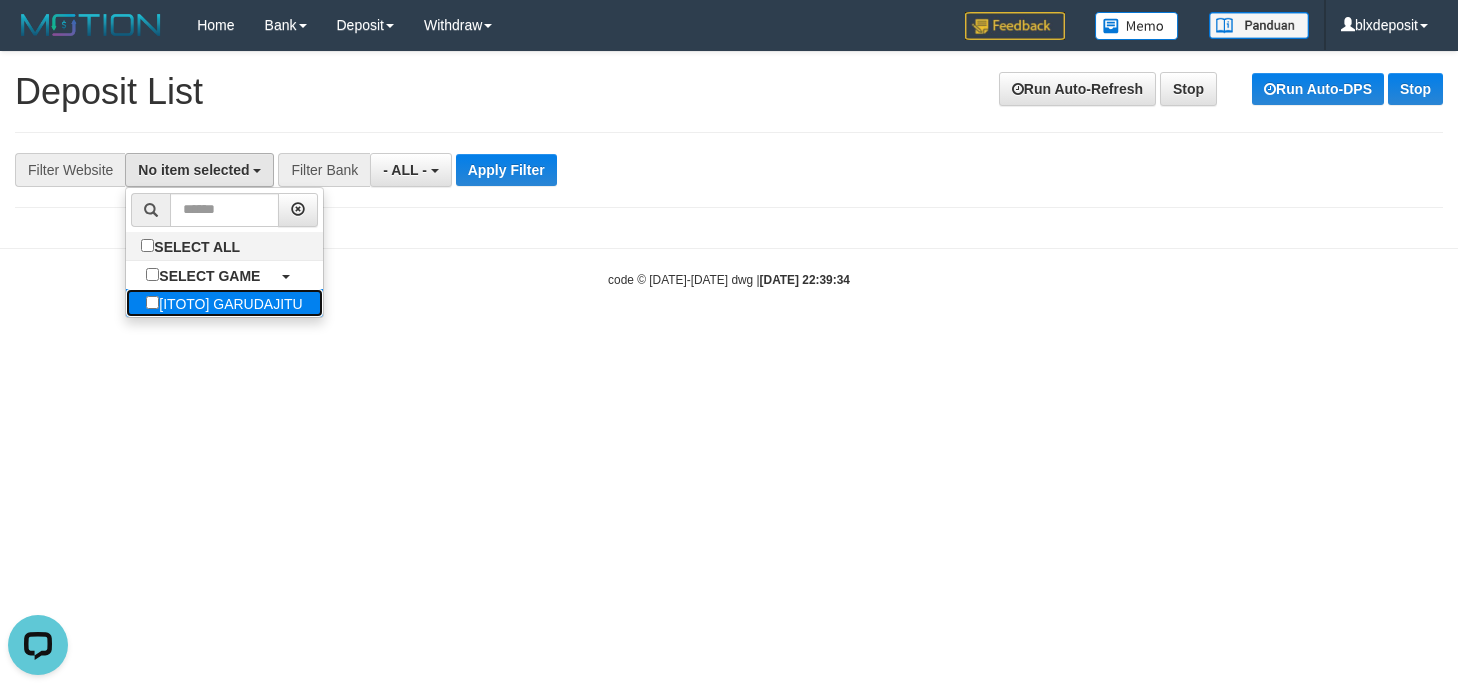 click on "[ITOTO] GARUDAJITU" at bounding box center [224, 303] 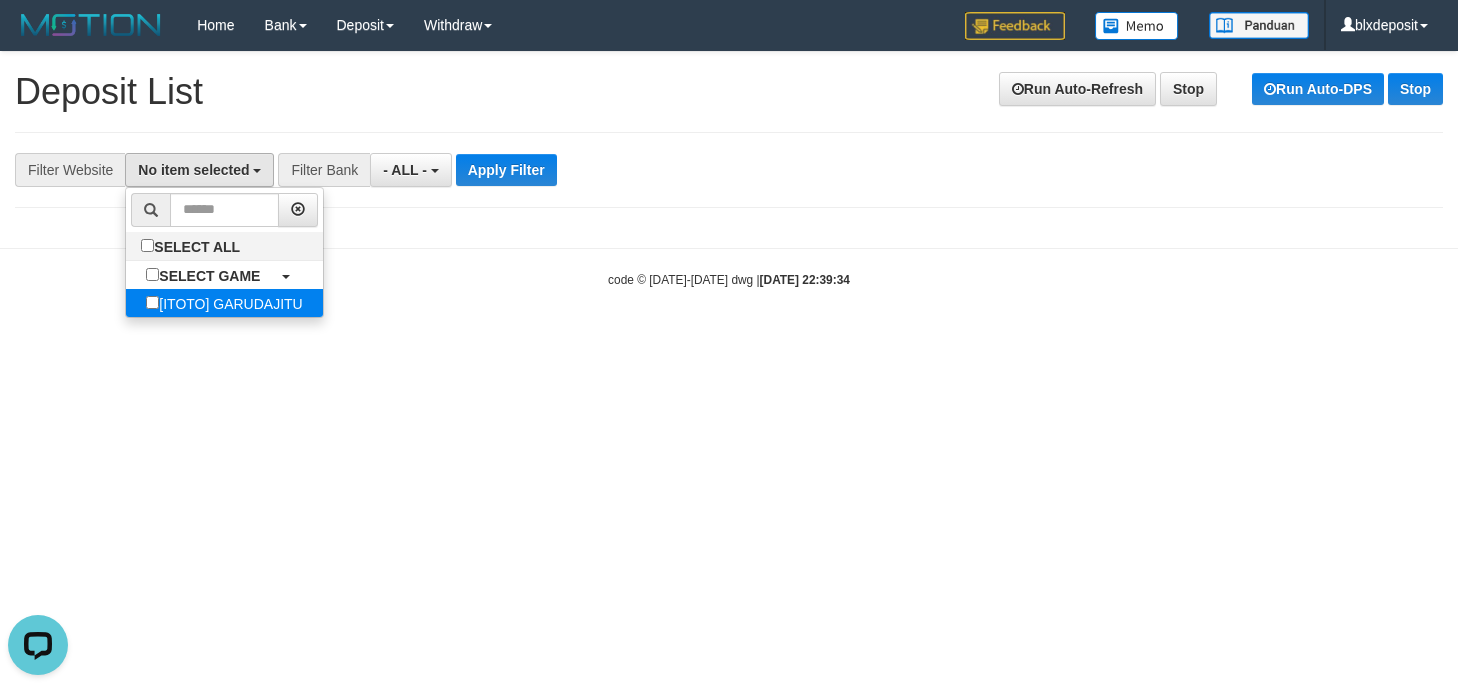select on "****" 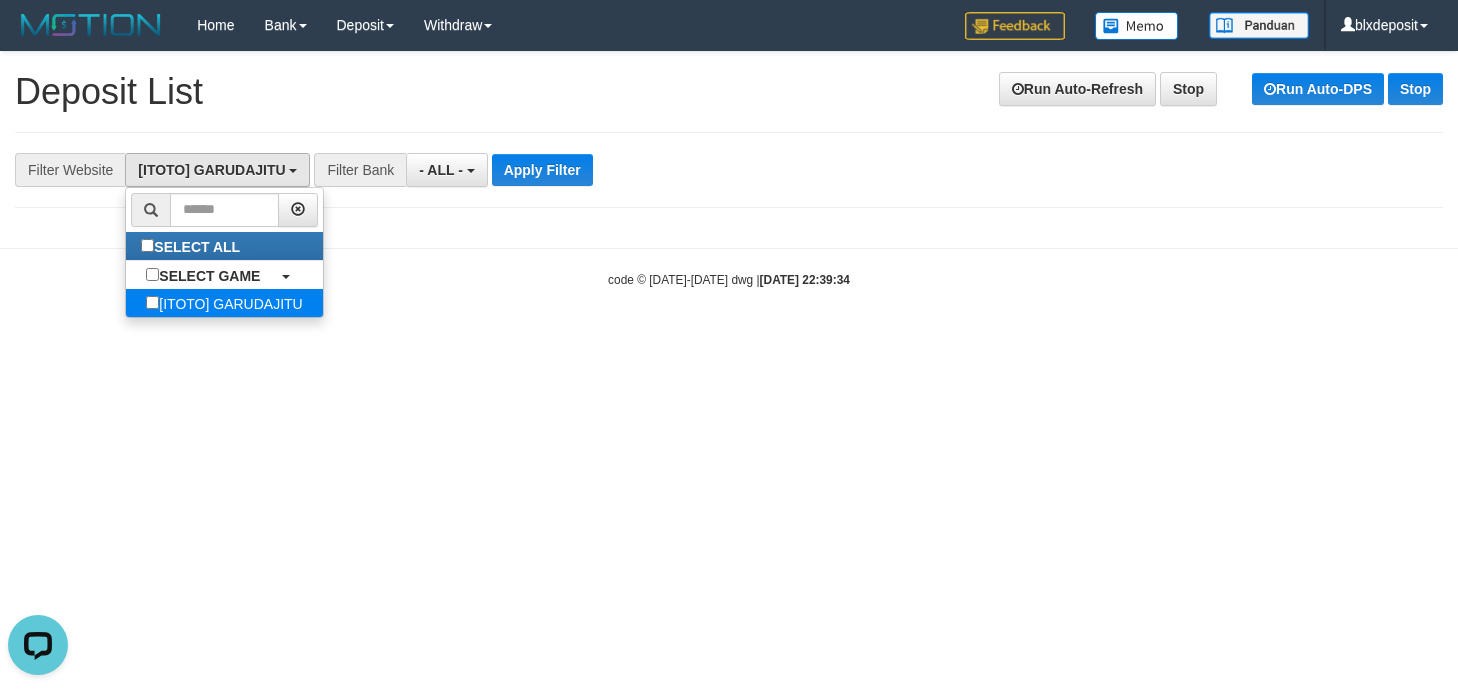 scroll, scrollTop: 18, scrollLeft: 0, axis: vertical 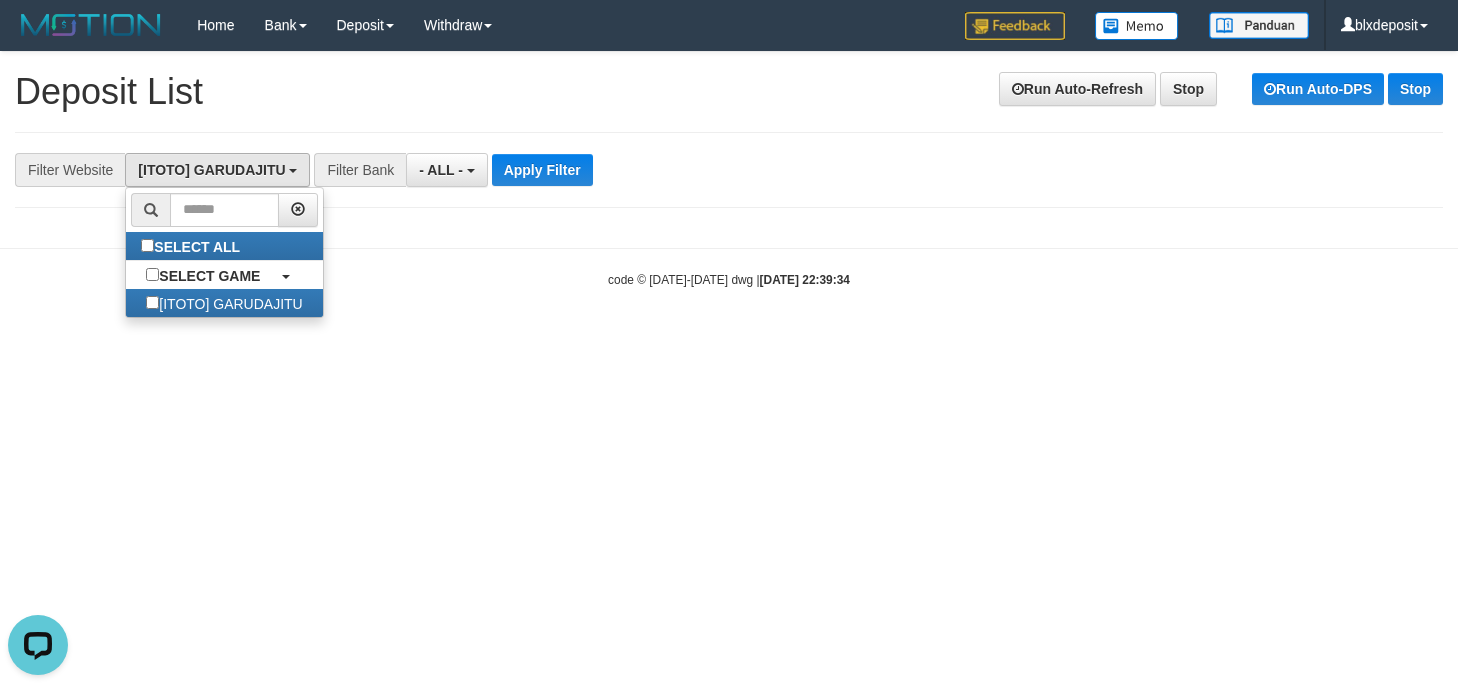 drag, startPoint x: 241, startPoint y: 387, endPoint x: 267, endPoint y: 379, distance: 27.202942 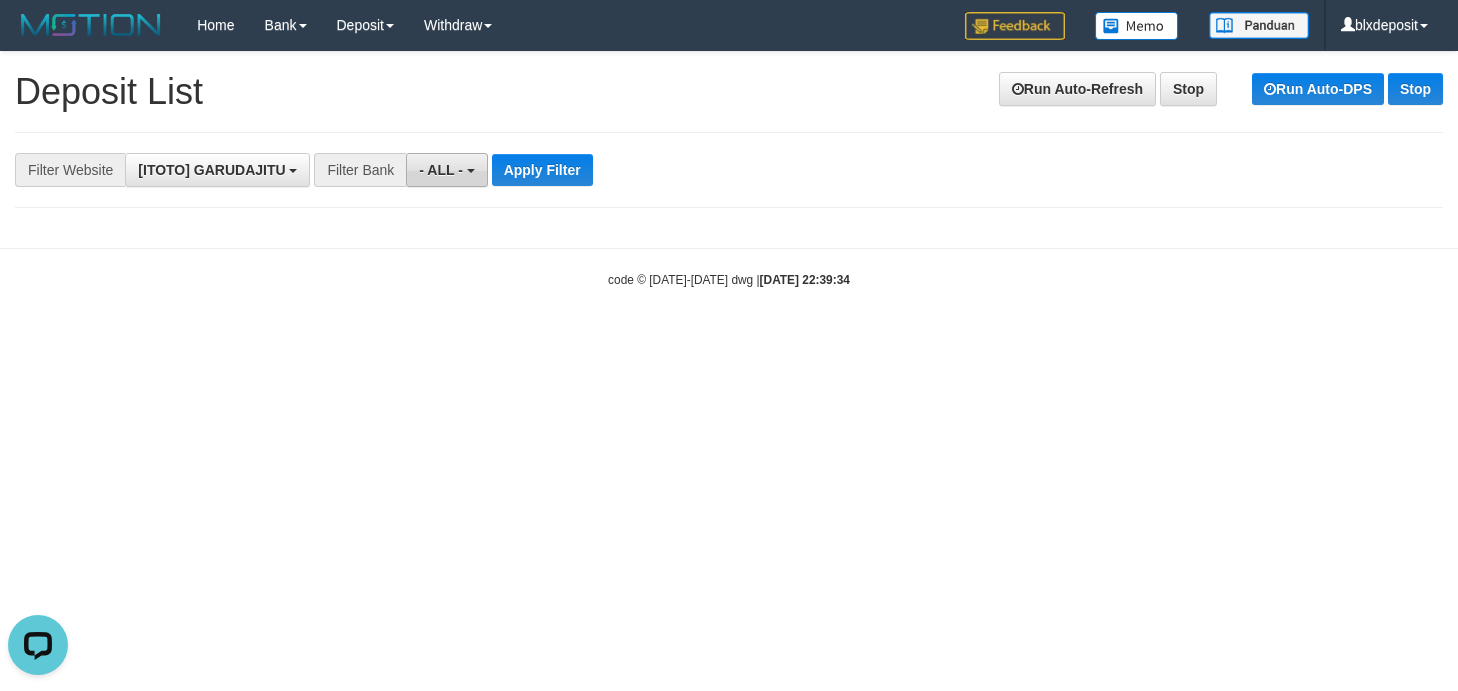 click on "- ALL -" at bounding box center [446, 170] 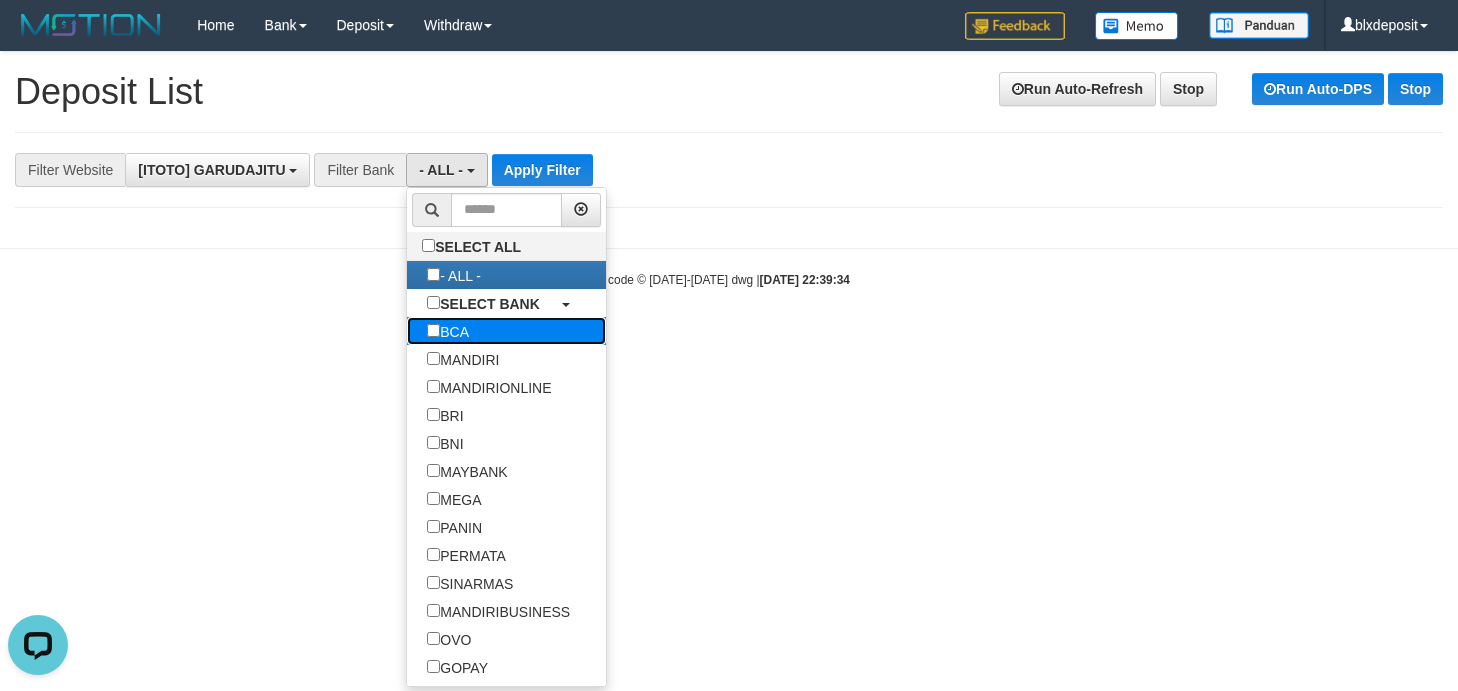 drag, startPoint x: 444, startPoint y: 333, endPoint x: 411, endPoint y: 337, distance: 33.24154 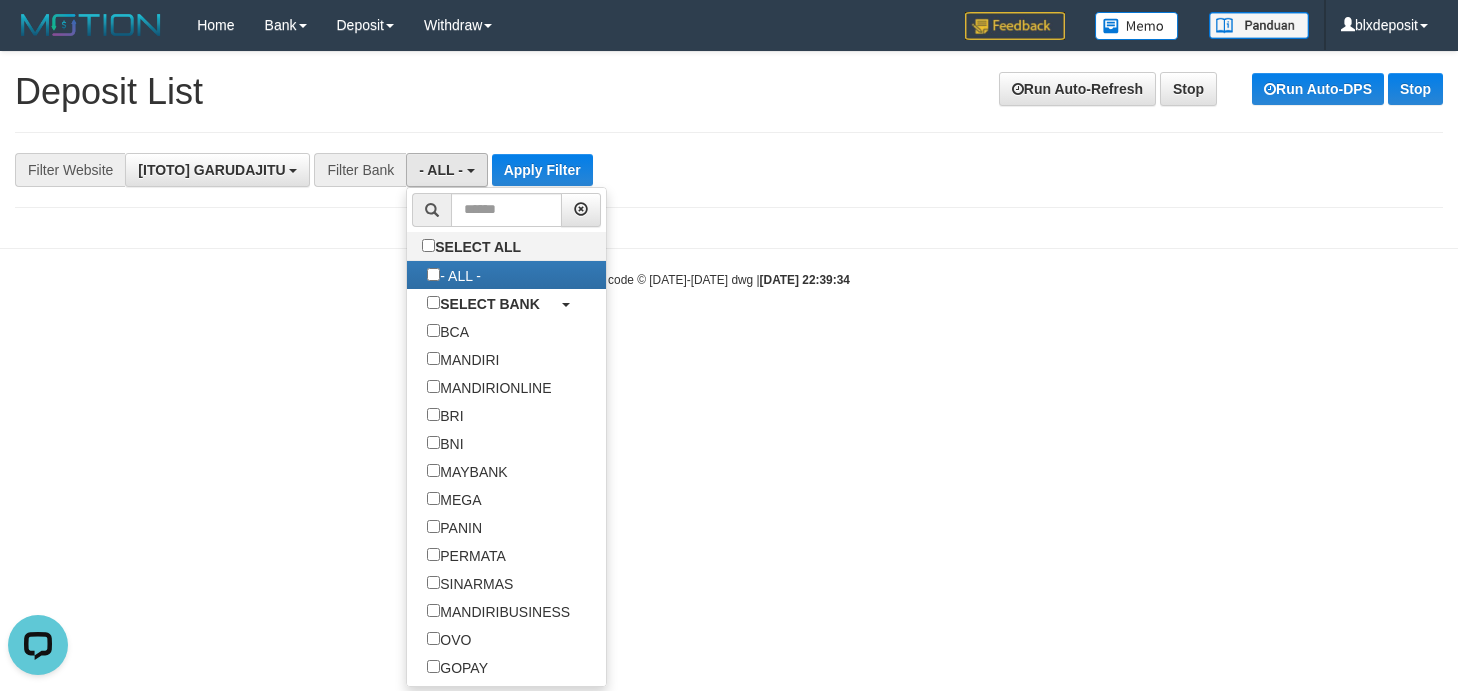 click on "Toggle navigation
Home
Bank
Account List
Load
By Website
Group
[ITOTO]													GARUDAJITU
By Load Group (DPS)
Group blx-1
Mutasi Bank
Search
Sync
Note Mutasi
Deposit
DPS Fetch" at bounding box center (729, 169) 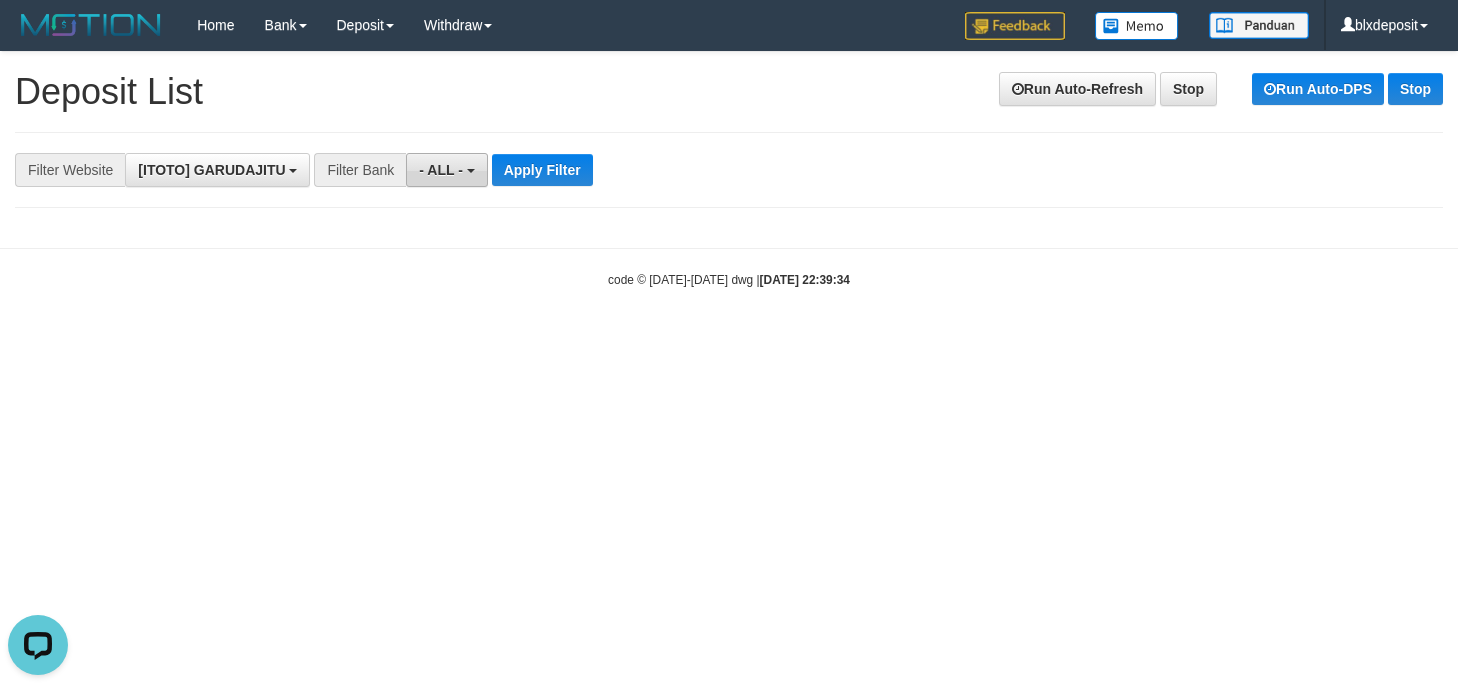 click on "- ALL -" at bounding box center [441, 170] 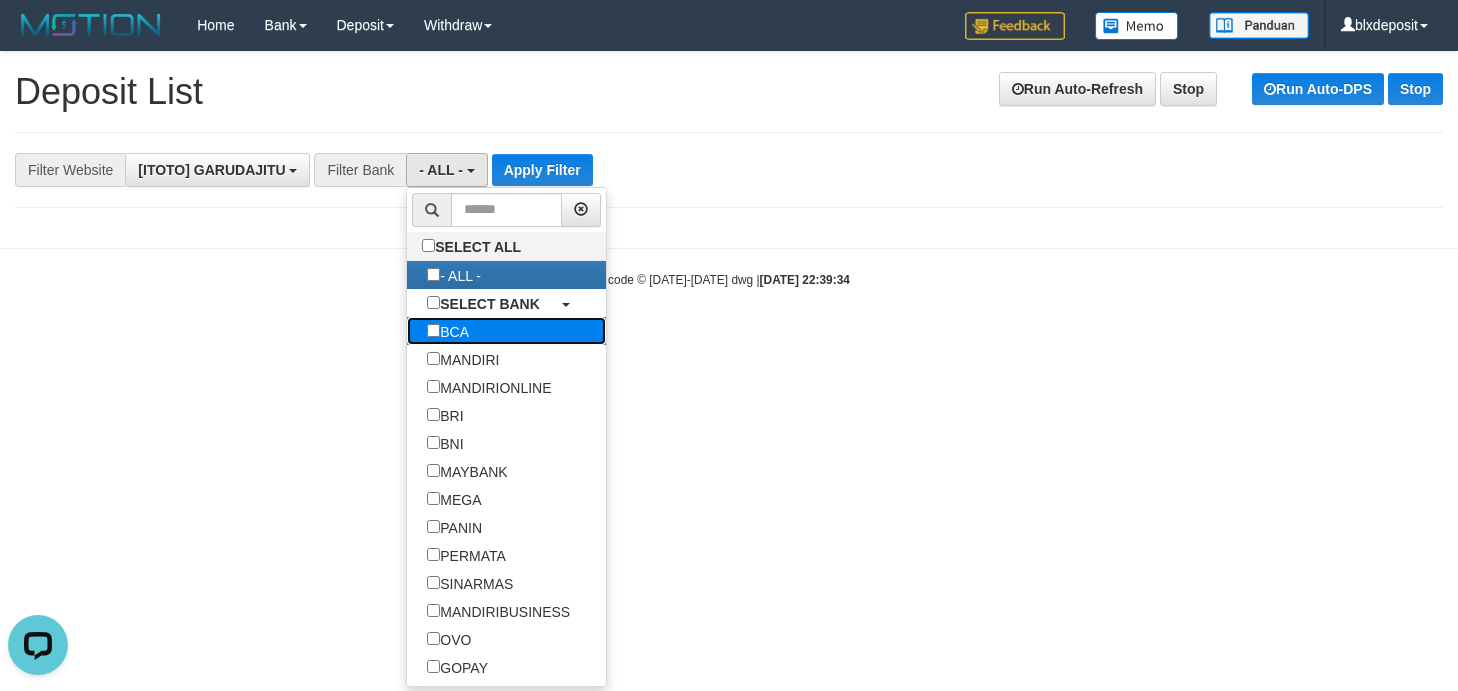 click on "BCA" at bounding box center [448, 331] 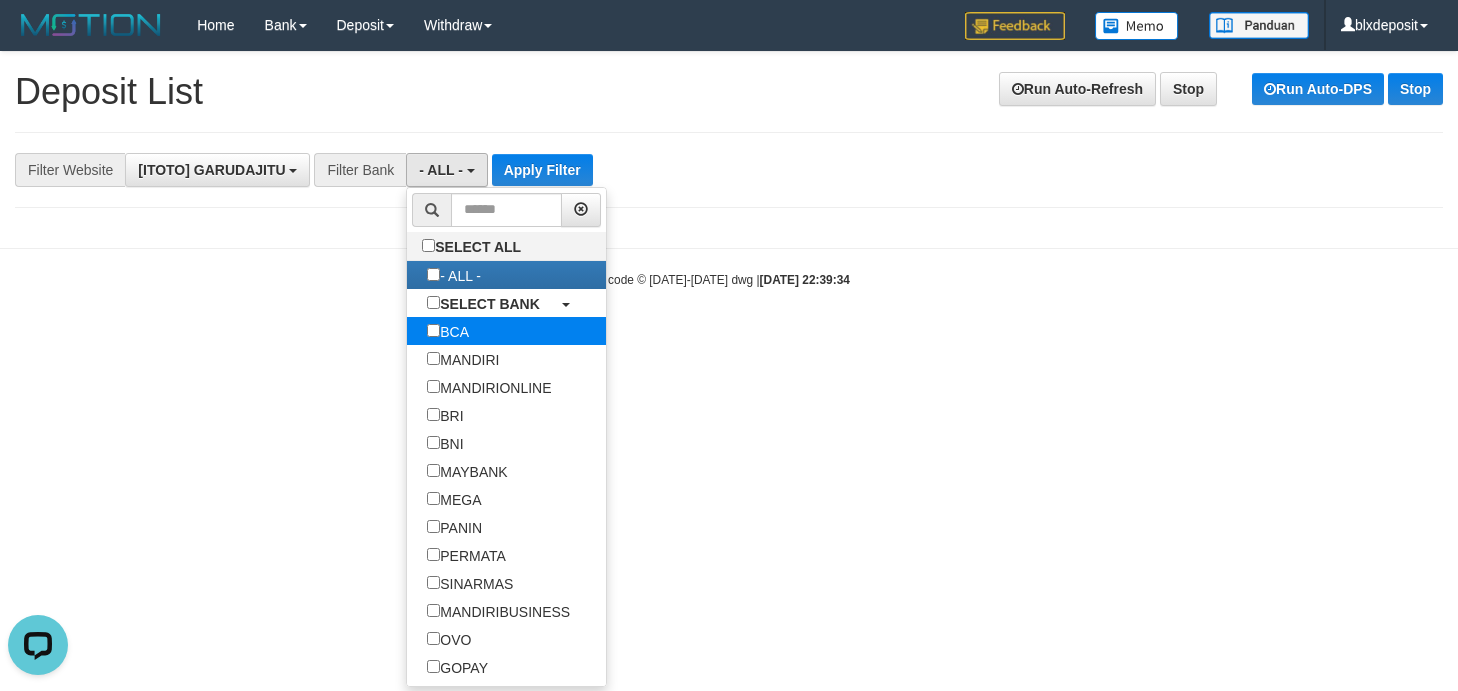 select on "***" 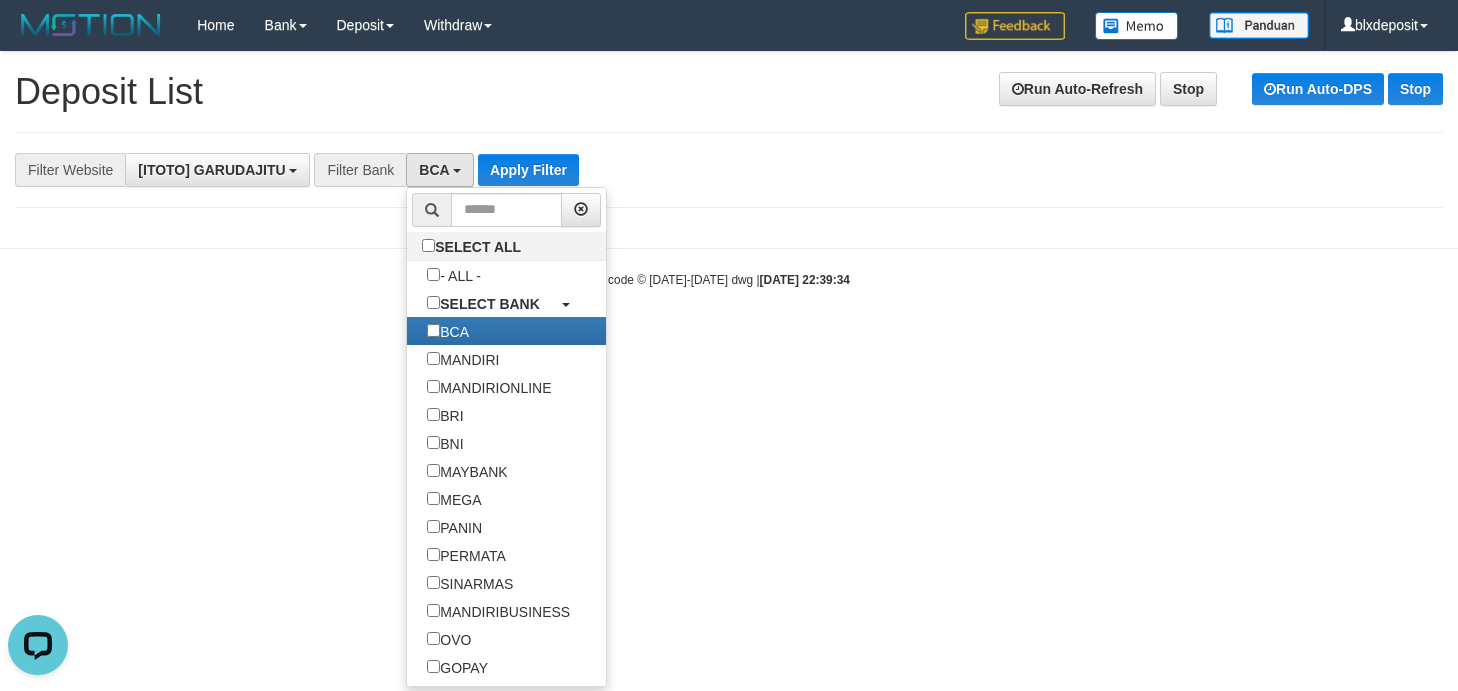 click on "Toggle navigation
Home
Bank
Account List
Load
By Website
Group
[ITOTO]													GARUDAJITU
By Load Group (DPS)
Group blx-1
Mutasi Bank
Search
Sync
Note Mutasi
Deposit
DPS Fetch" at bounding box center [729, 169] 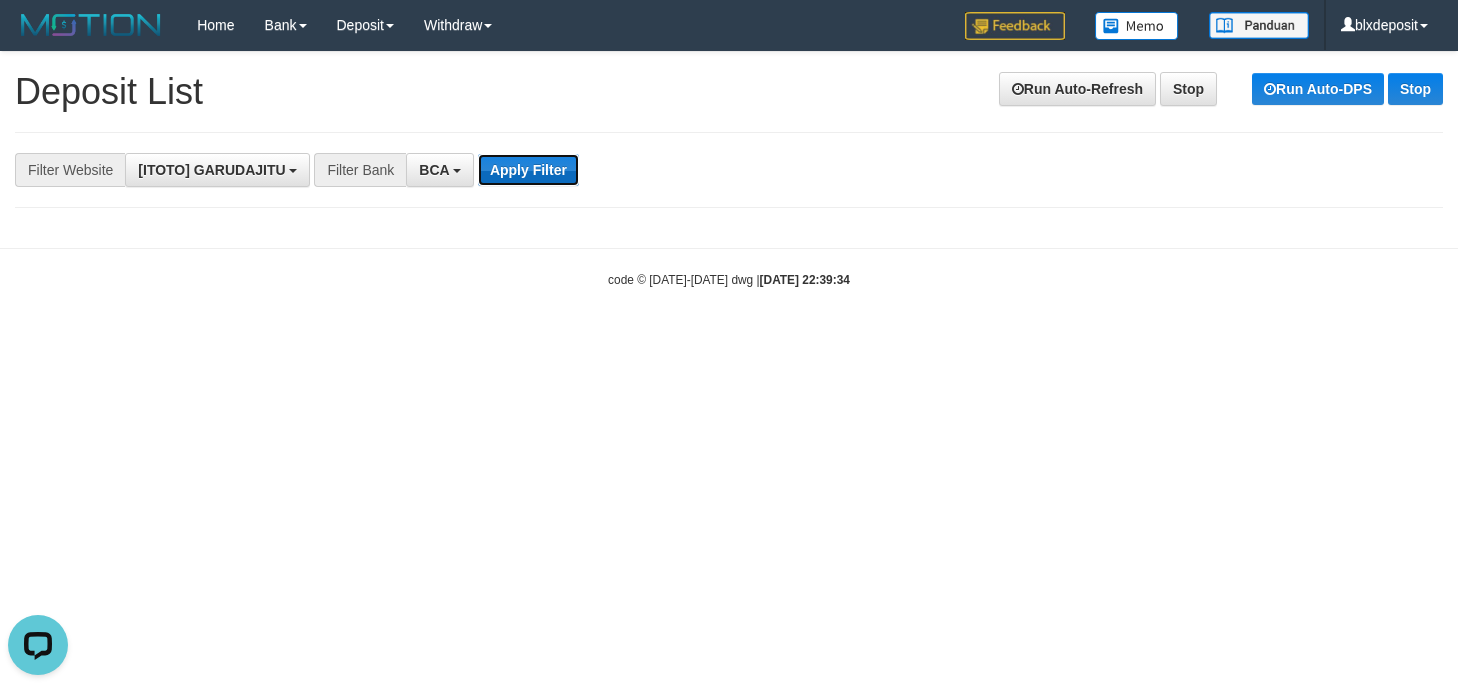 click on "Apply Filter" at bounding box center [528, 170] 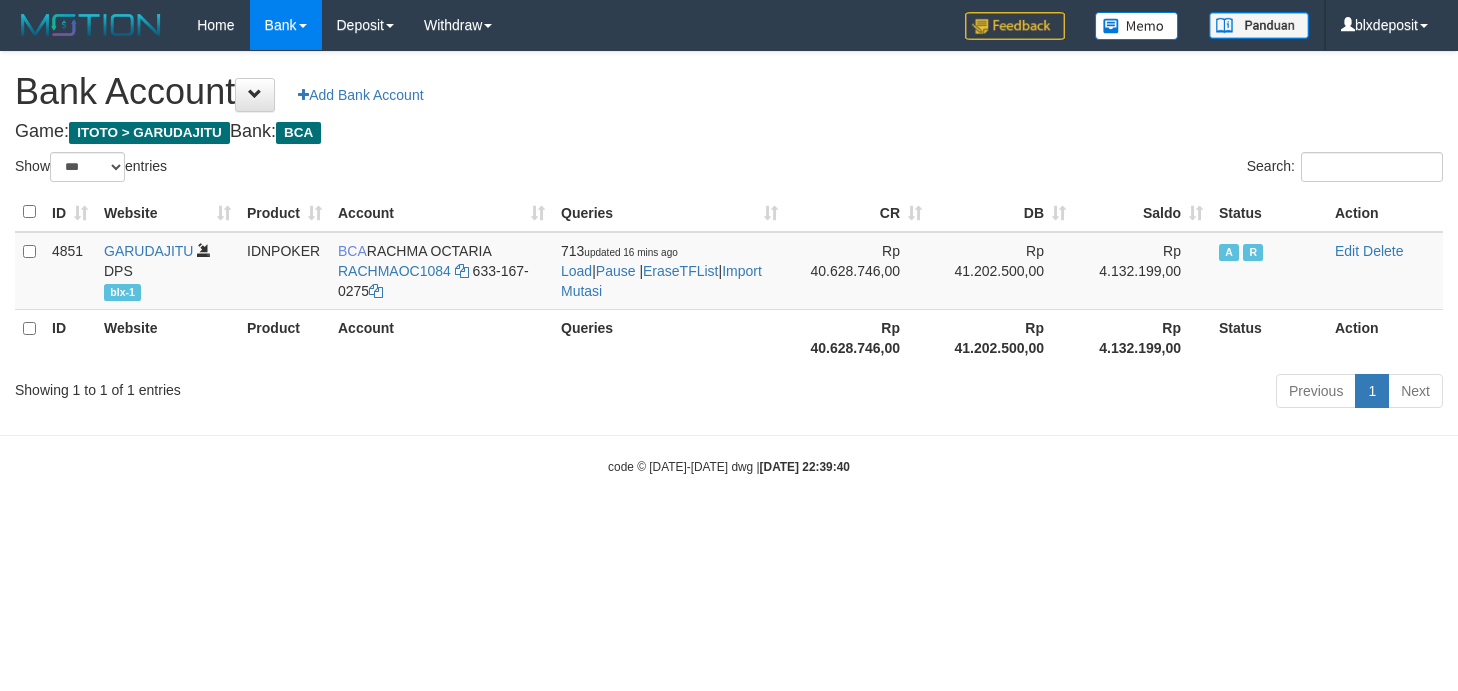 select on "***" 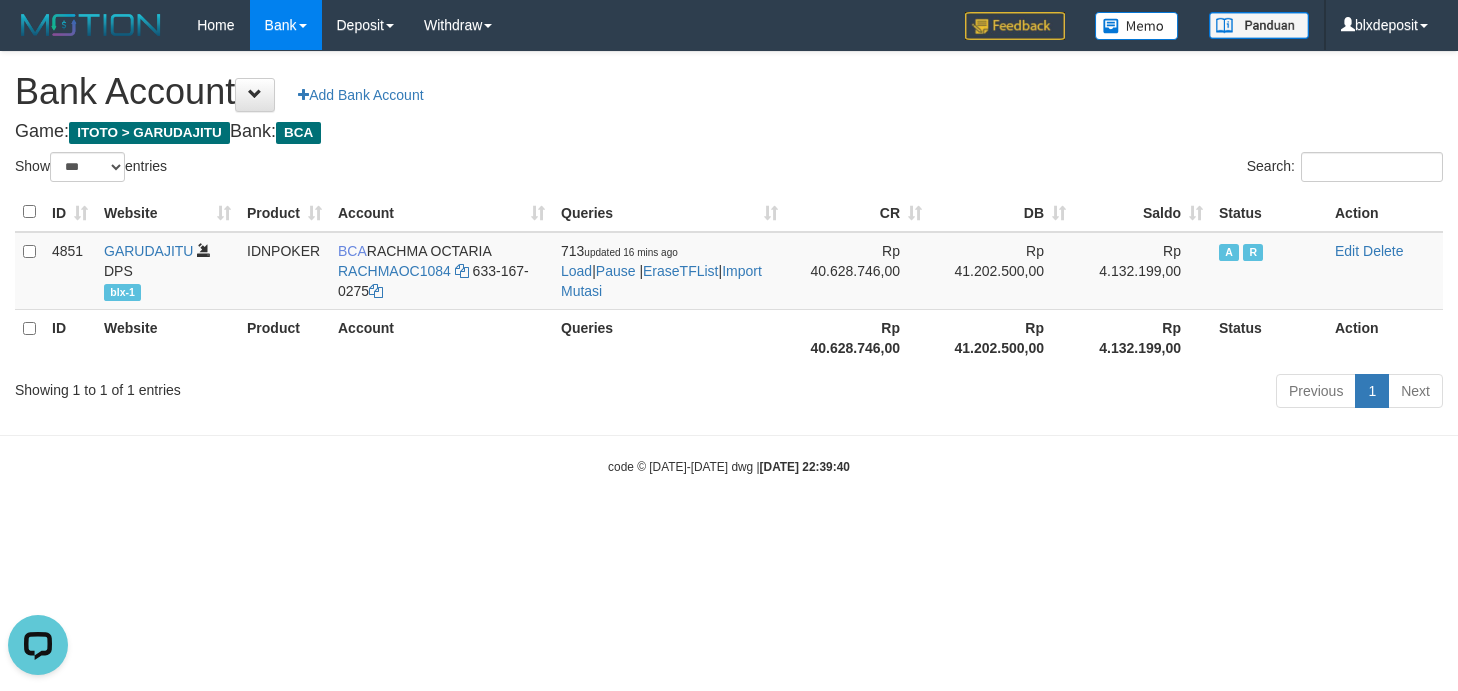 scroll, scrollTop: 0, scrollLeft: 0, axis: both 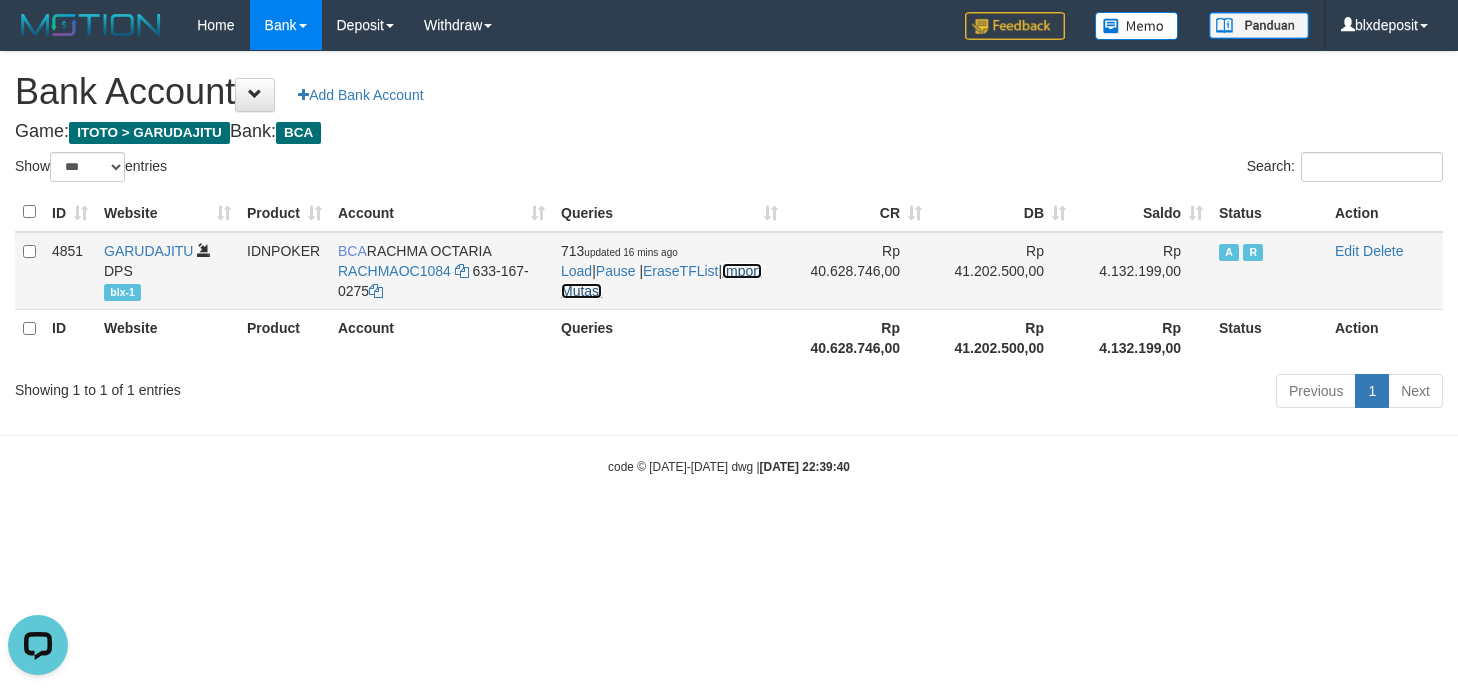 click on "Import Mutasi" at bounding box center (661, 281) 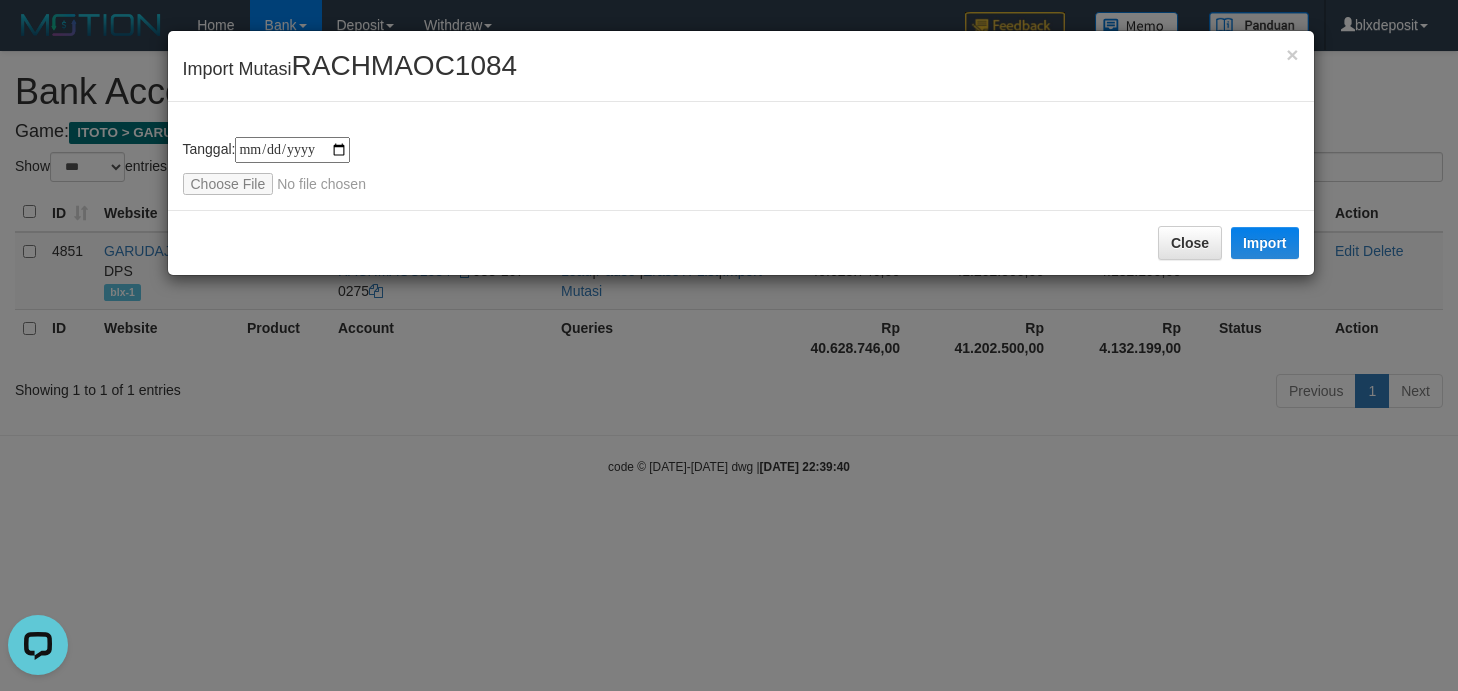 click on "**********" at bounding box center [741, 166] 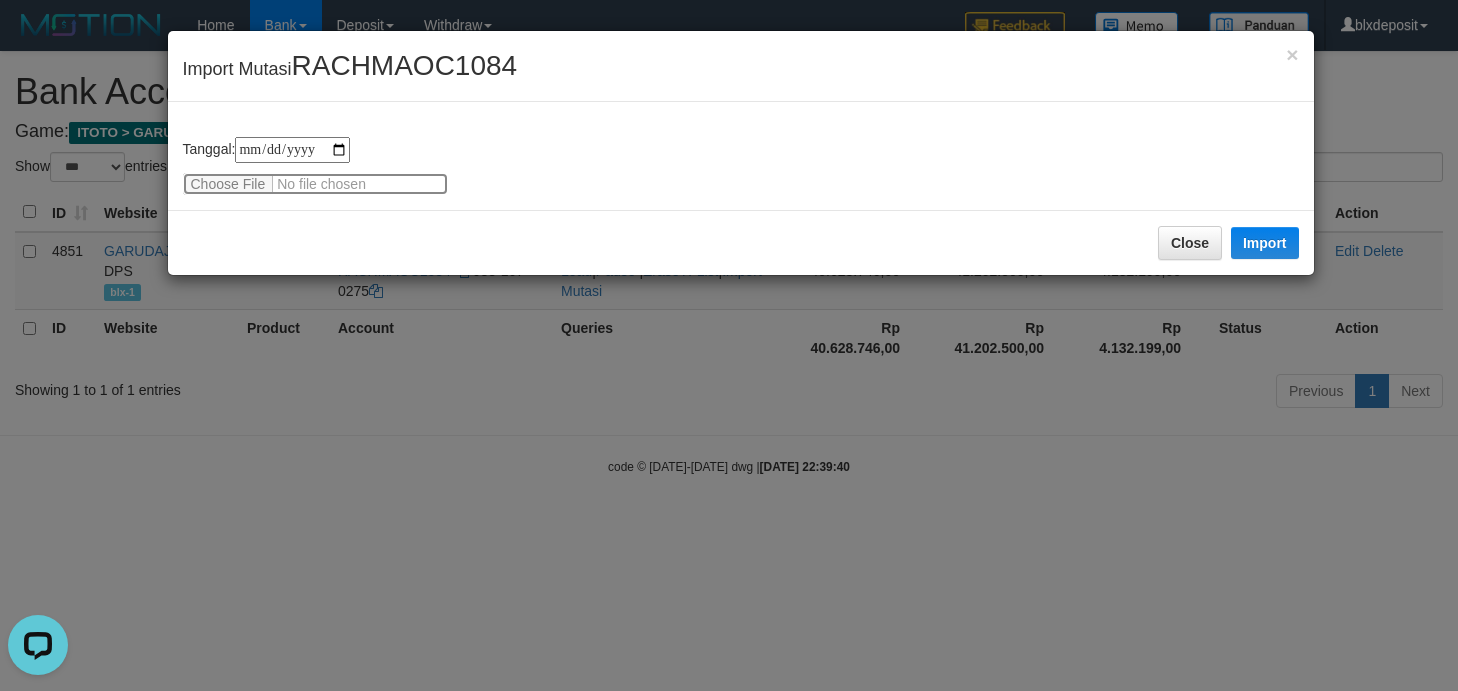 click at bounding box center [315, 184] 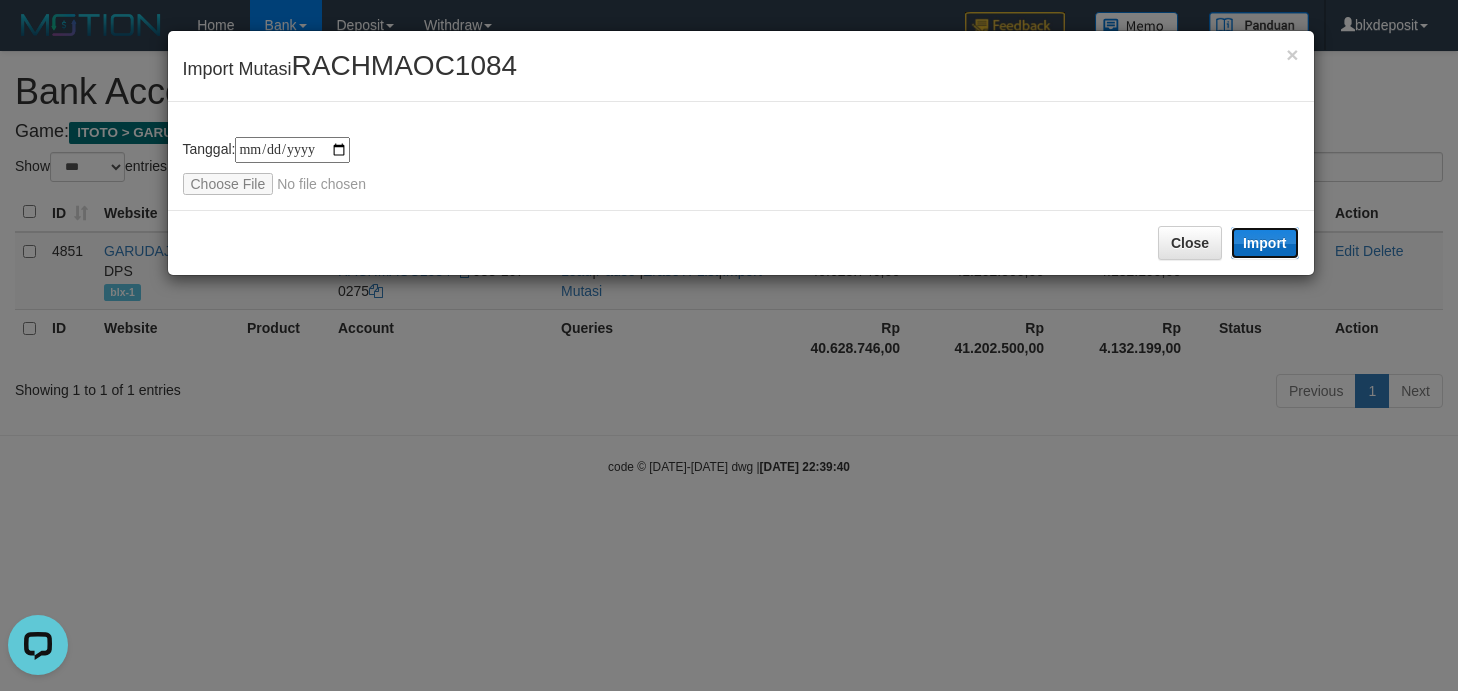 click on "Import" at bounding box center (1265, 243) 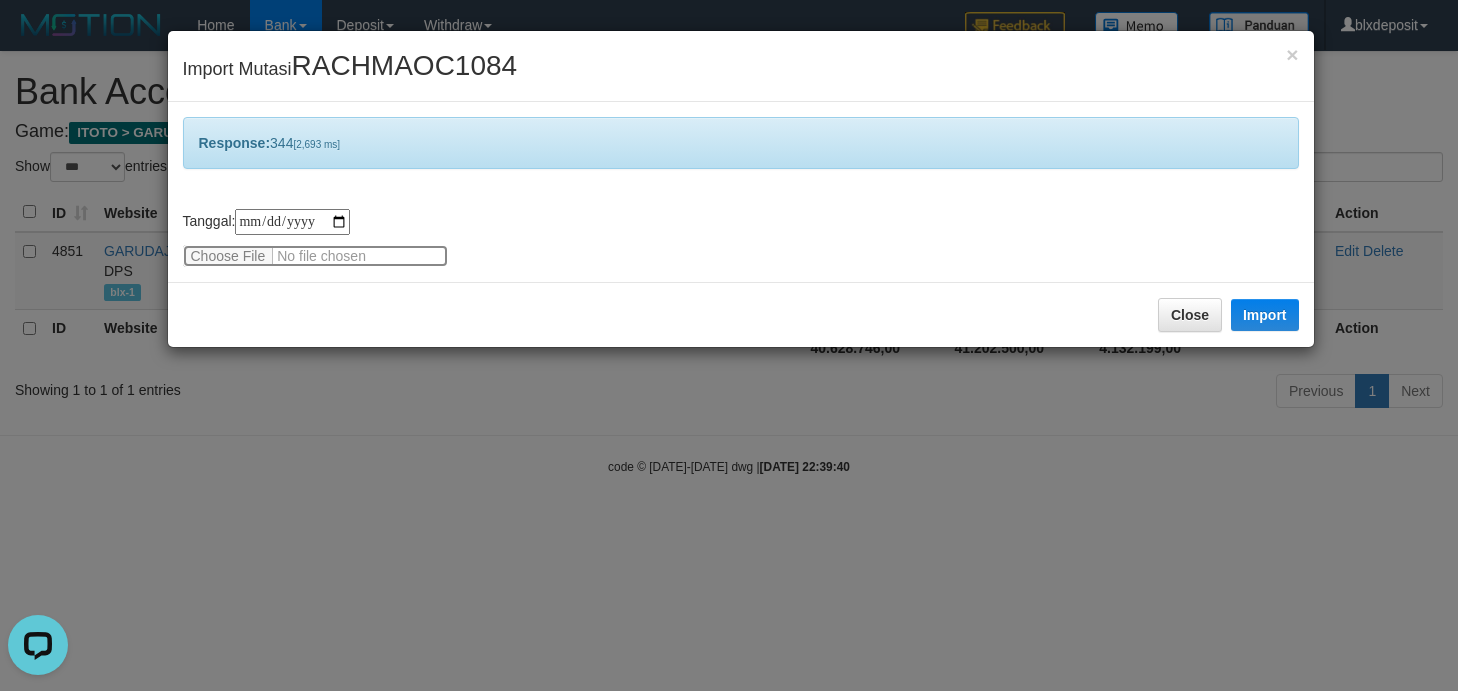 click at bounding box center [315, 256] 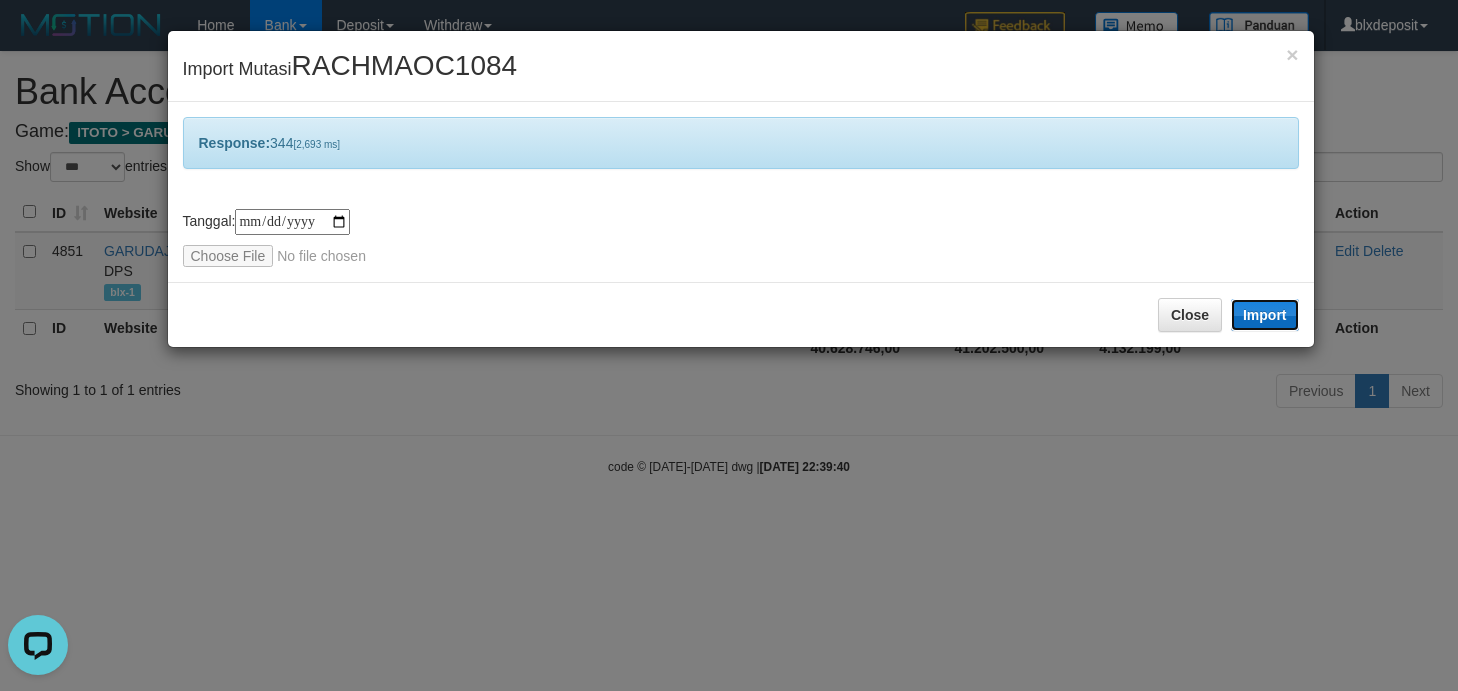 click on "Import" at bounding box center [1265, 315] 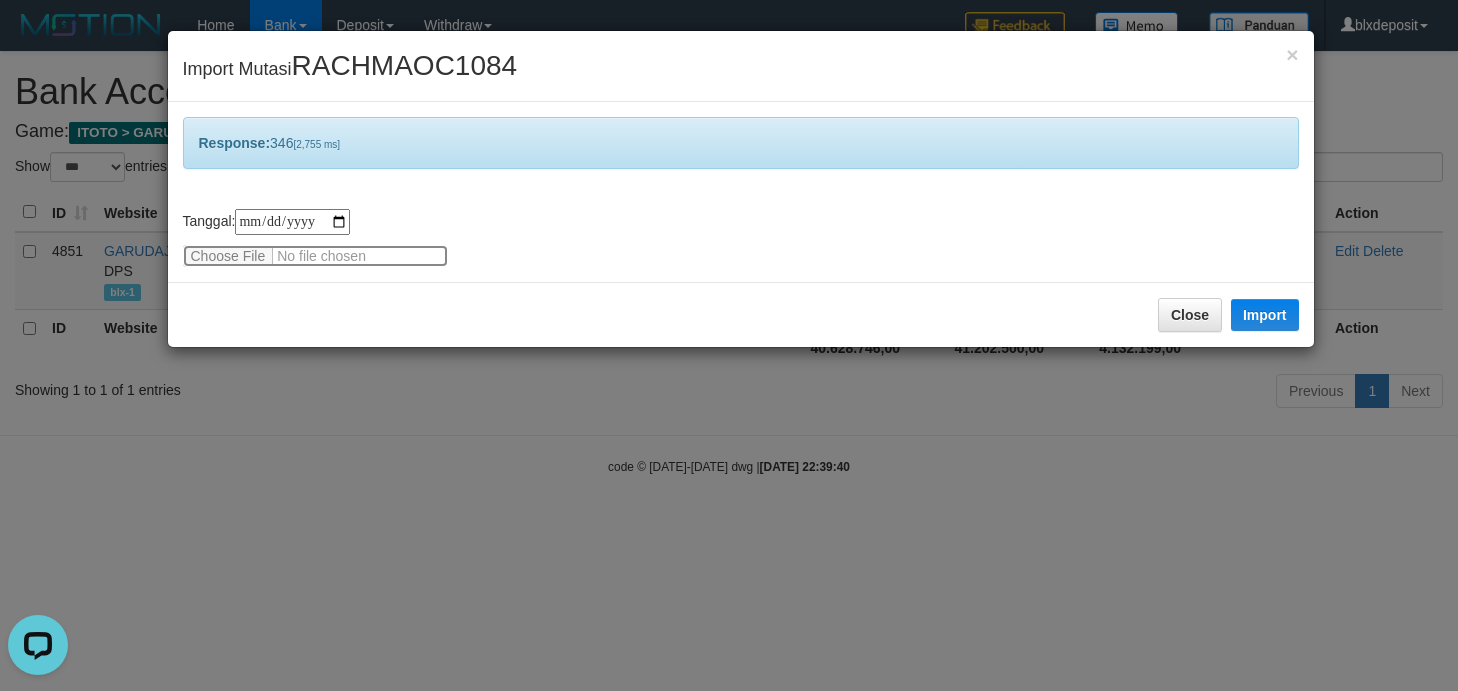 click at bounding box center [315, 256] 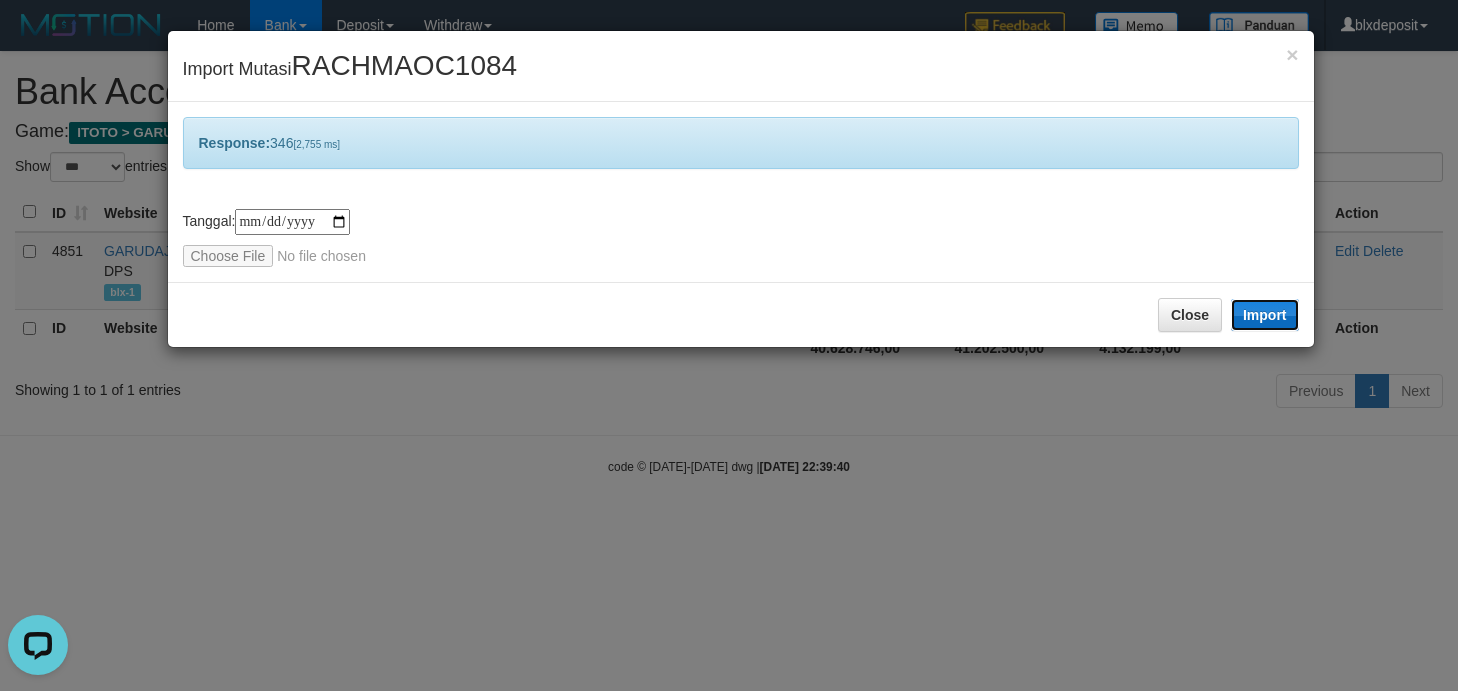 click on "Import" at bounding box center (1265, 315) 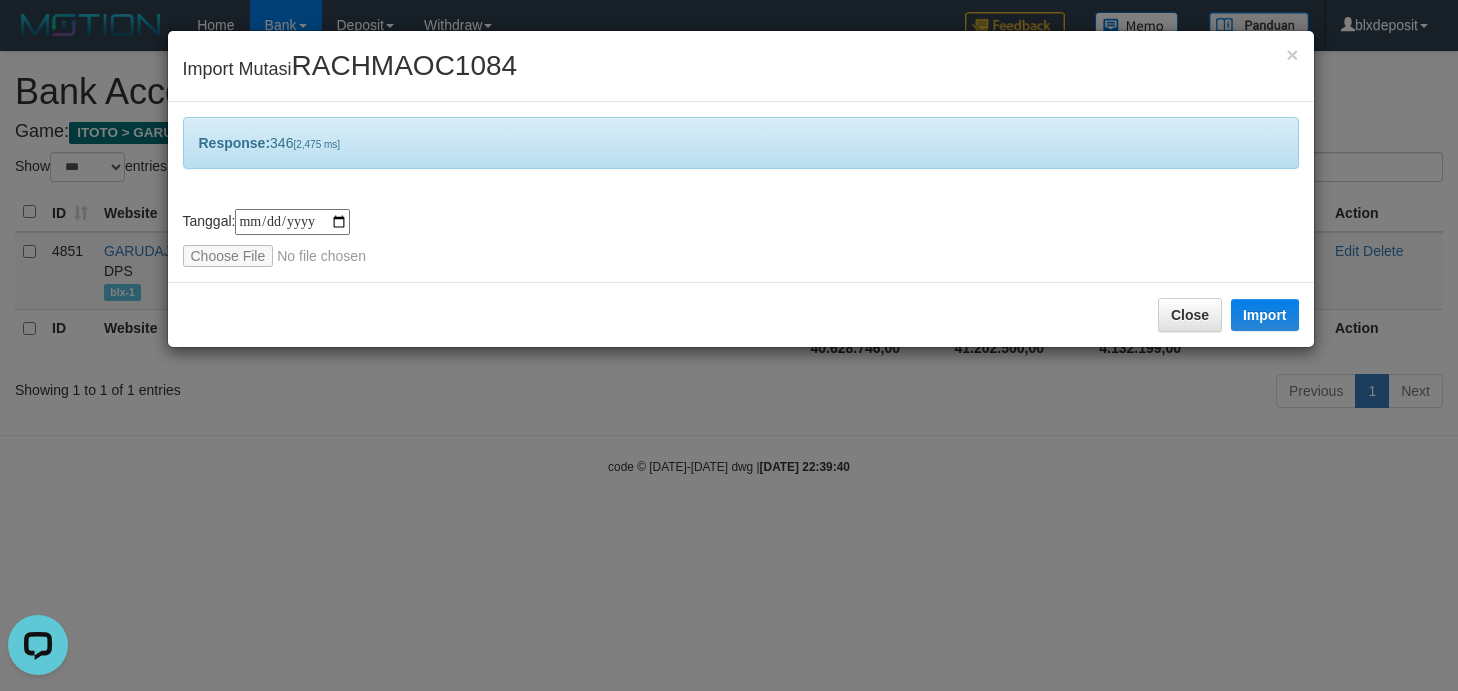 click on "**********" at bounding box center [741, 192] 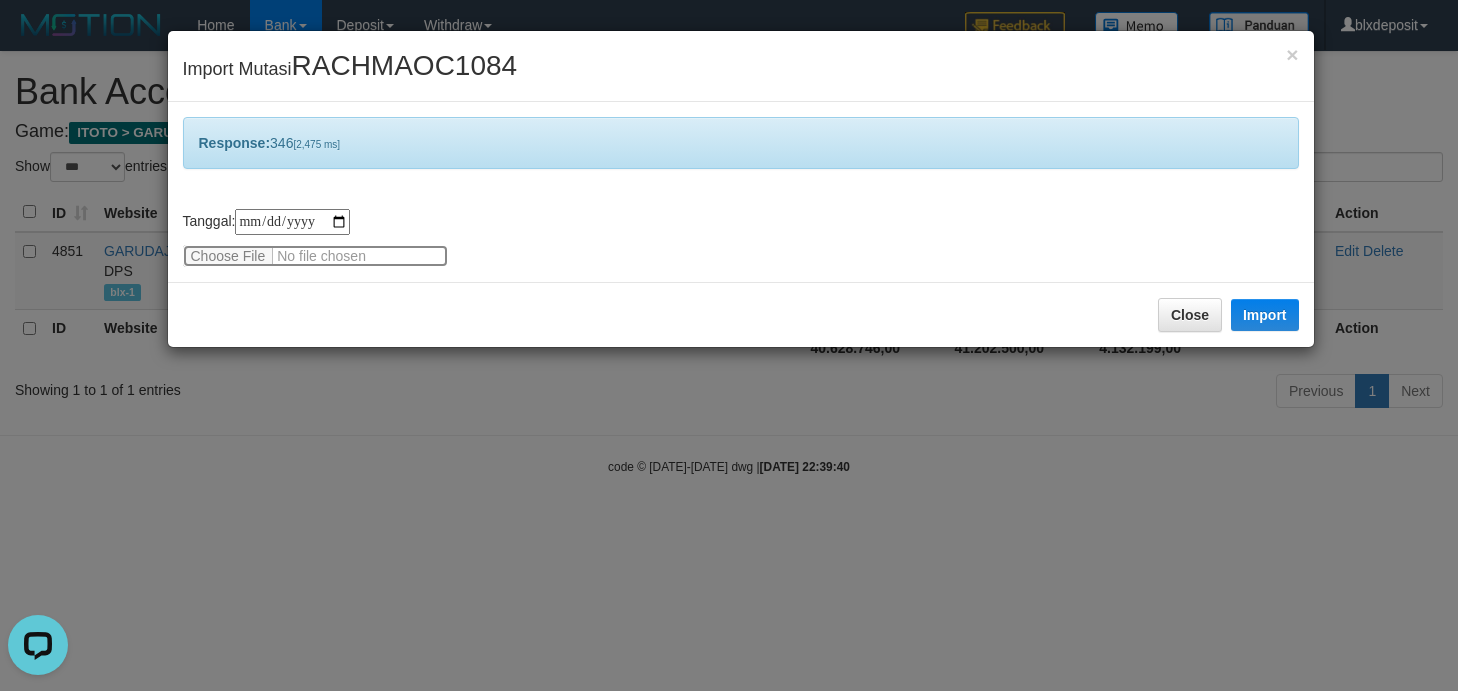 click at bounding box center [315, 256] 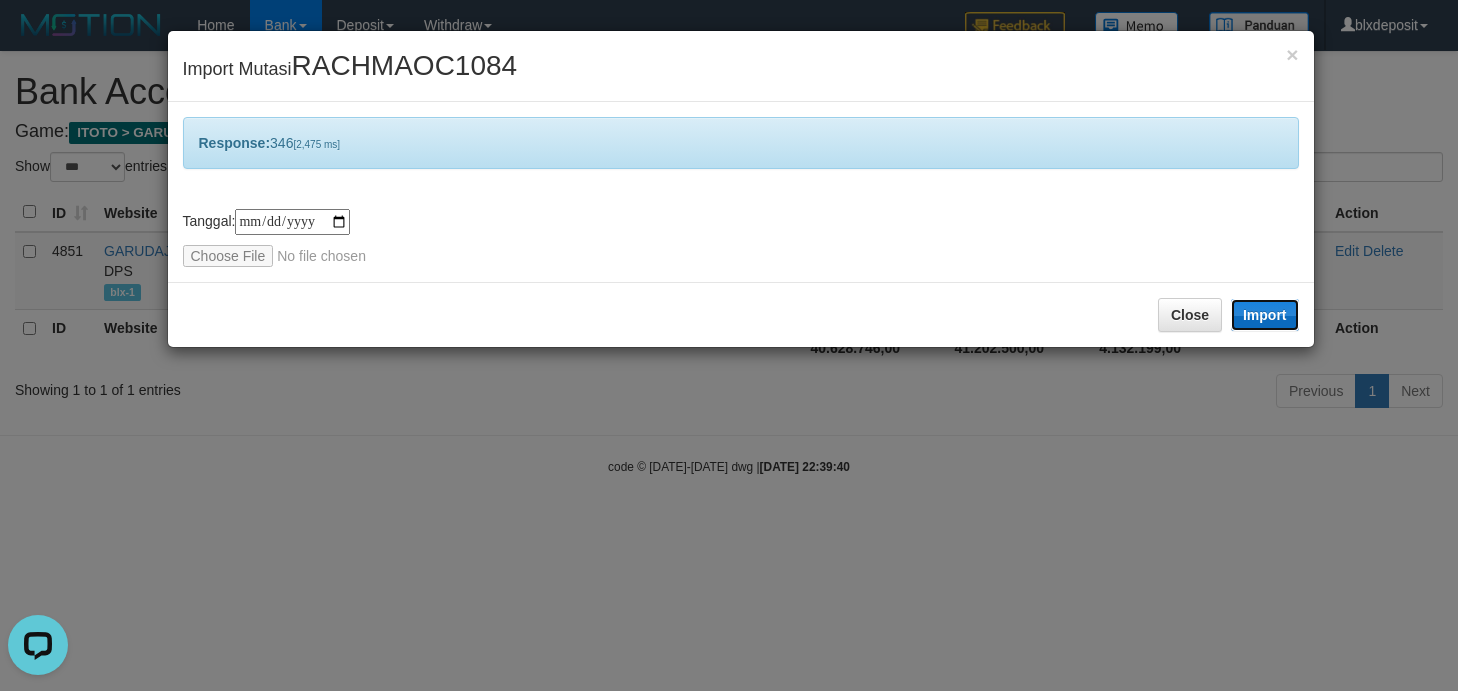 click on "Import" at bounding box center (1265, 315) 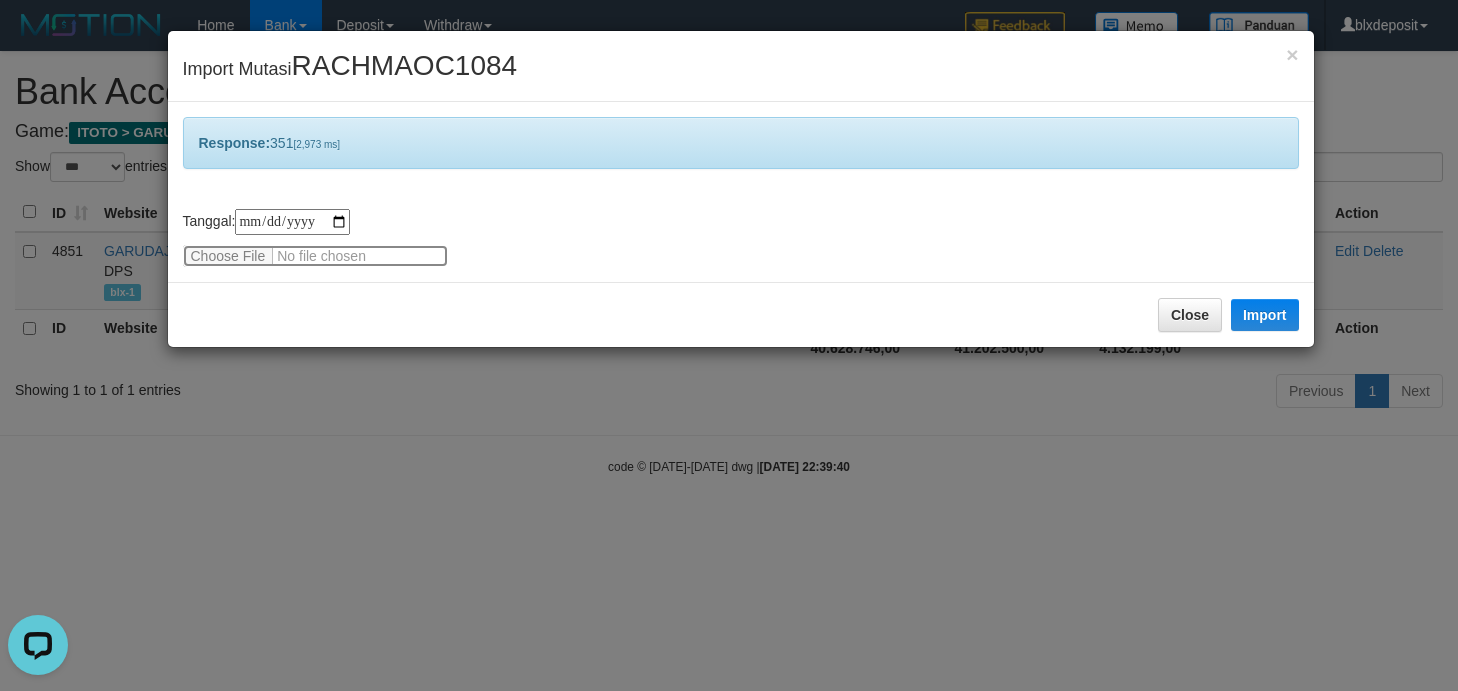 click at bounding box center (315, 256) 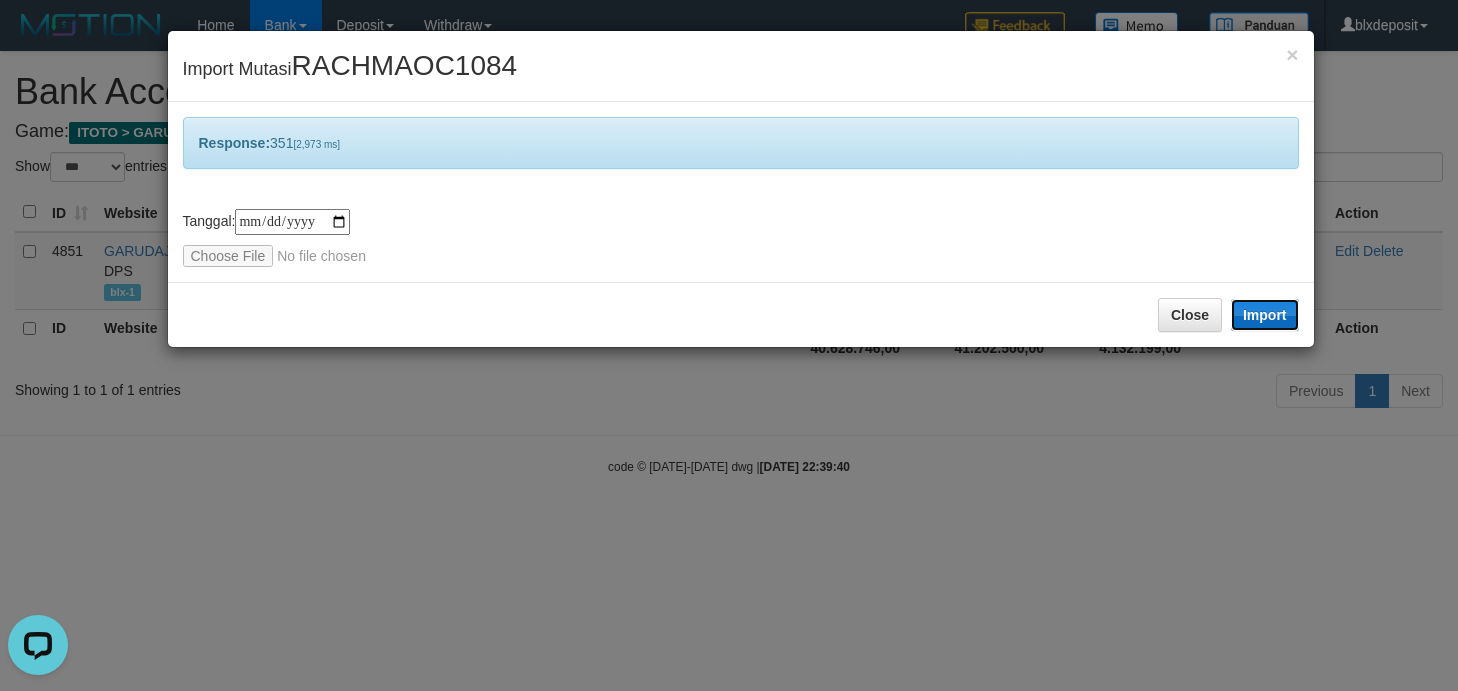 click on "Import" at bounding box center (1265, 315) 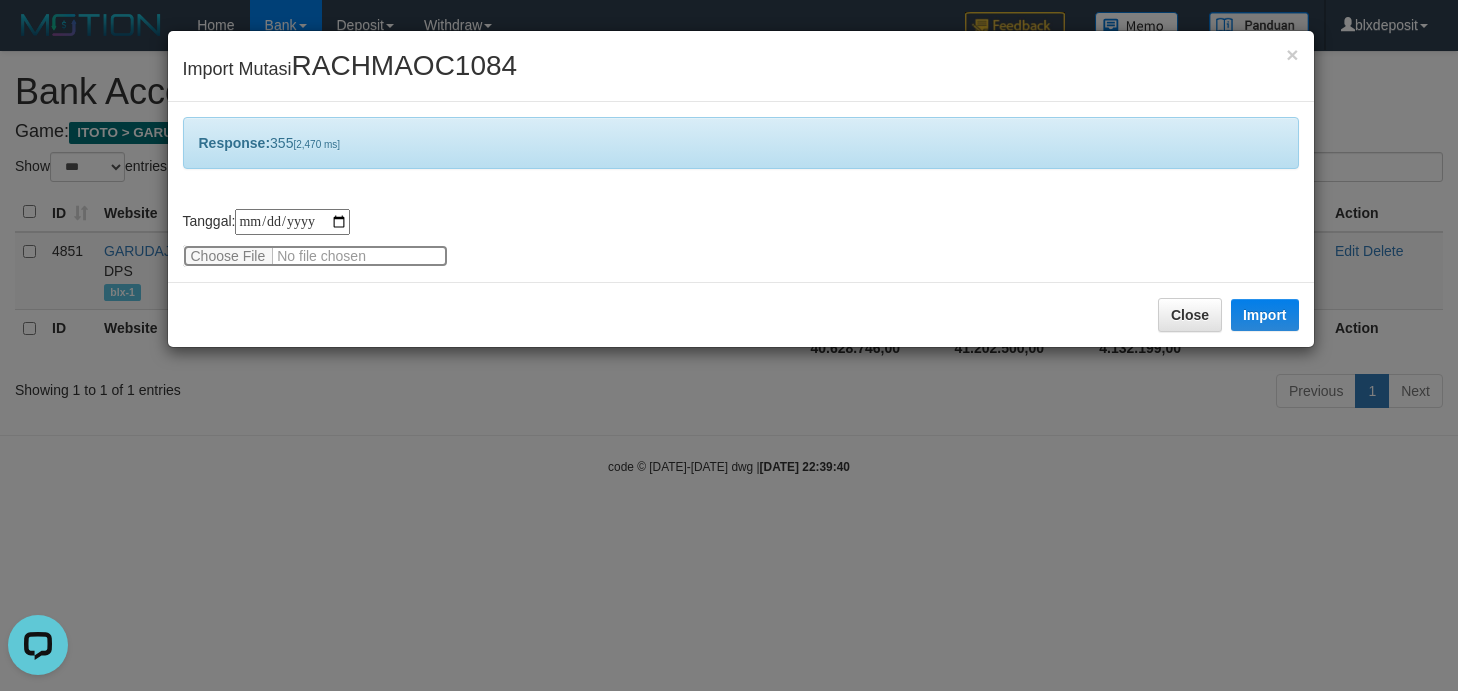 click at bounding box center [315, 256] 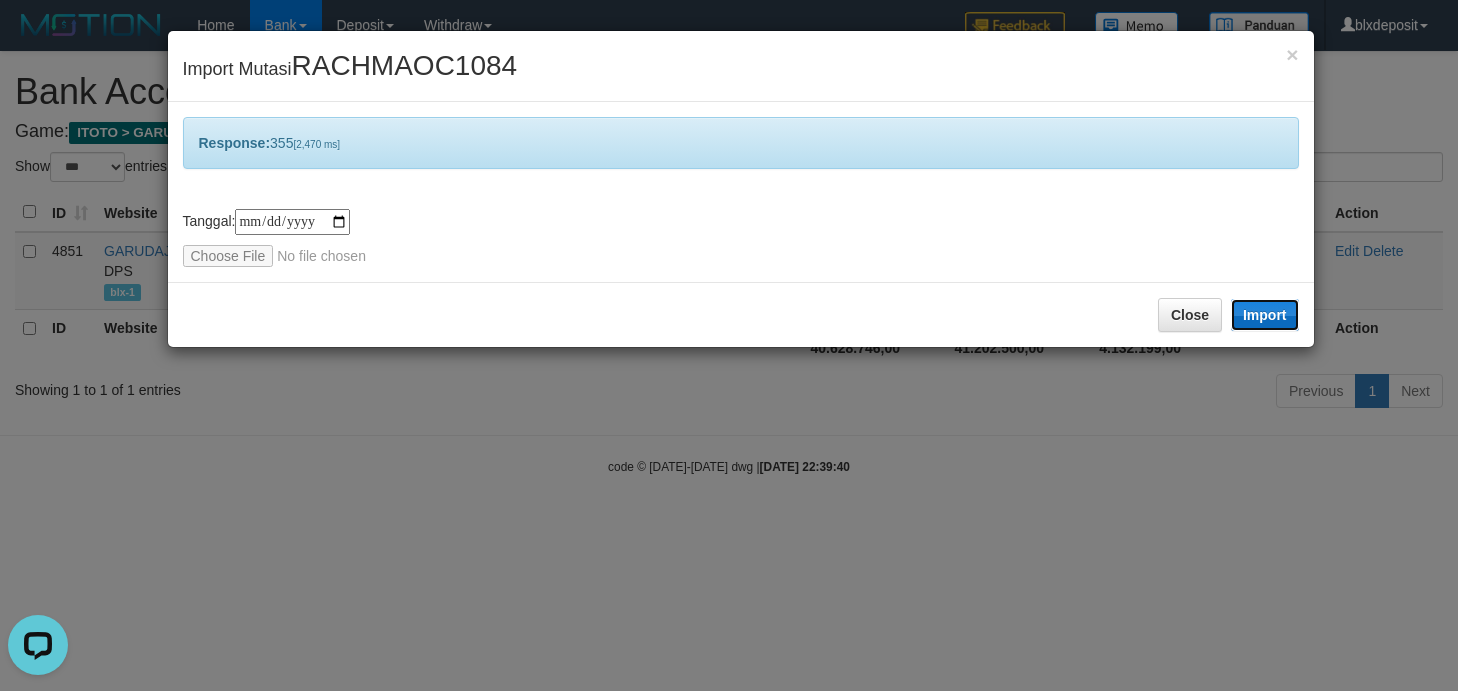 click on "Import" at bounding box center (1265, 315) 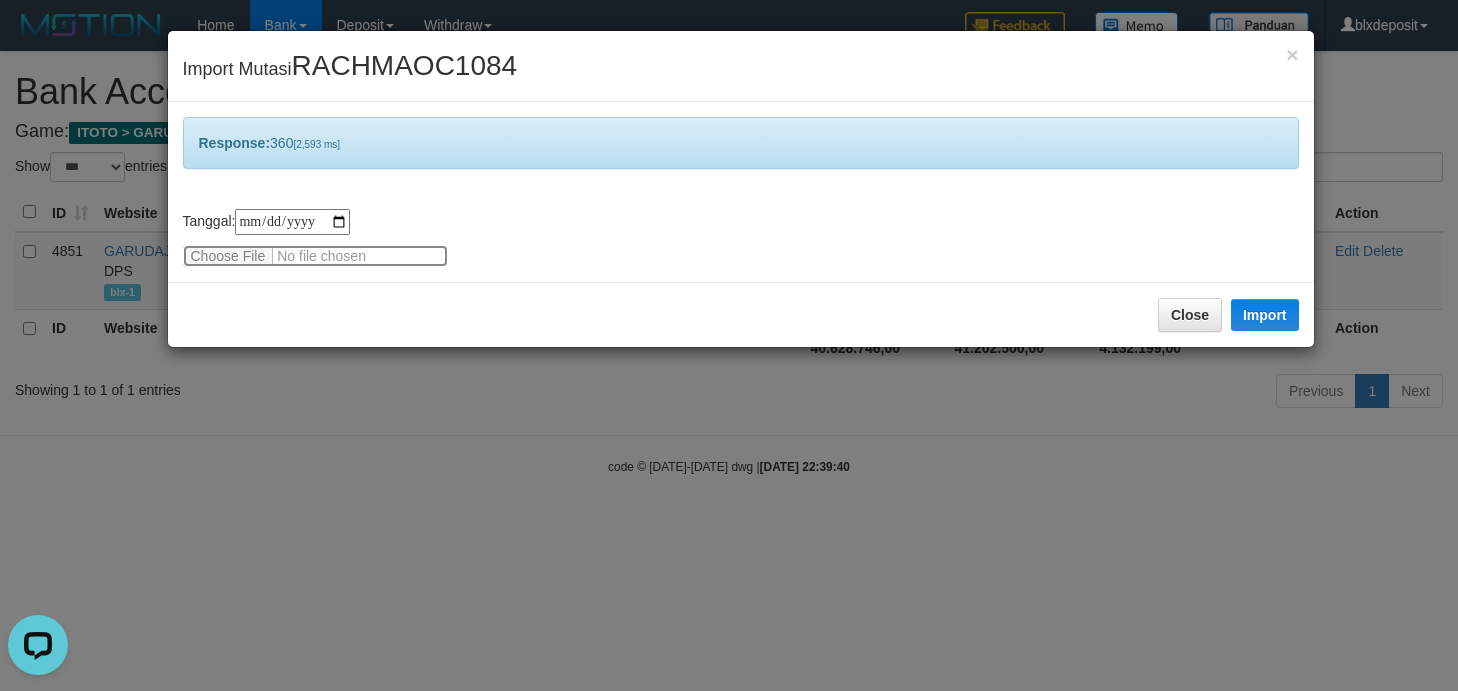click at bounding box center [315, 256] 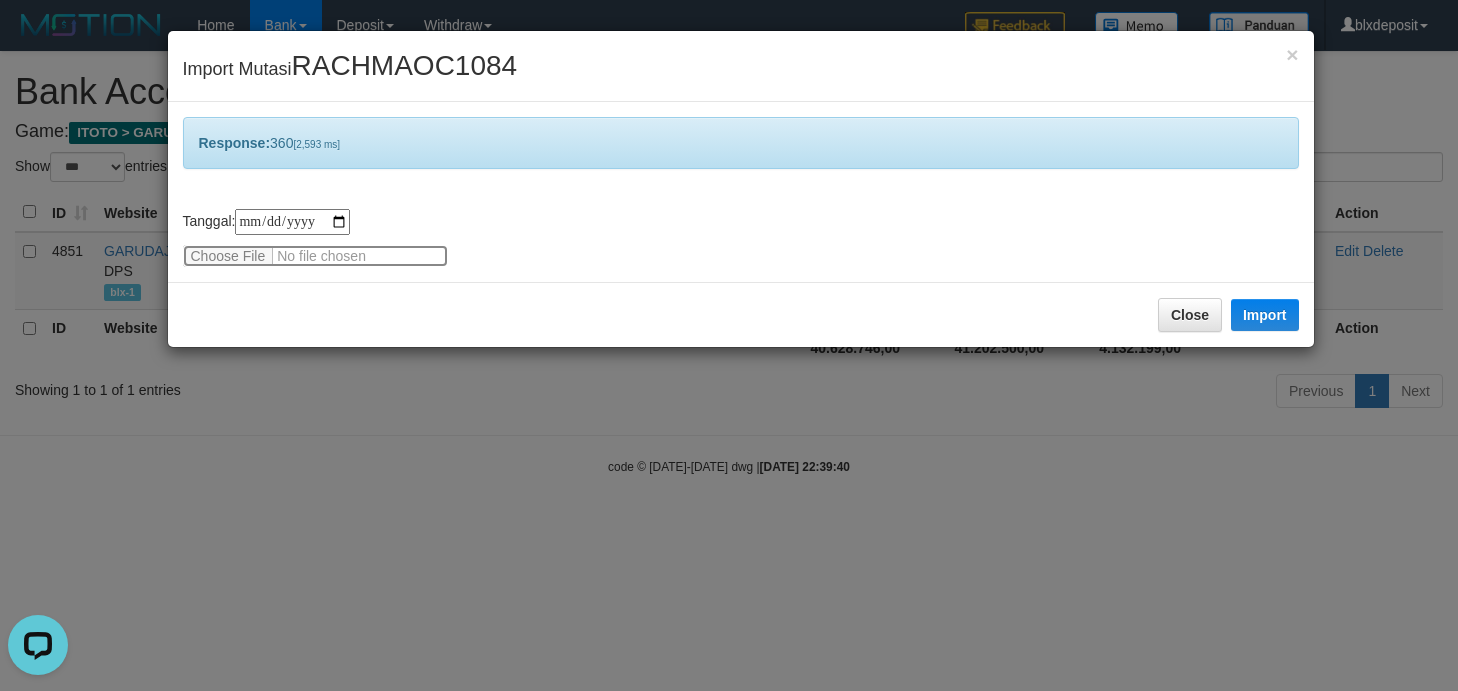 type on "**********" 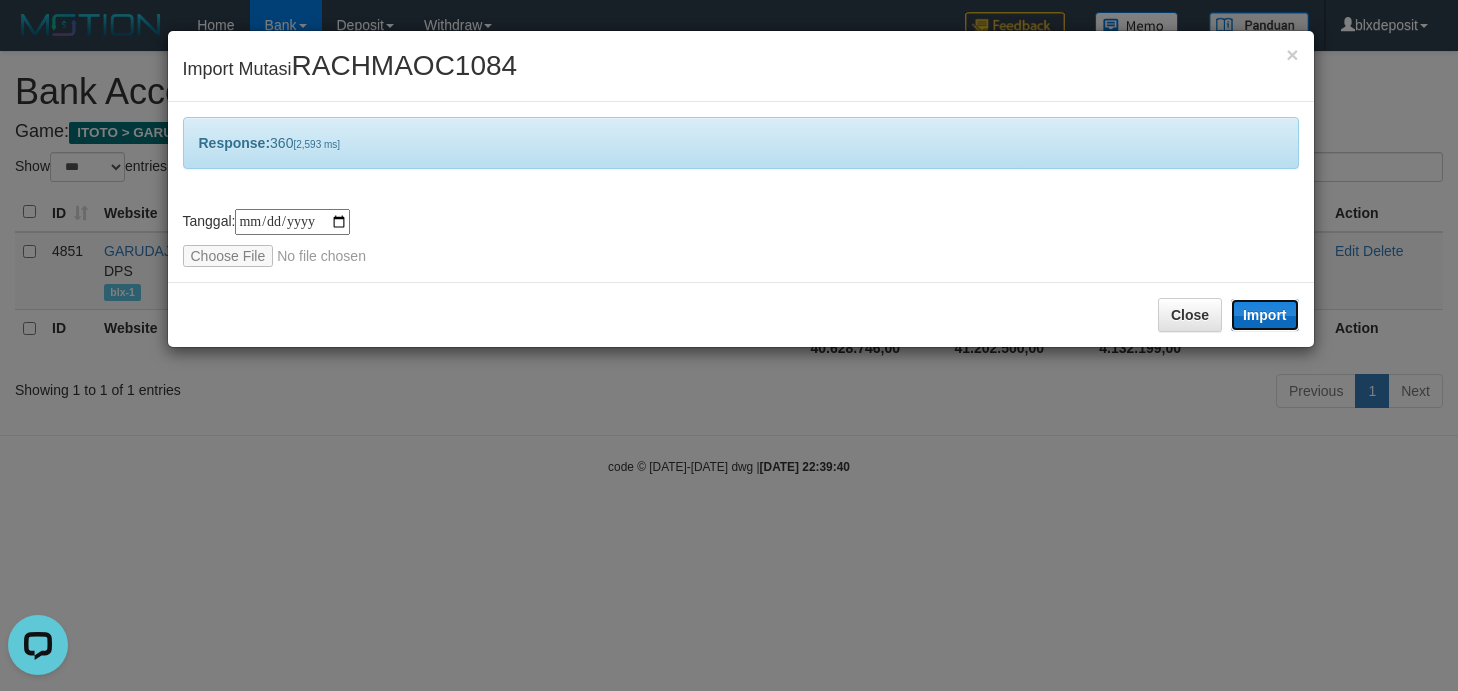 click on "Import" at bounding box center [1265, 315] 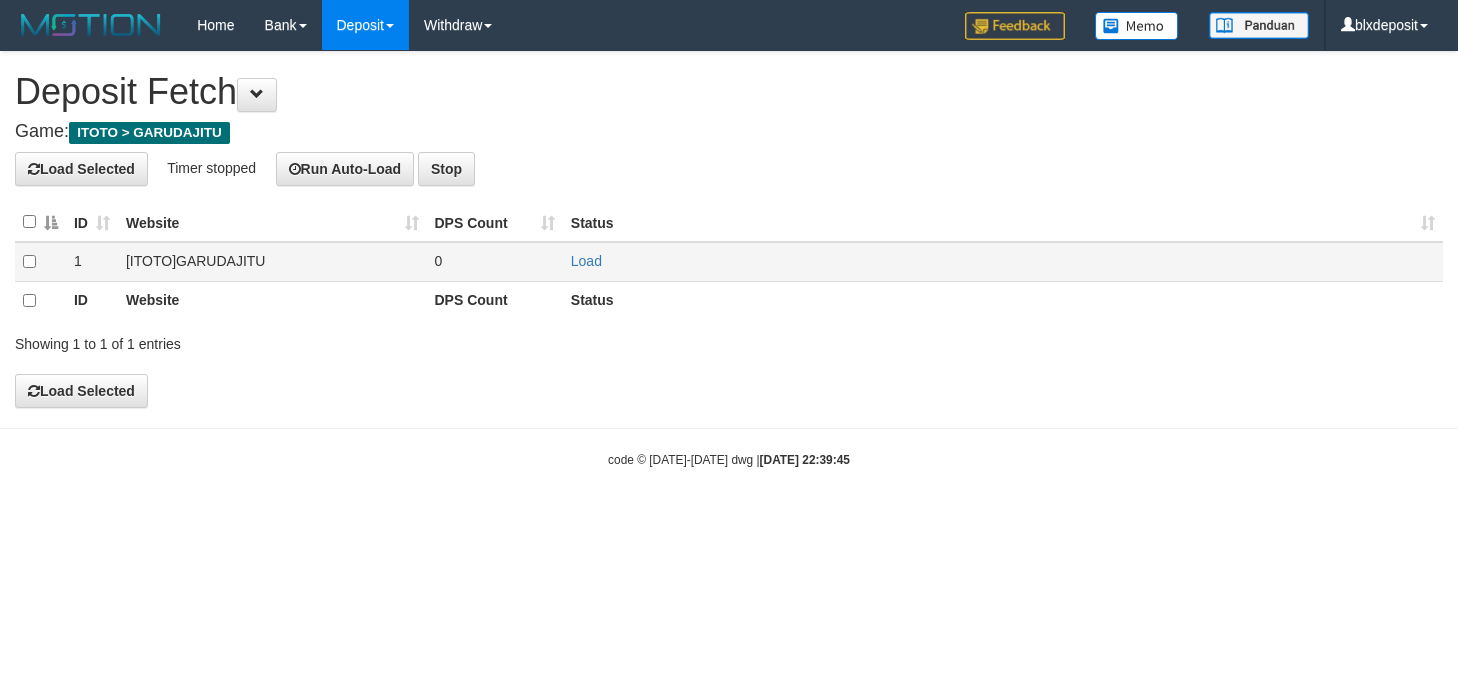 scroll, scrollTop: 0, scrollLeft: 0, axis: both 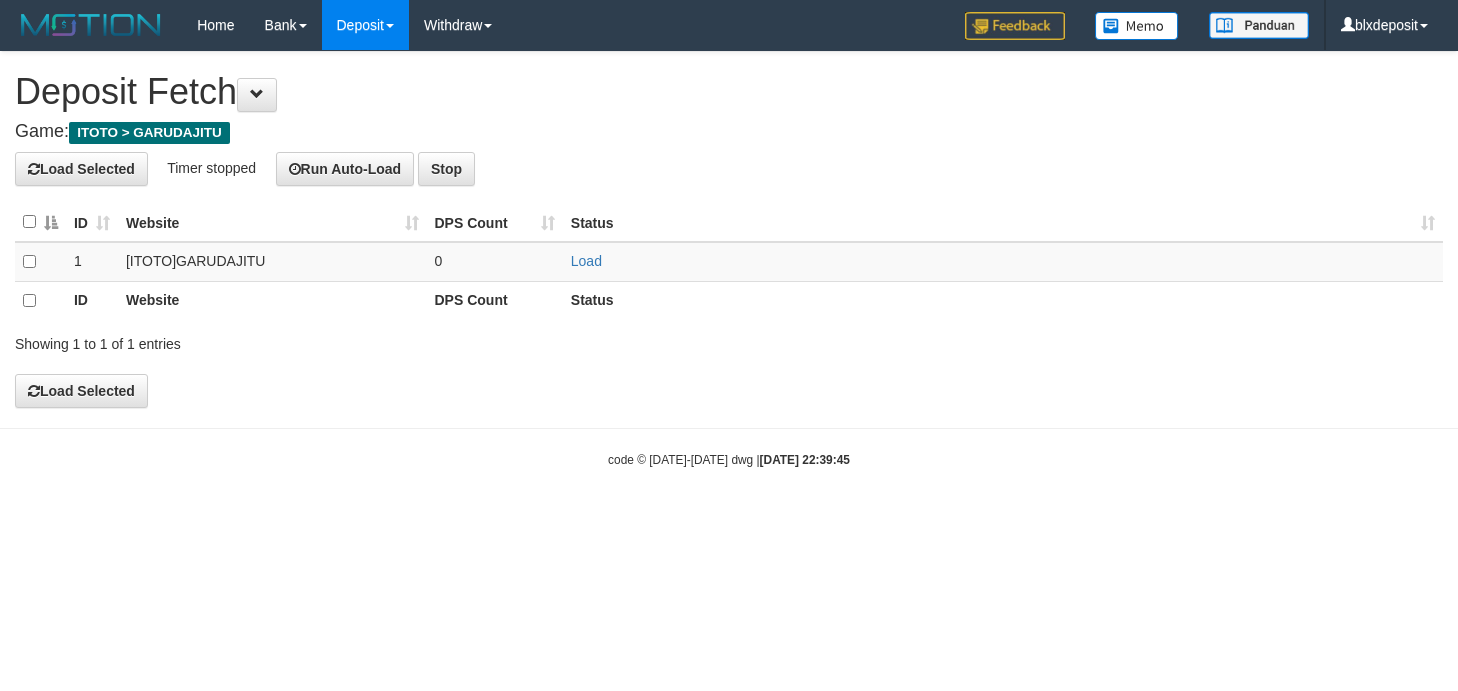 click at bounding box center [40, 222] 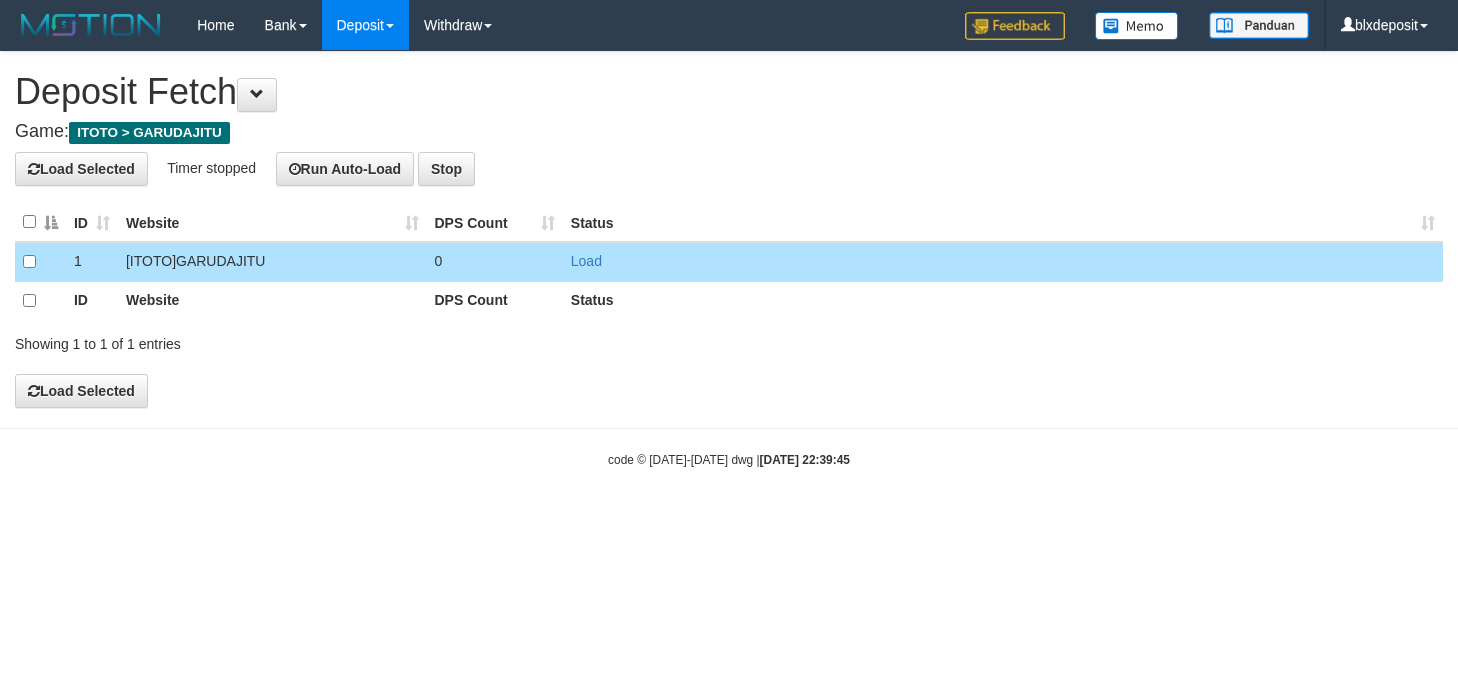 click on "Load" at bounding box center (1003, 261) 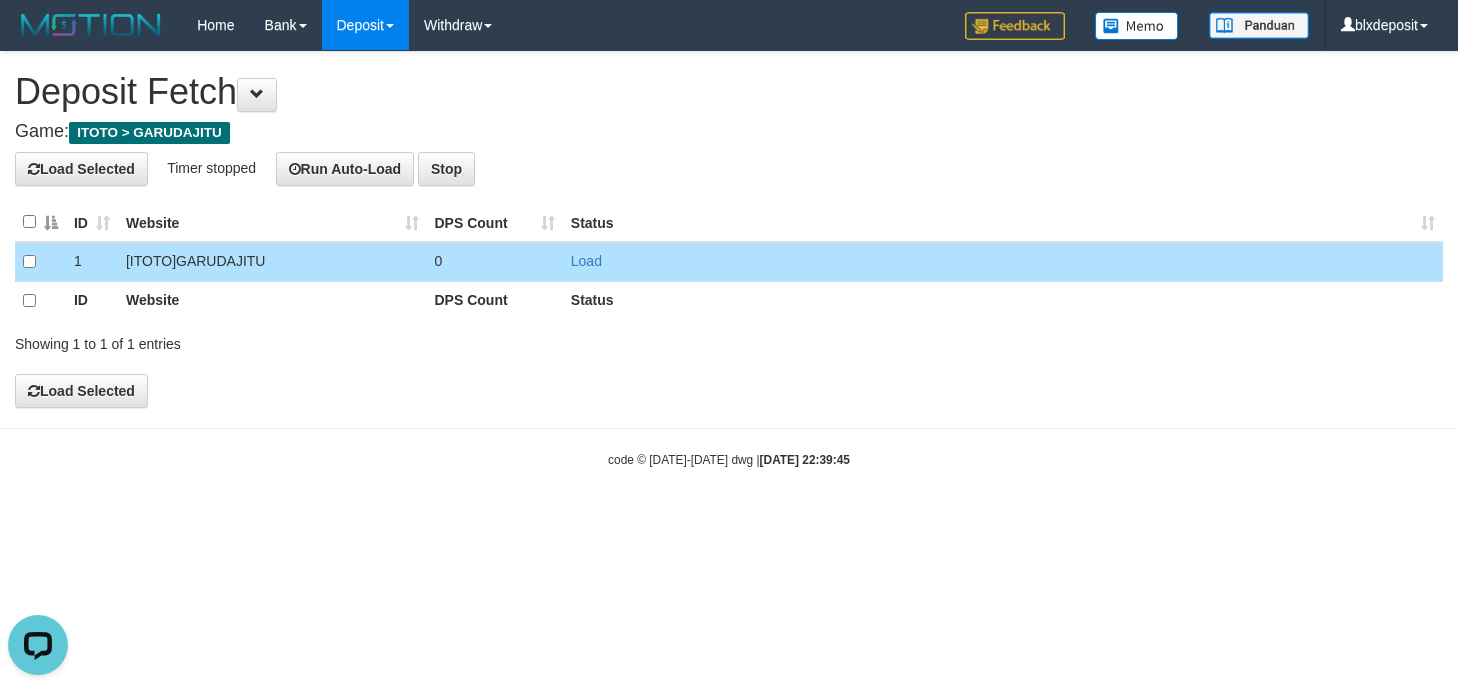 scroll, scrollTop: 0, scrollLeft: 0, axis: both 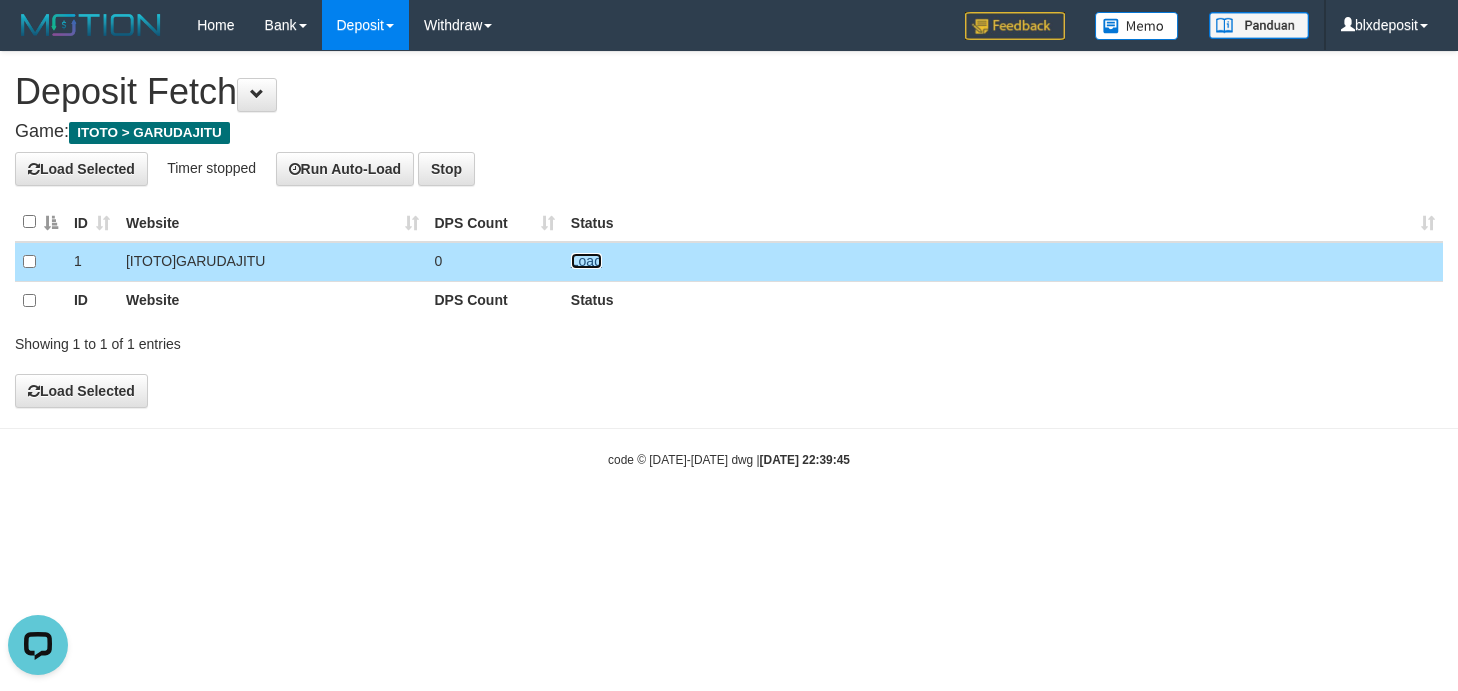 click on "Load" at bounding box center (586, 261) 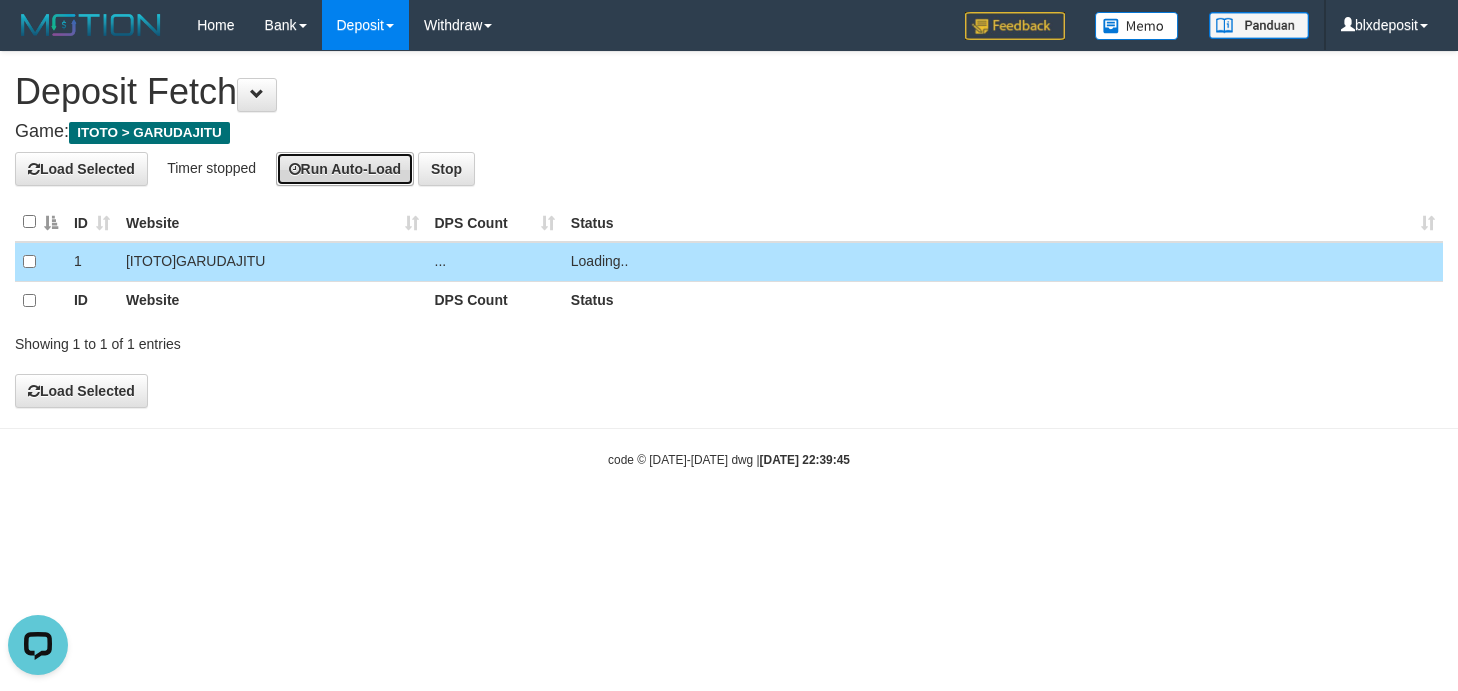 click on "Run Auto-Load" at bounding box center [345, 169] 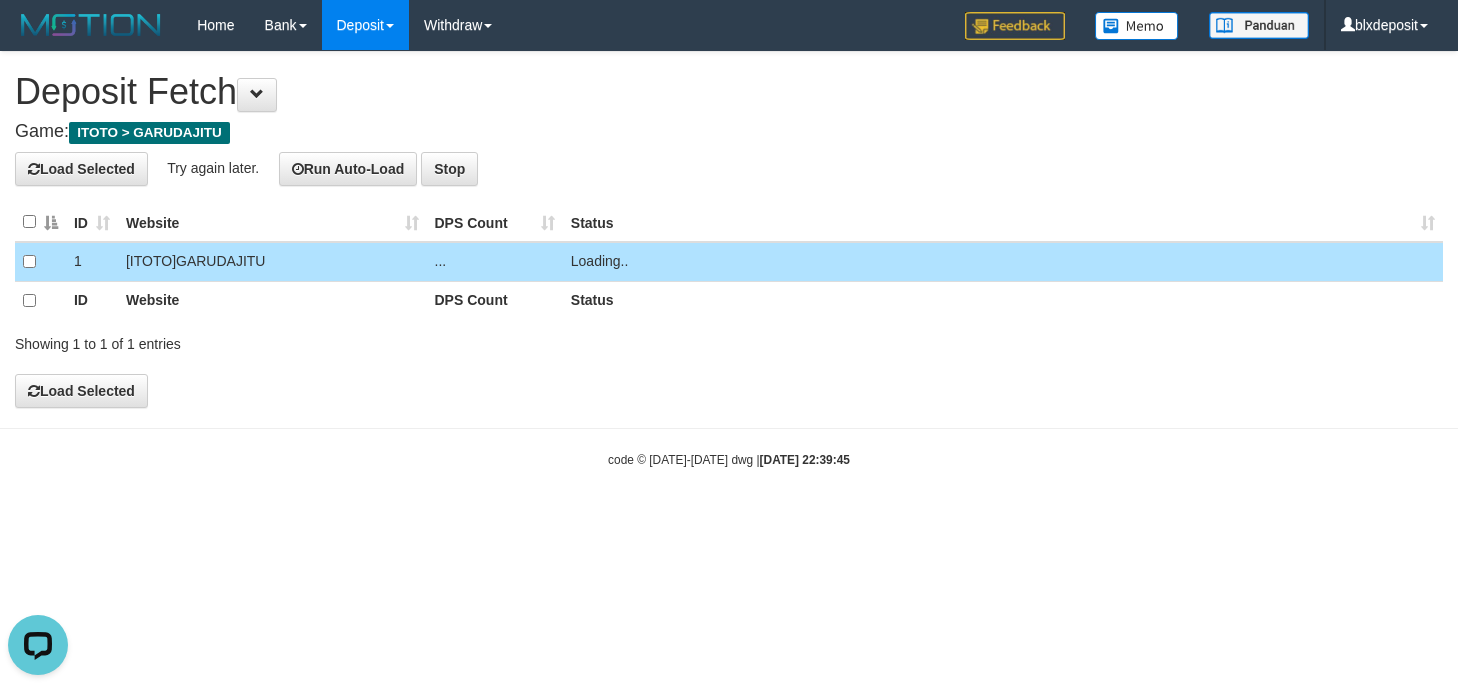 drag, startPoint x: 931, startPoint y: 171, endPoint x: 961, endPoint y: 88, distance: 88.25531 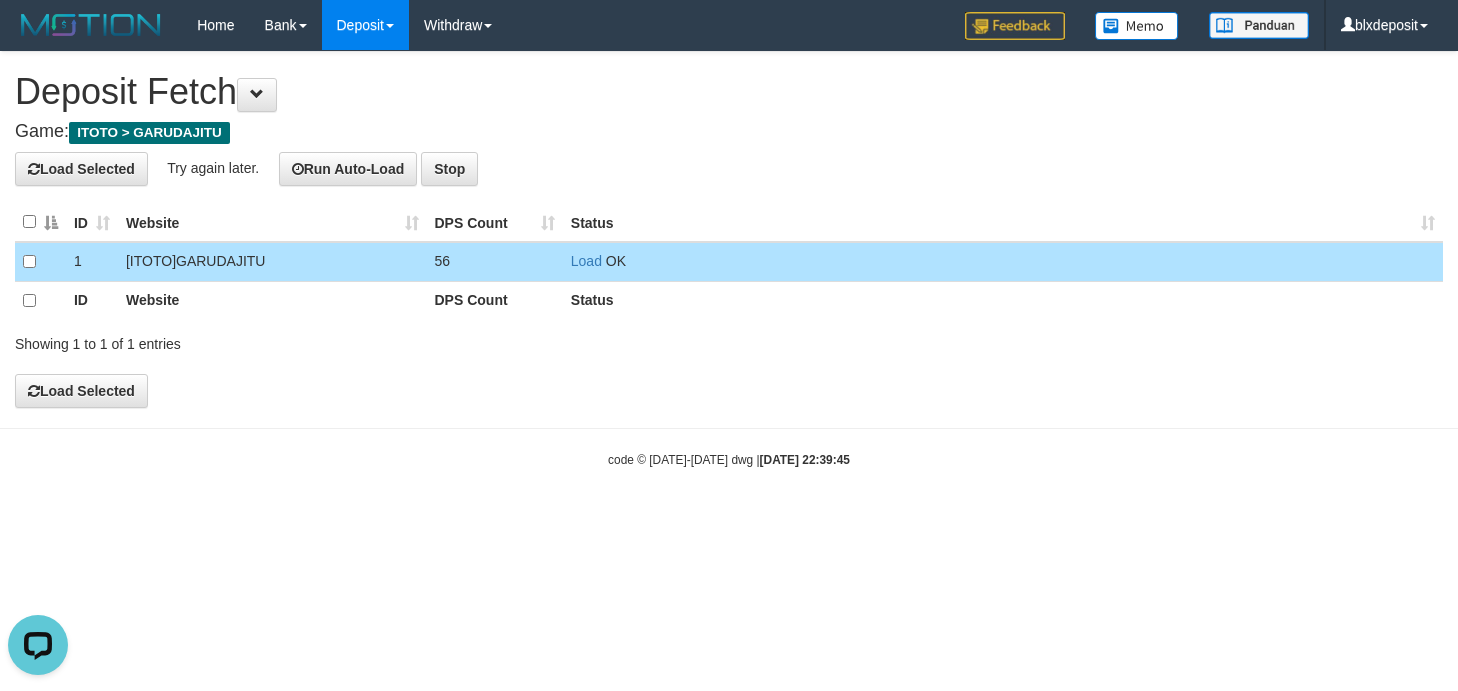 click on "**********" at bounding box center [729, 229] 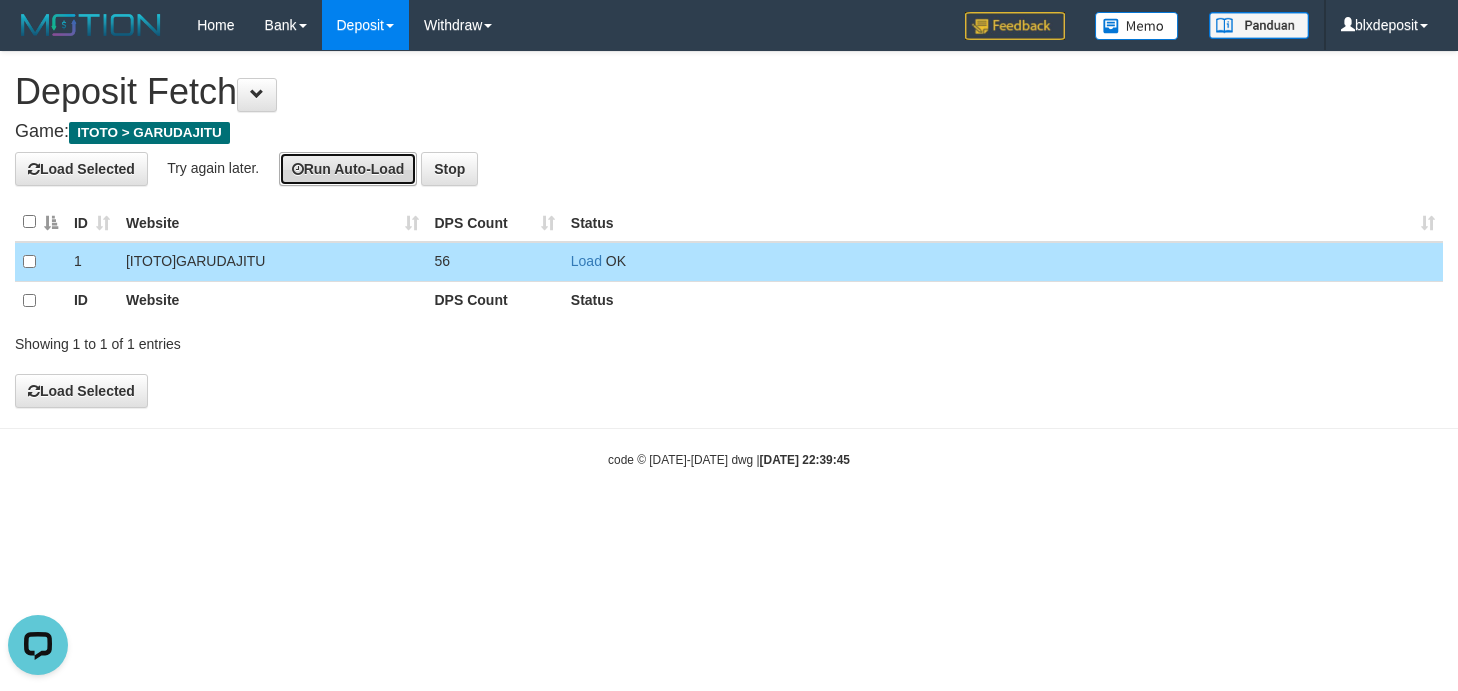 click on "Run Auto-Load" at bounding box center [348, 169] 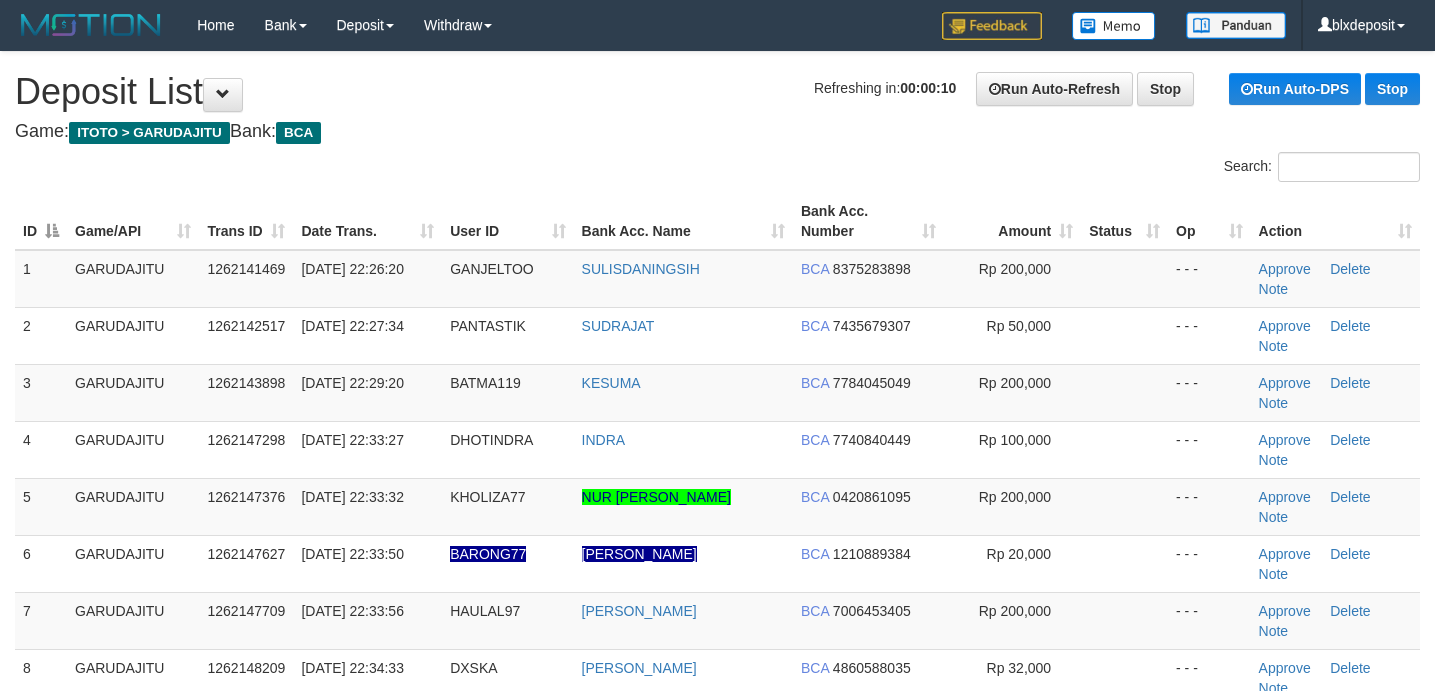 scroll, scrollTop: 0, scrollLeft: 0, axis: both 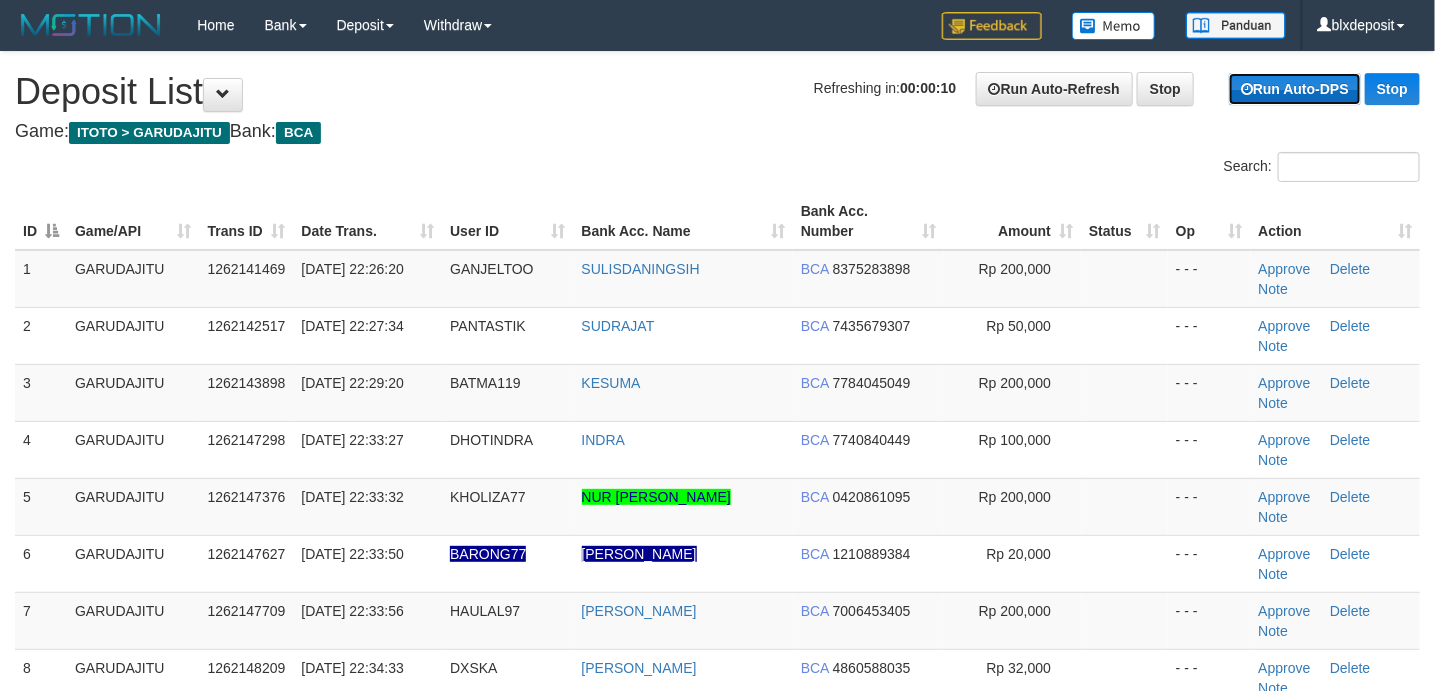 click on "Run Auto-DPS" at bounding box center [1295, 89] 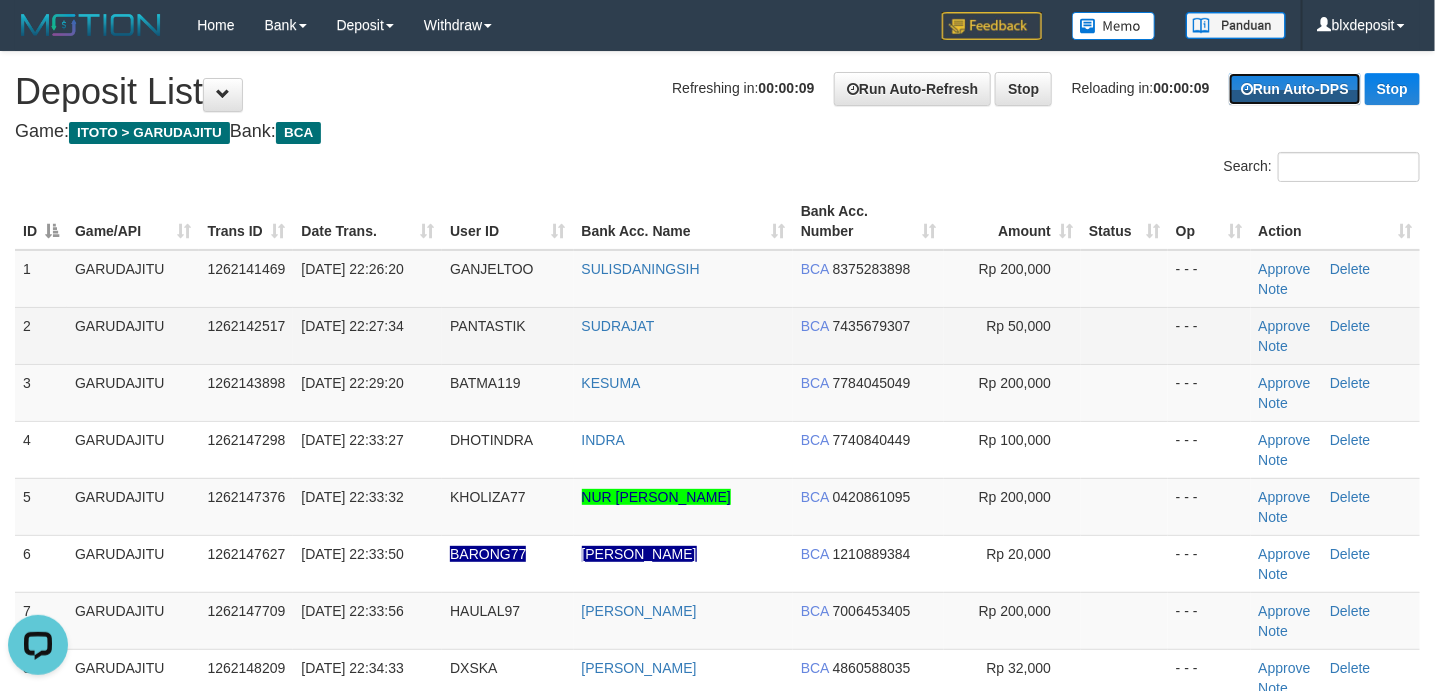 scroll, scrollTop: 0, scrollLeft: 0, axis: both 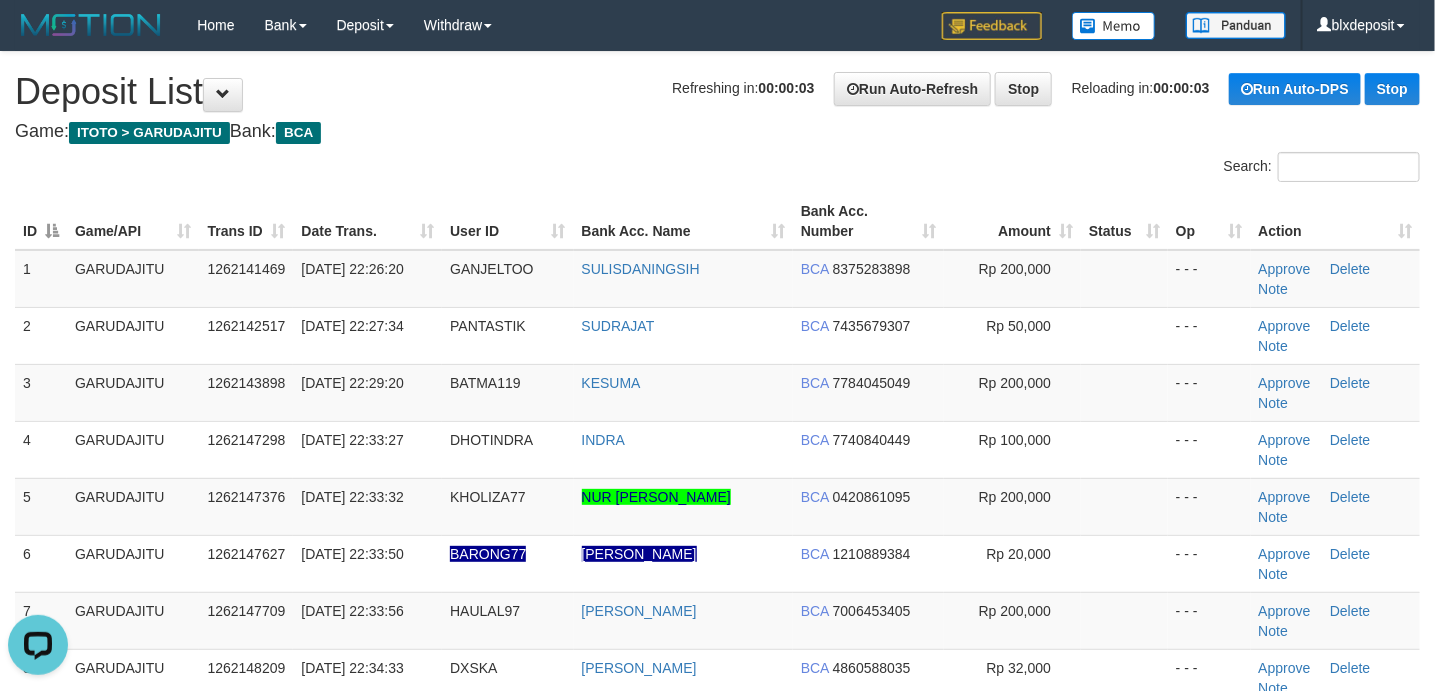 click on "Game:   ITOTO > GARUDAJITU    		Bank:   BCA" at bounding box center (717, 132) 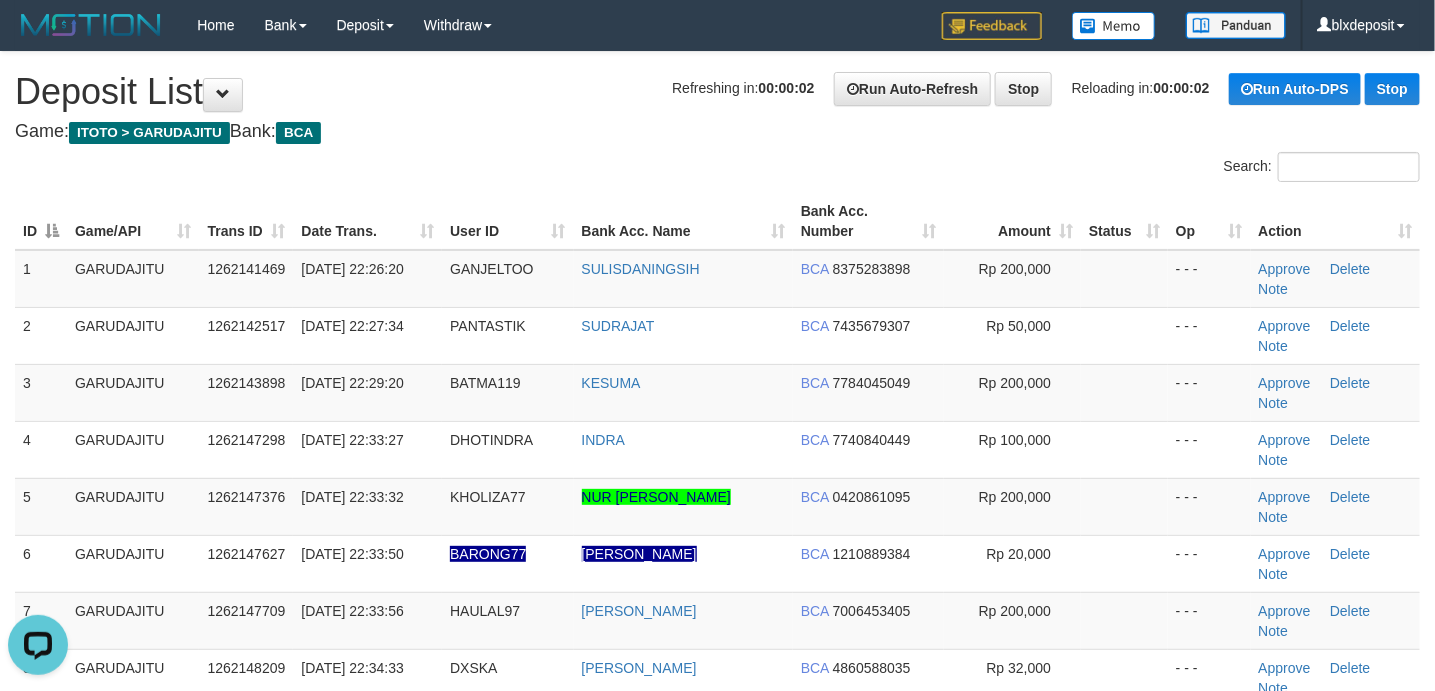click on "**********" at bounding box center [717, 567] 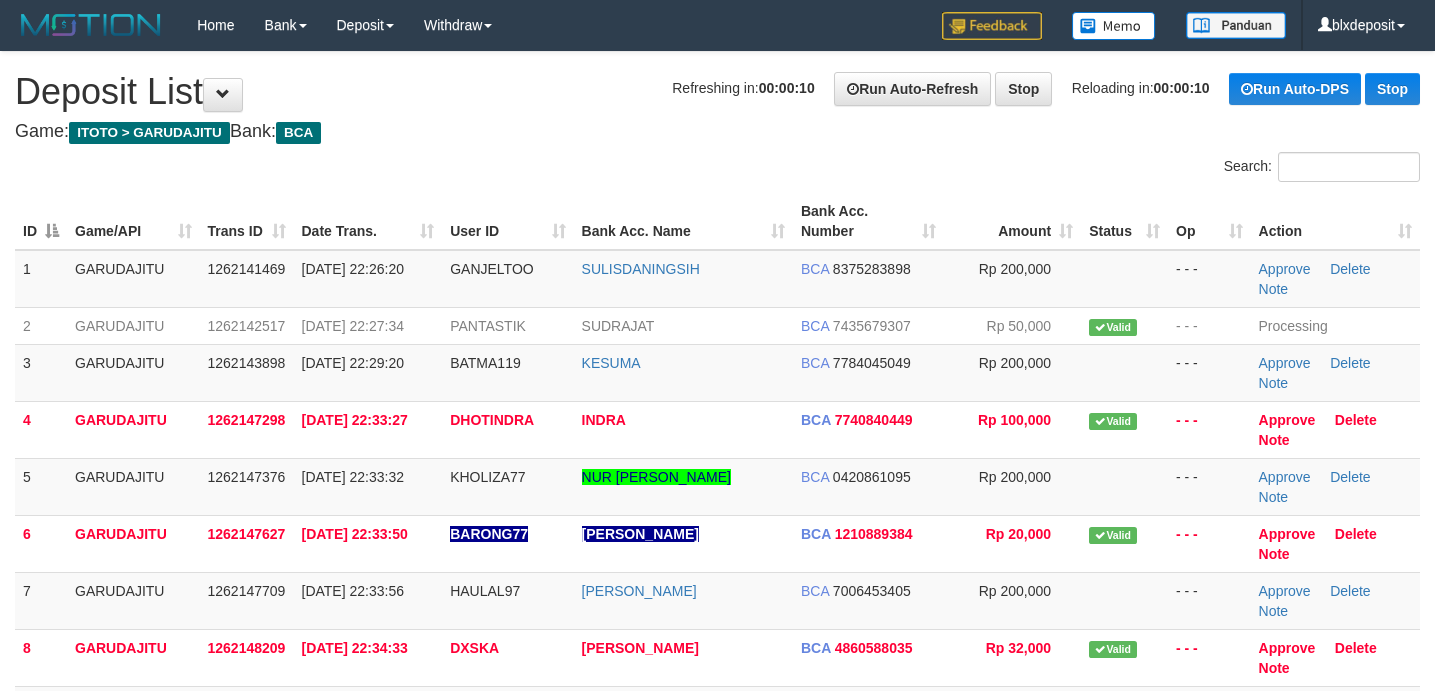 scroll, scrollTop: 0, scrollLeft: 0, axis: both 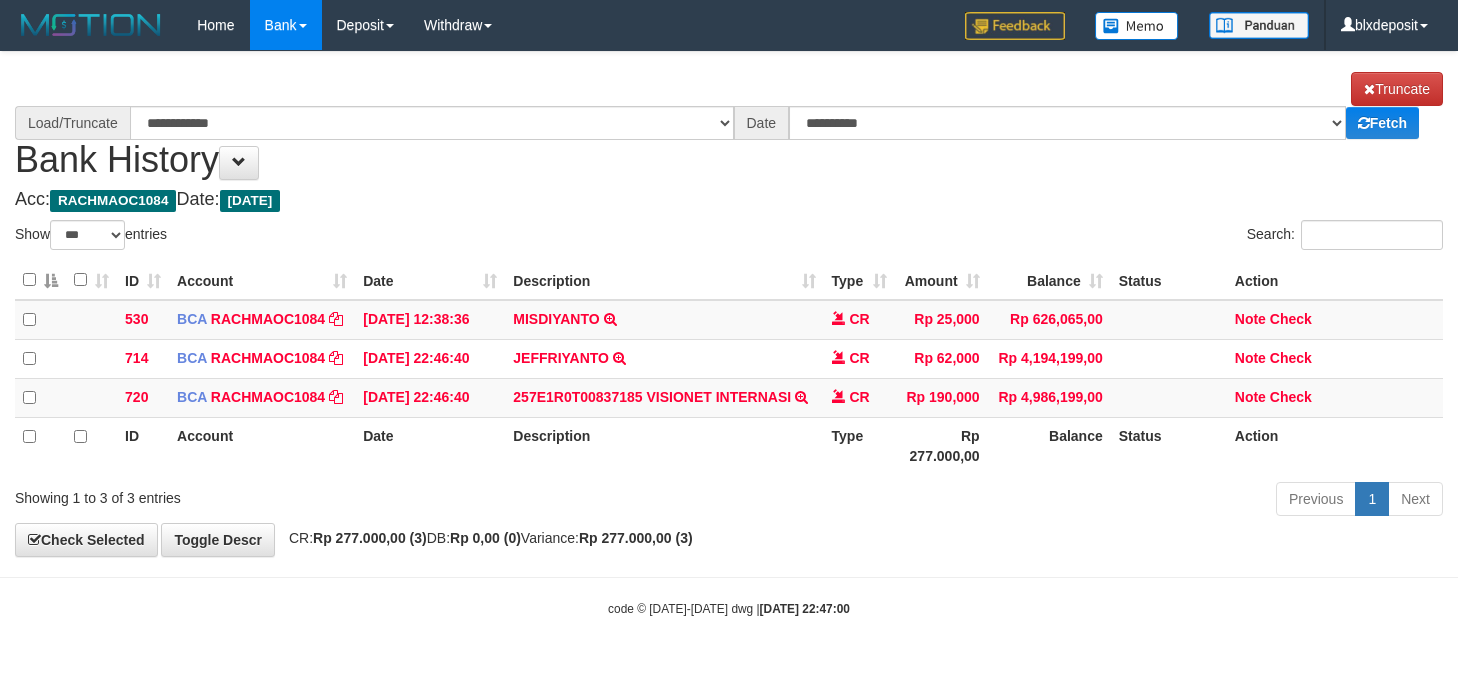 select on "***" 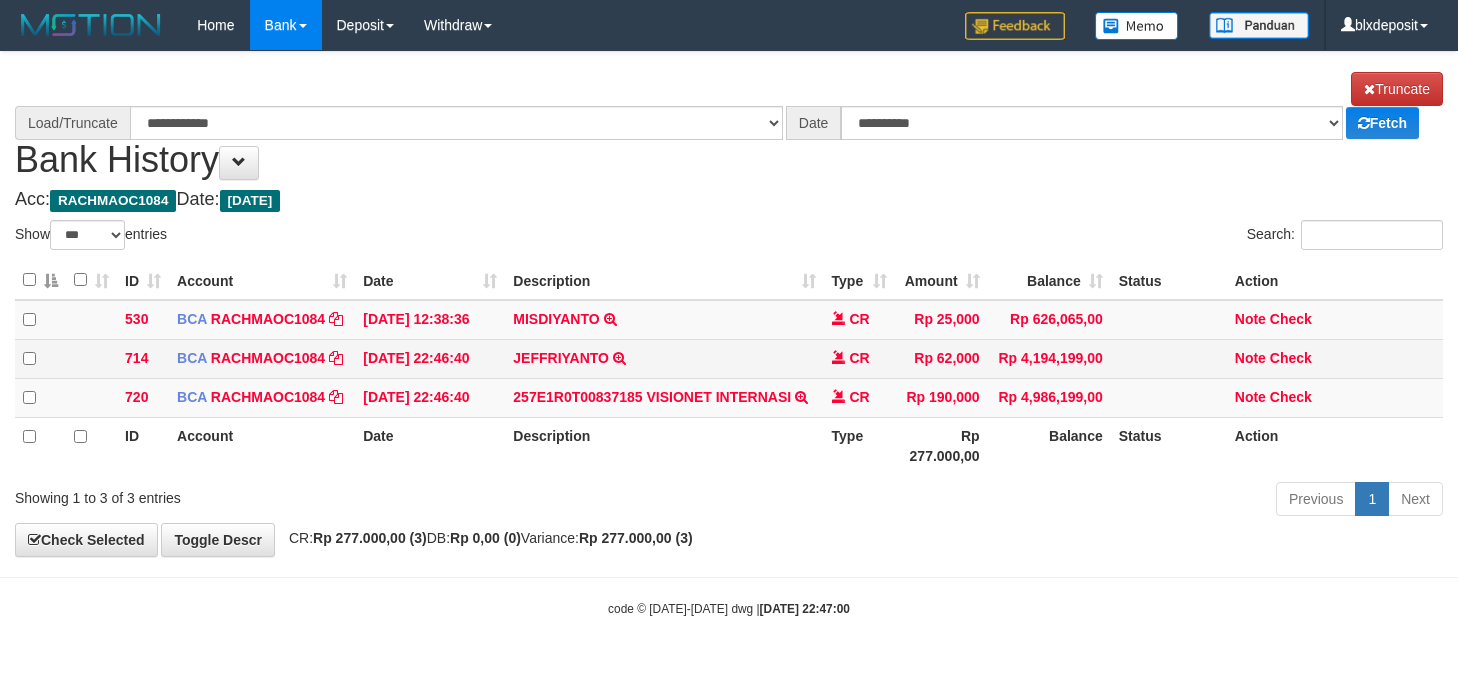 scroll, scrollTop: 0, scrollLeft: 0, axis: both 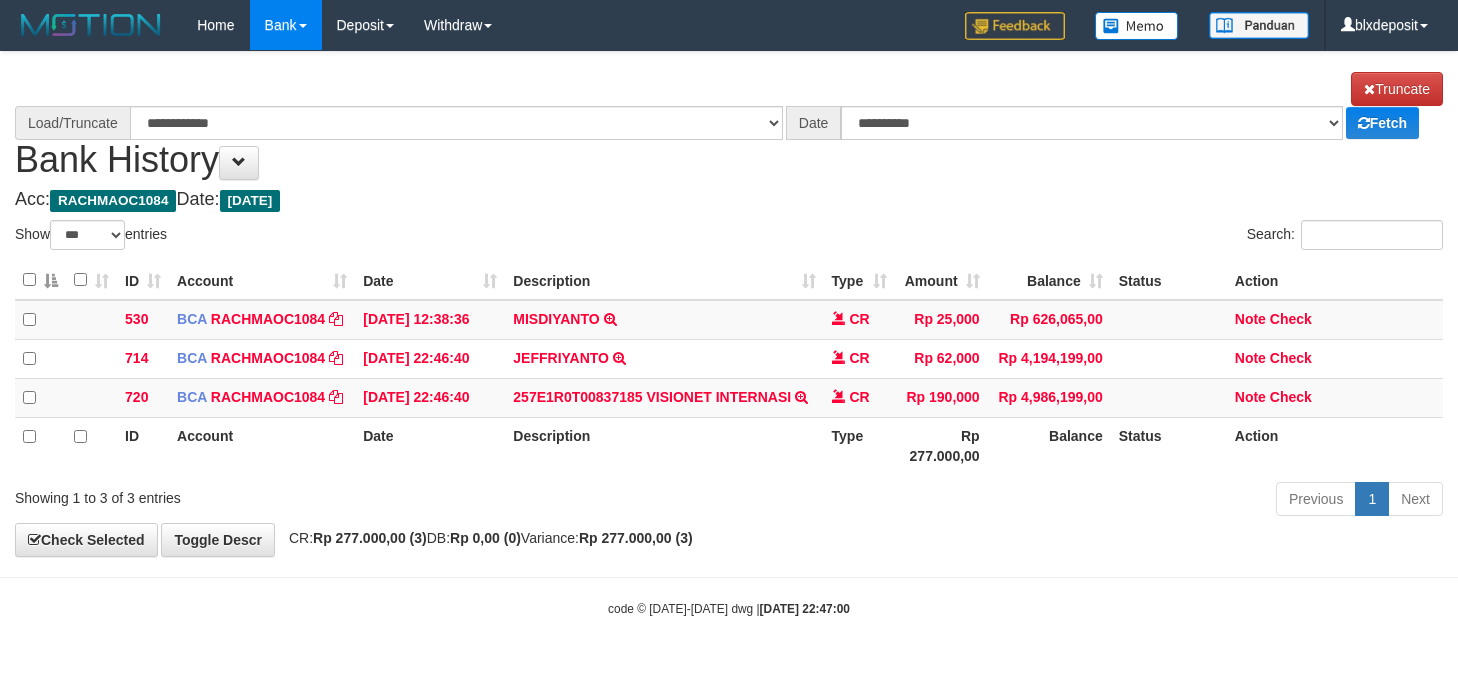 select on "****" 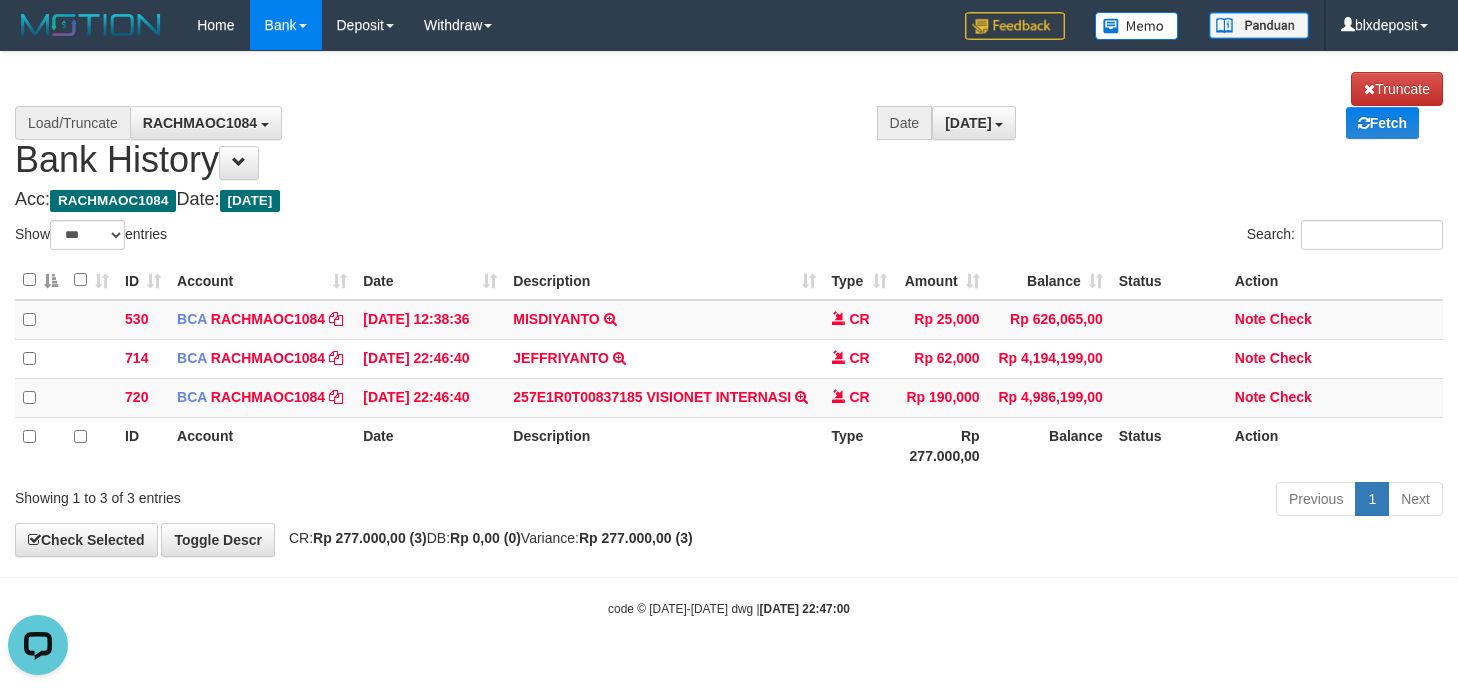 scroll, scrollTop: 0, scrollLeft: 0, axis: both 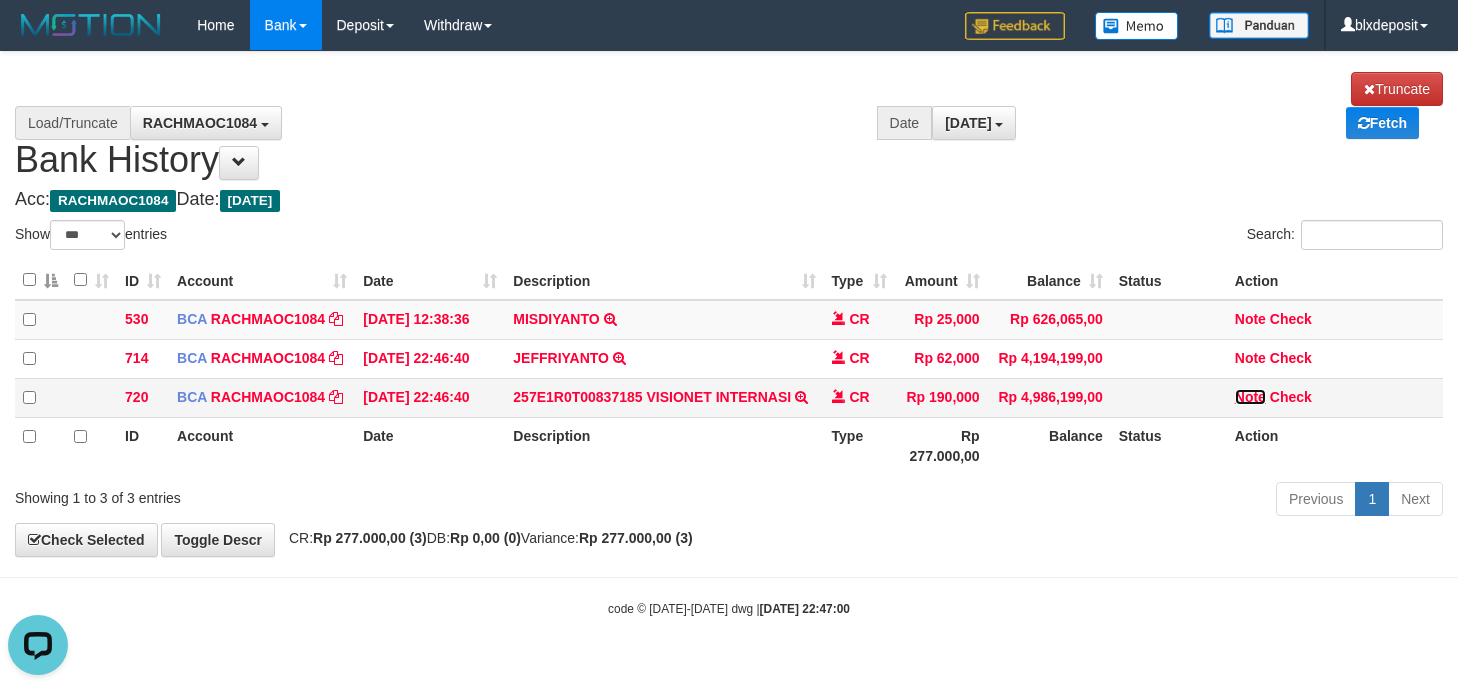 click on "Note" at bounding box center (1250, 397) 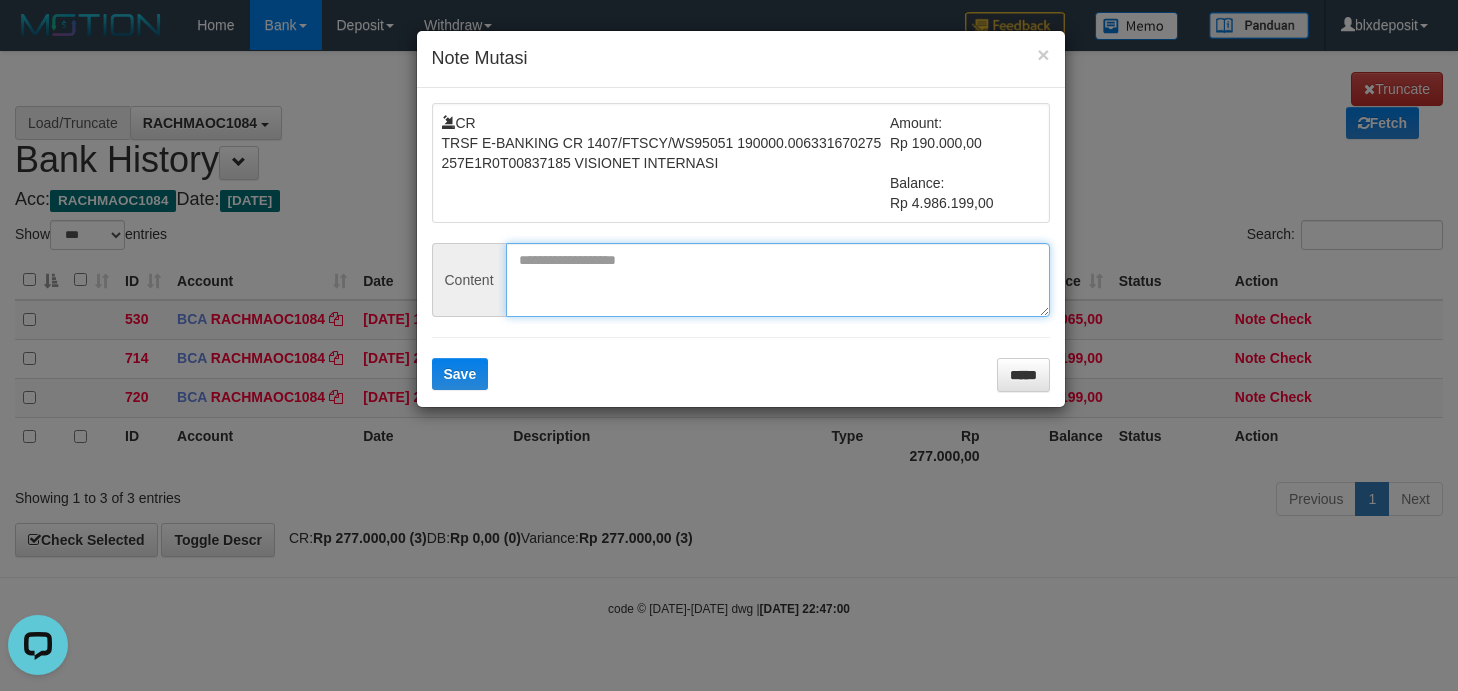 click at bounding box center (778, 280) 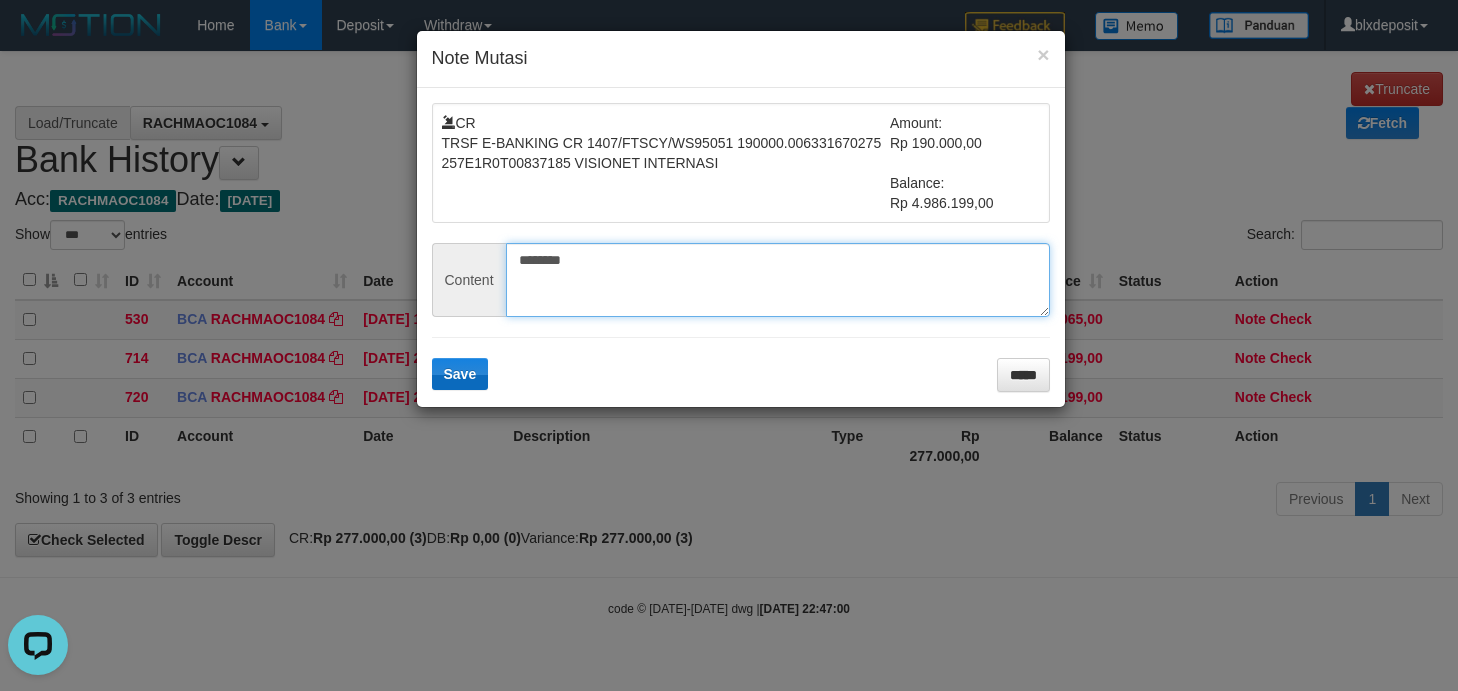 type on "********" 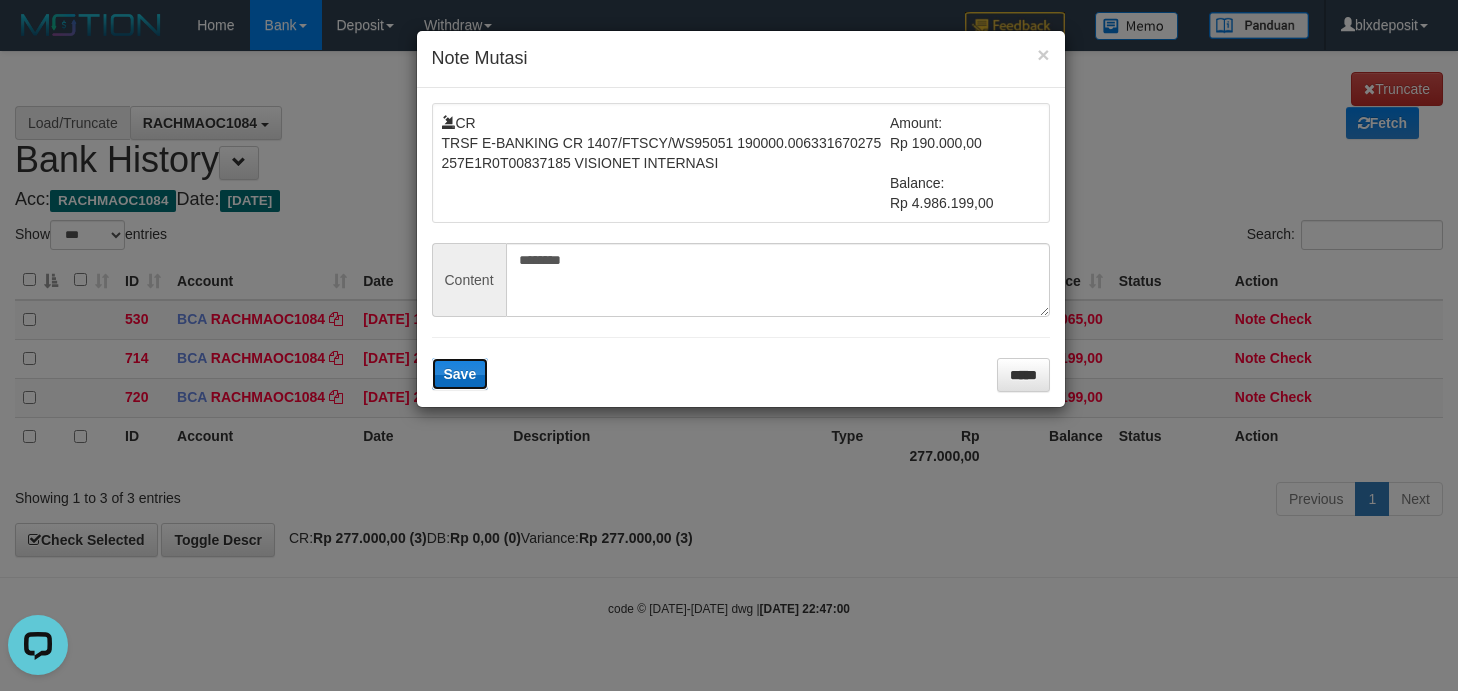 click on "Save" at bounding box center (460, 374) 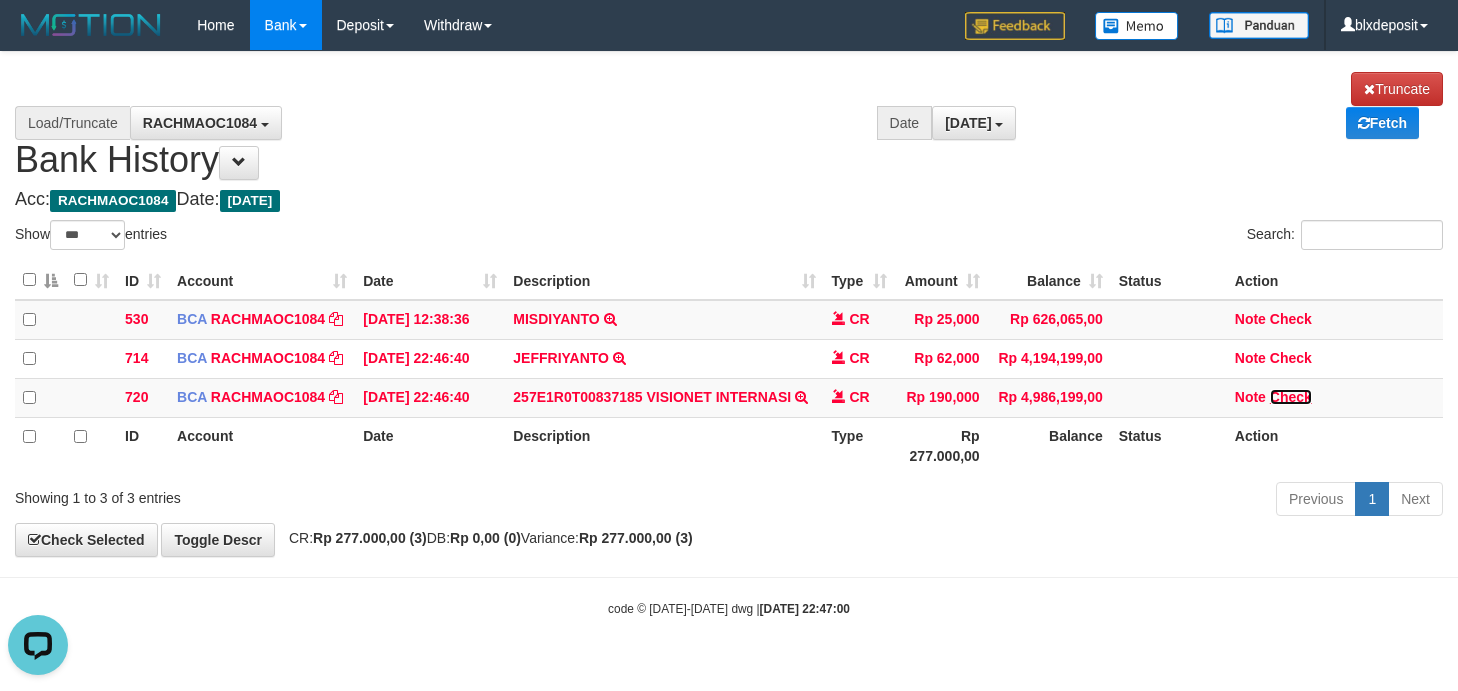 click on "Check" at bounding box center [1291, 397] 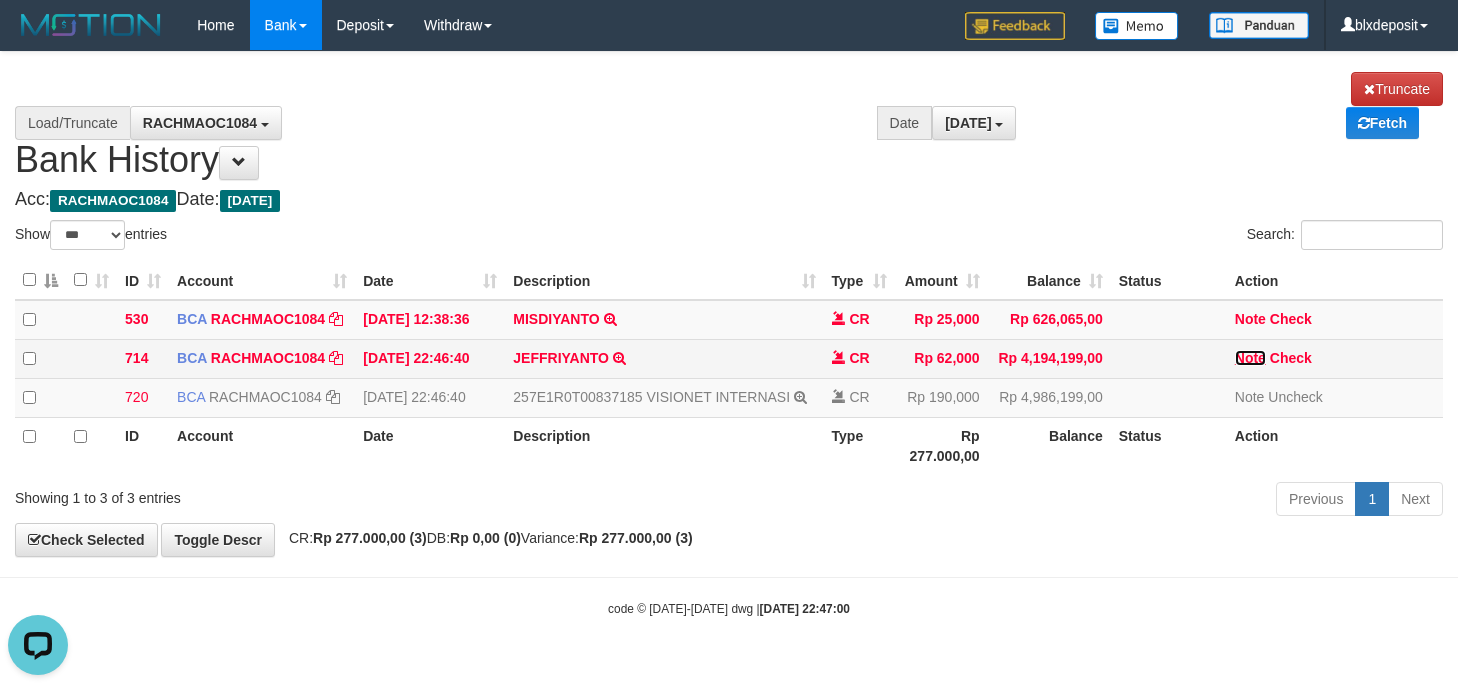 drag, startPoint x: 1260, startPoint y: 361, endPoint x: 1260, endPoint y: 348, distance: 13 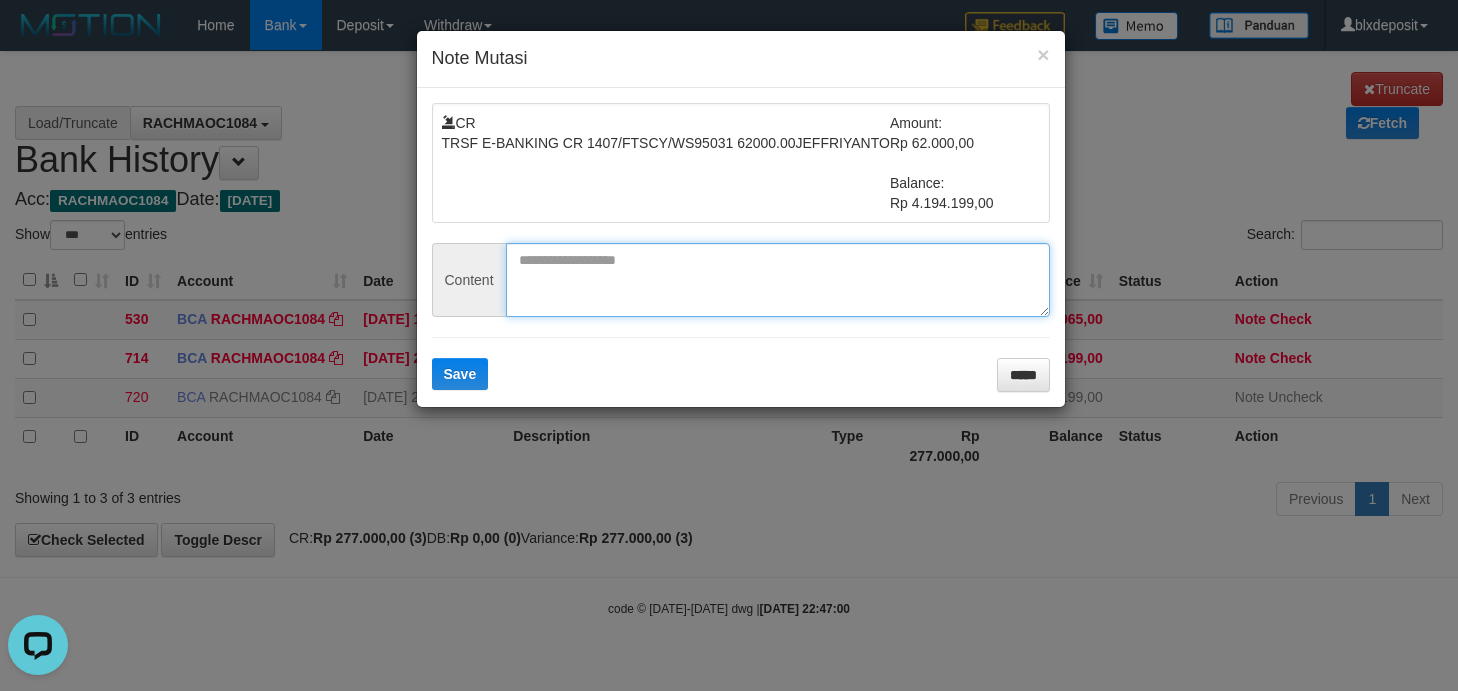 click at bounding box center (778, 280) 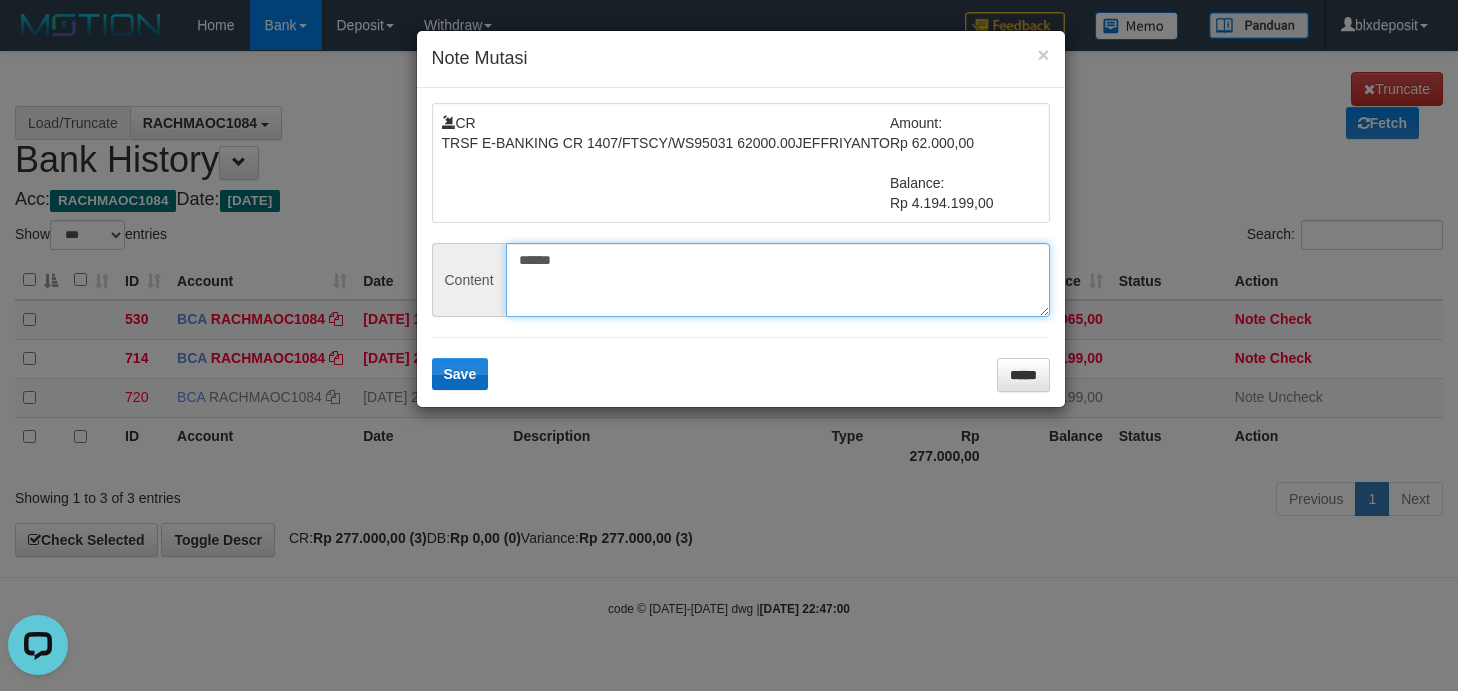 type on "******" 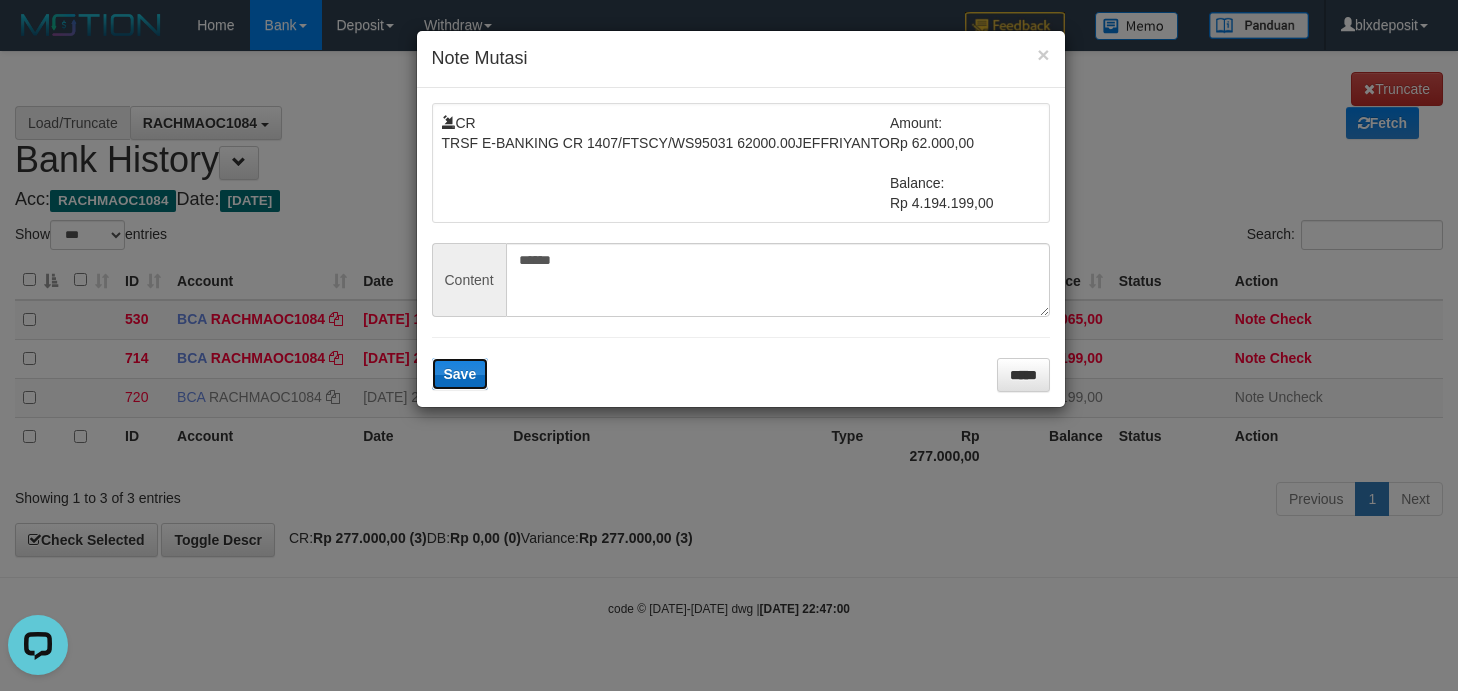 click on "Save" at bounding box center (460, 374) 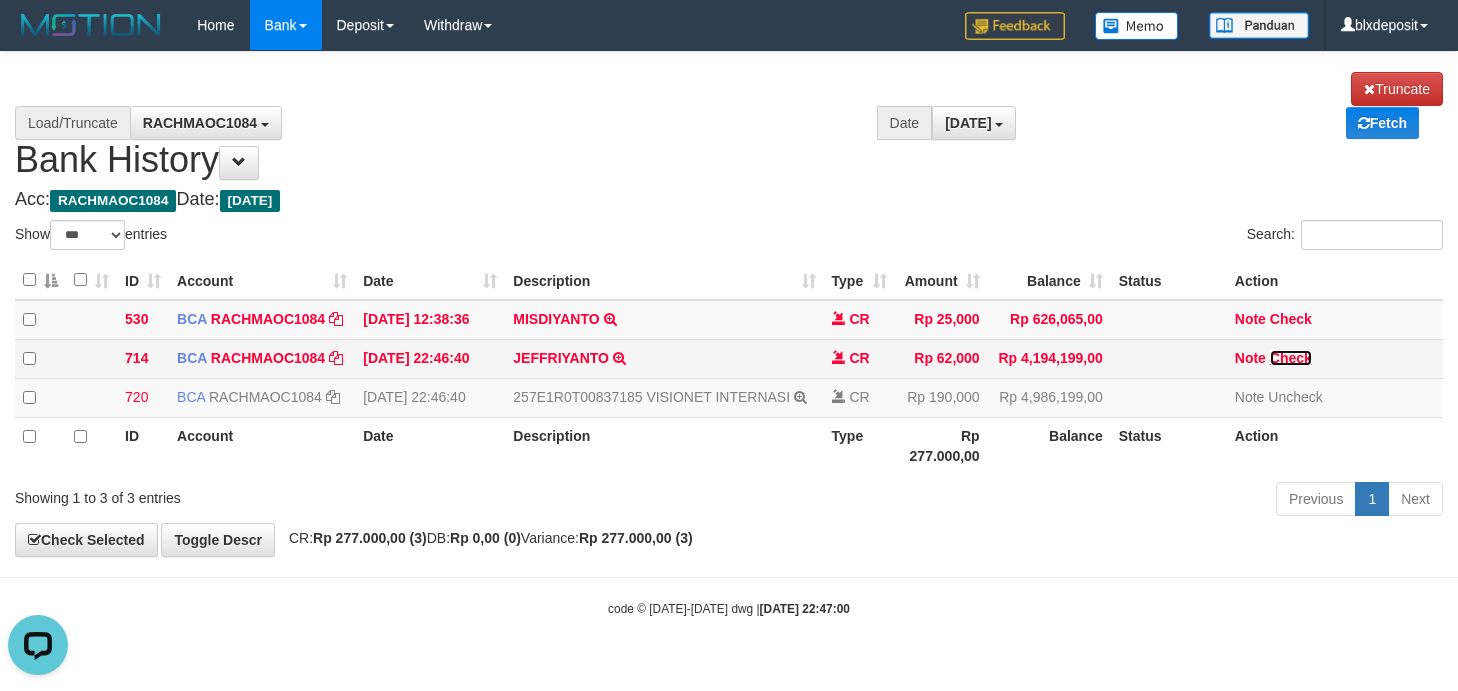 click on "Check" at bounding box center [1291, 358] 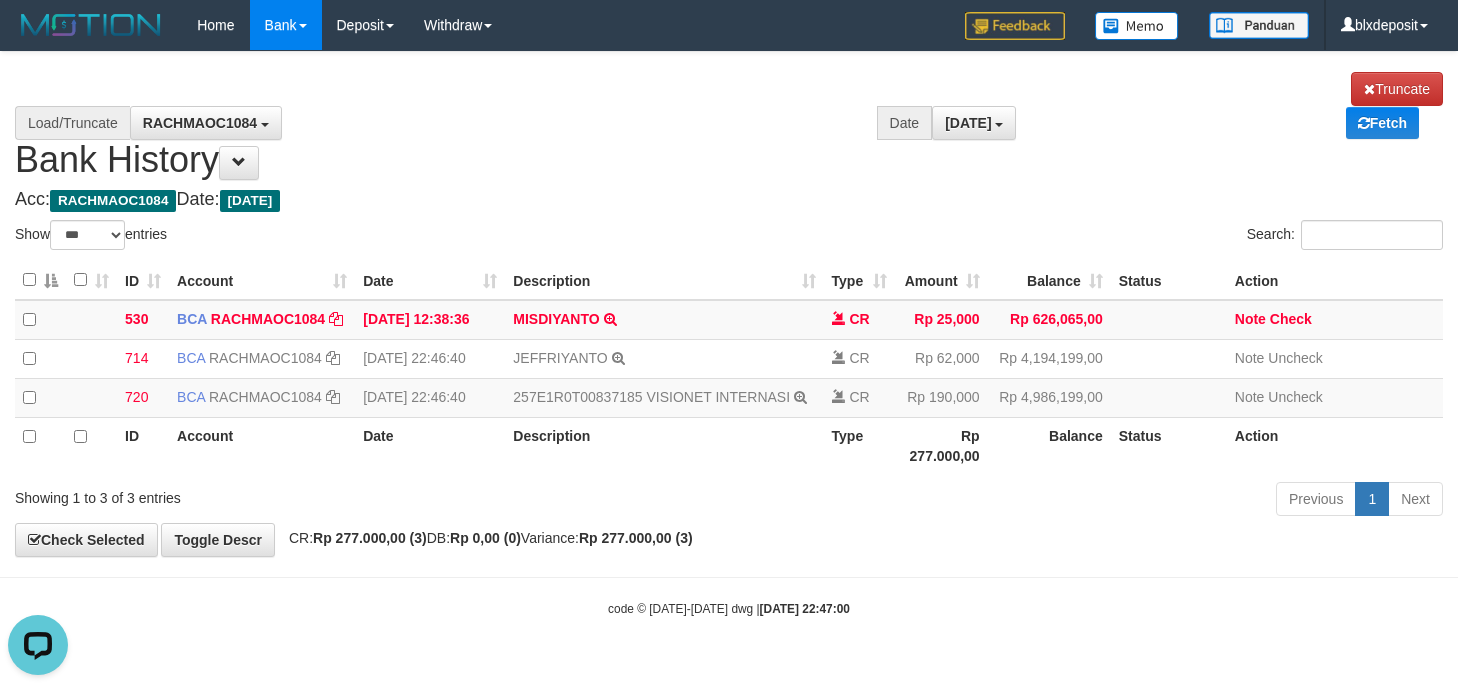 drag, startPoint x: 531, startPoint y: 39, endPoint x: 475, endPoint y: 66, distance: 62.169125 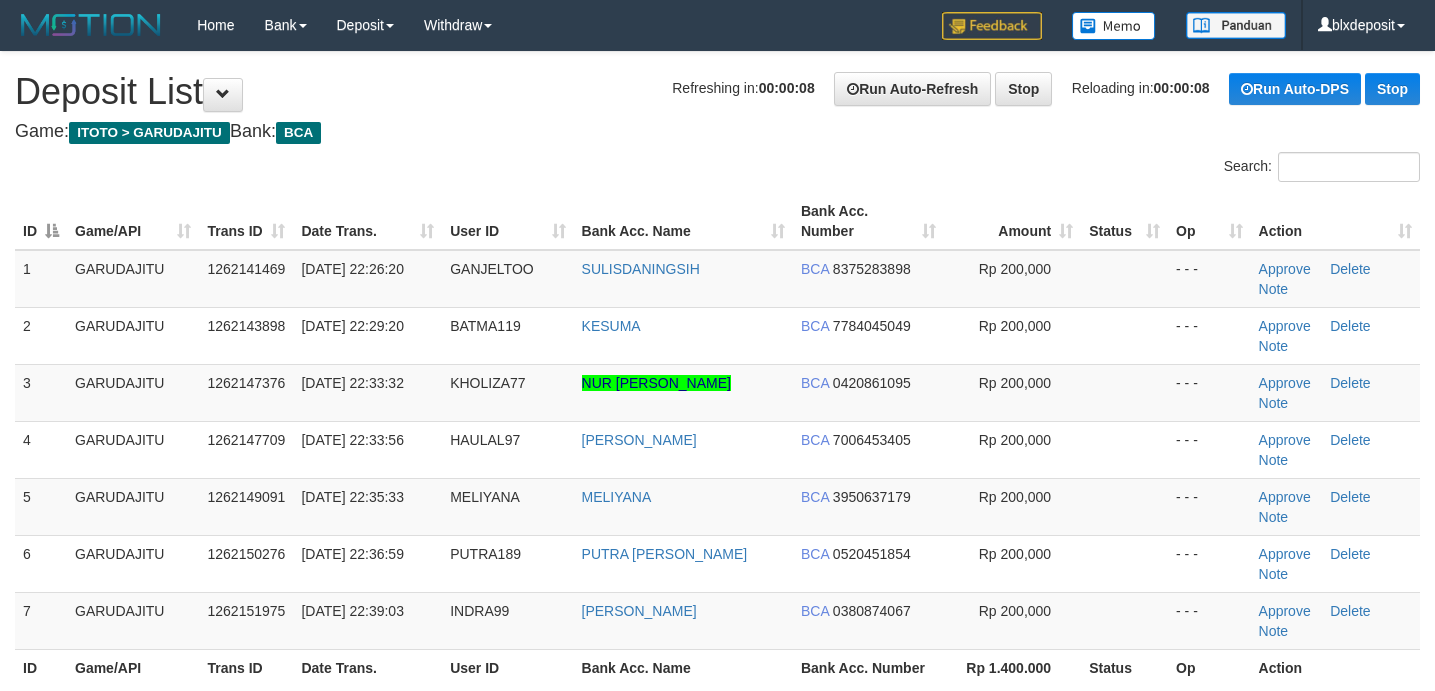 scroll, scrollTop: 0, scrollLeft: 0, axis: both 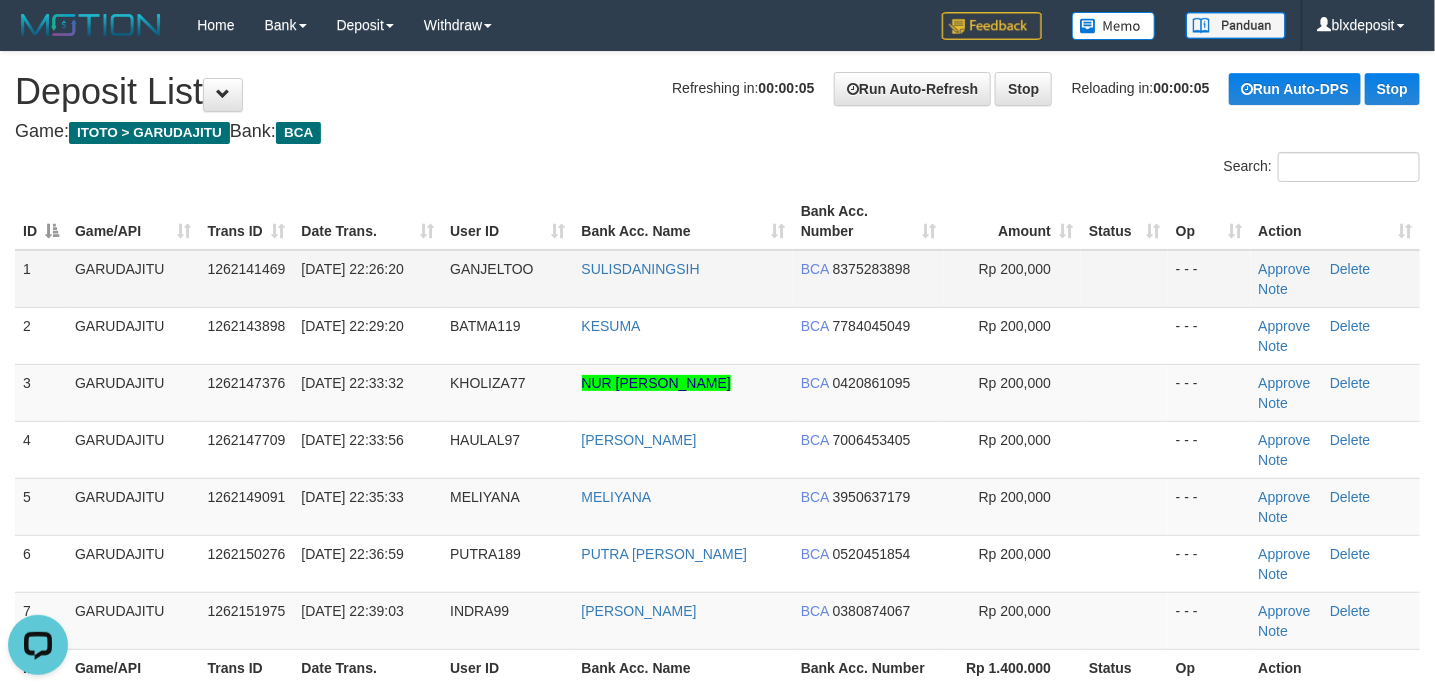 click on "Approve
[GEOGRAPHIC_DATA]
Note" at bounding box center [1335, 279] 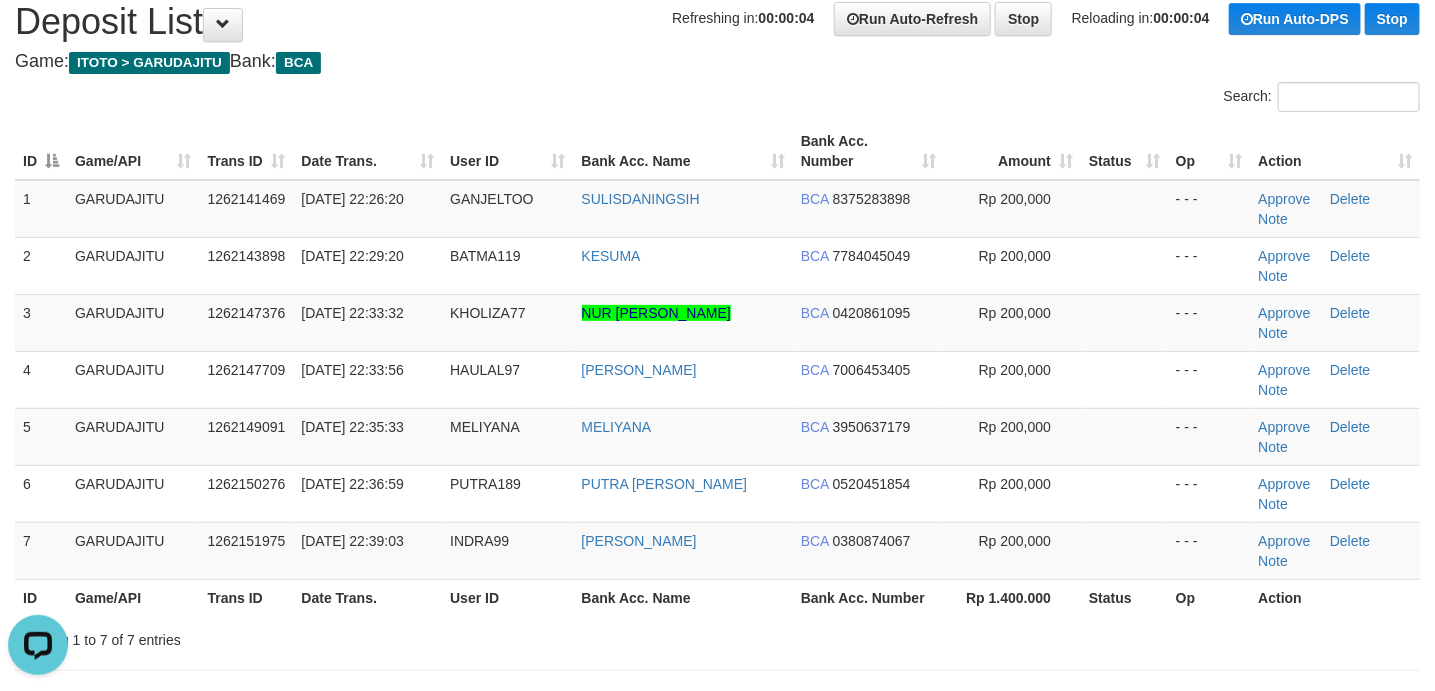 scroll, scrollTop: 0, scrollLeft: 0, axis: both 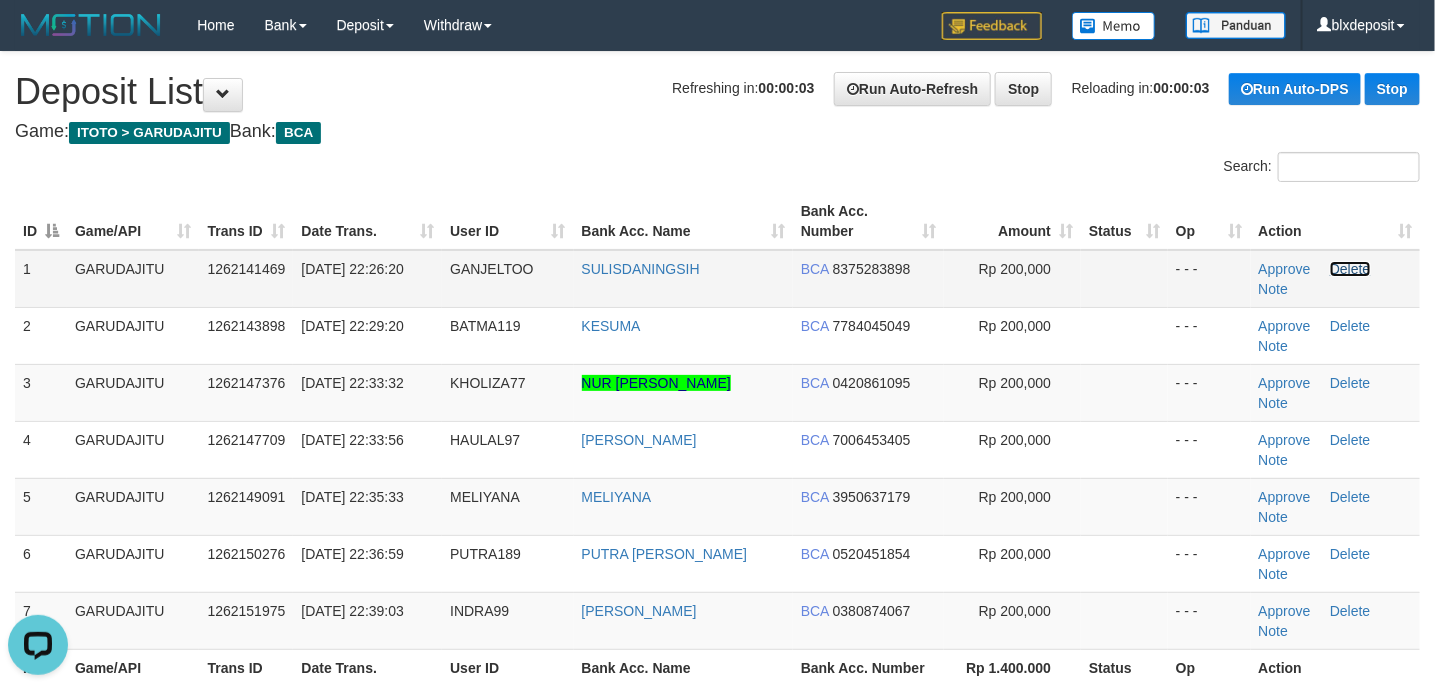 click on "Delete" at bounding box center (1350, 269) 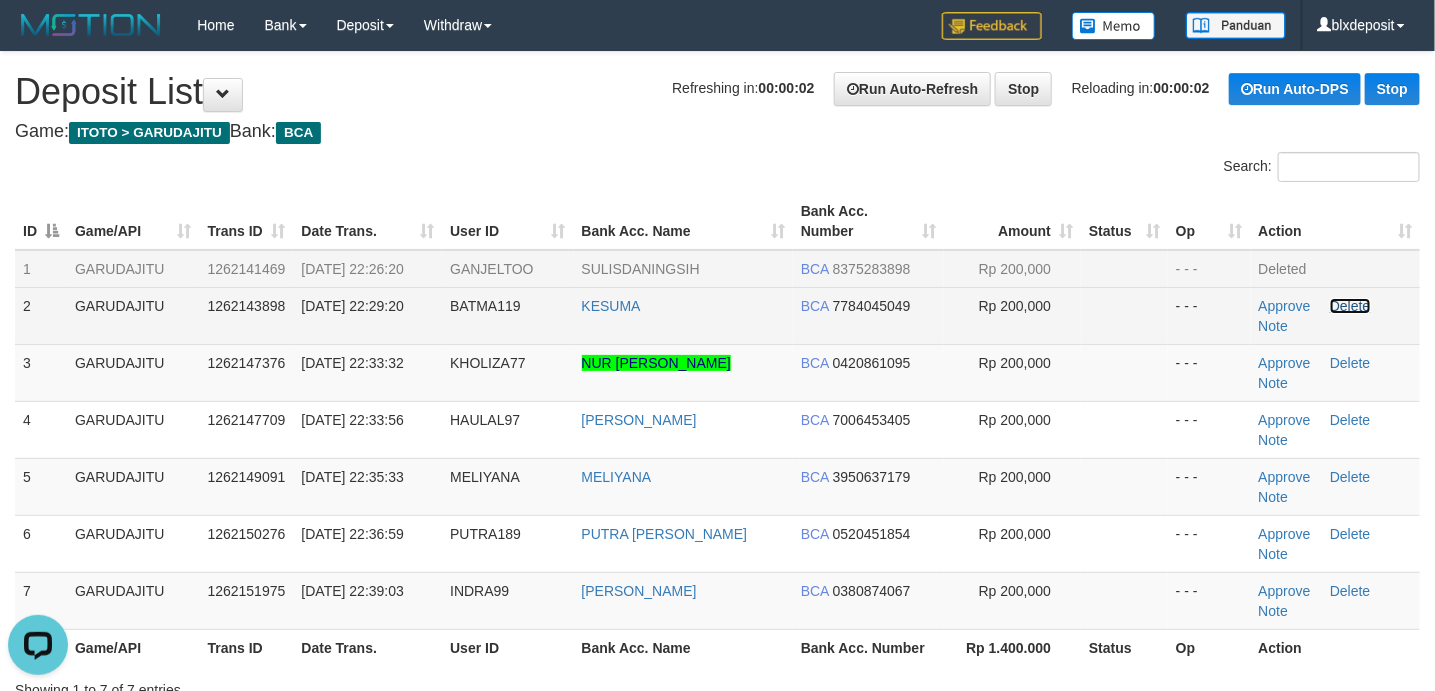 click on "Delete" at bounding box center [1350, 306] 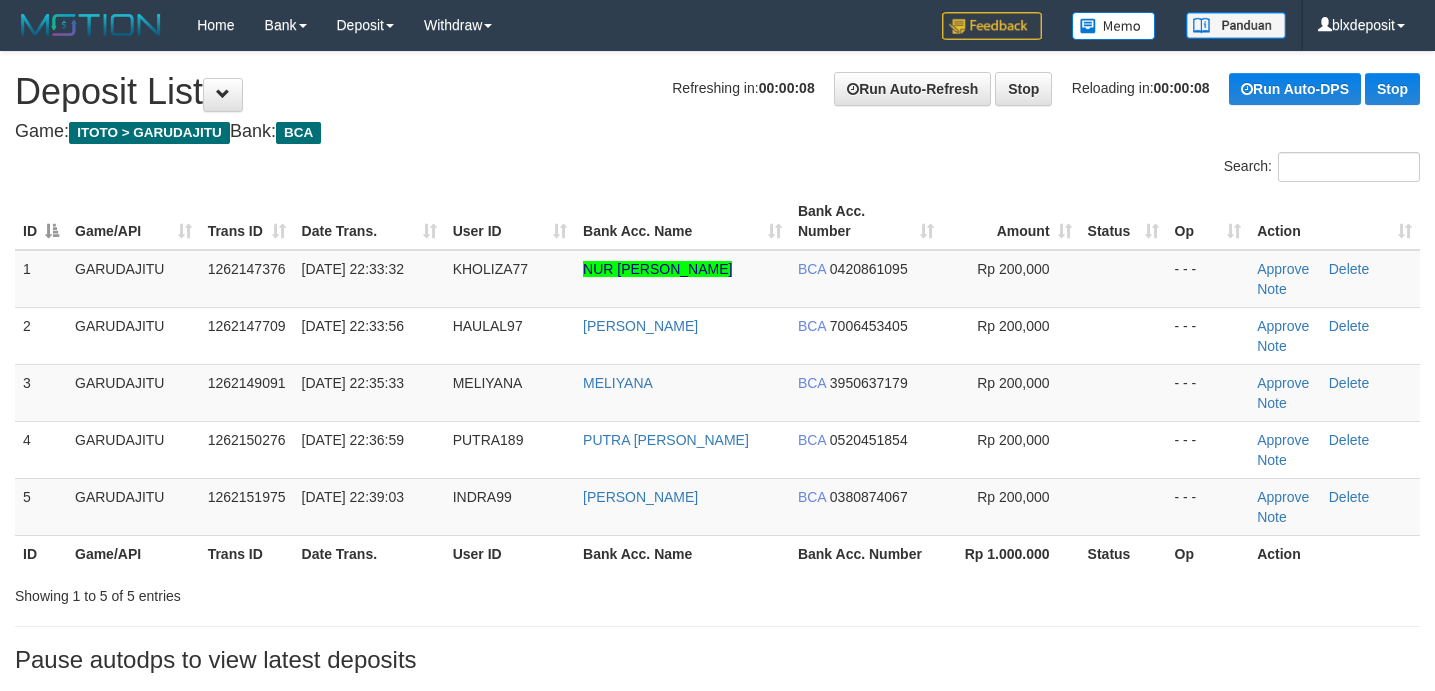 scroll, scrollTop: 0, scrollLeft: 0, axis: both 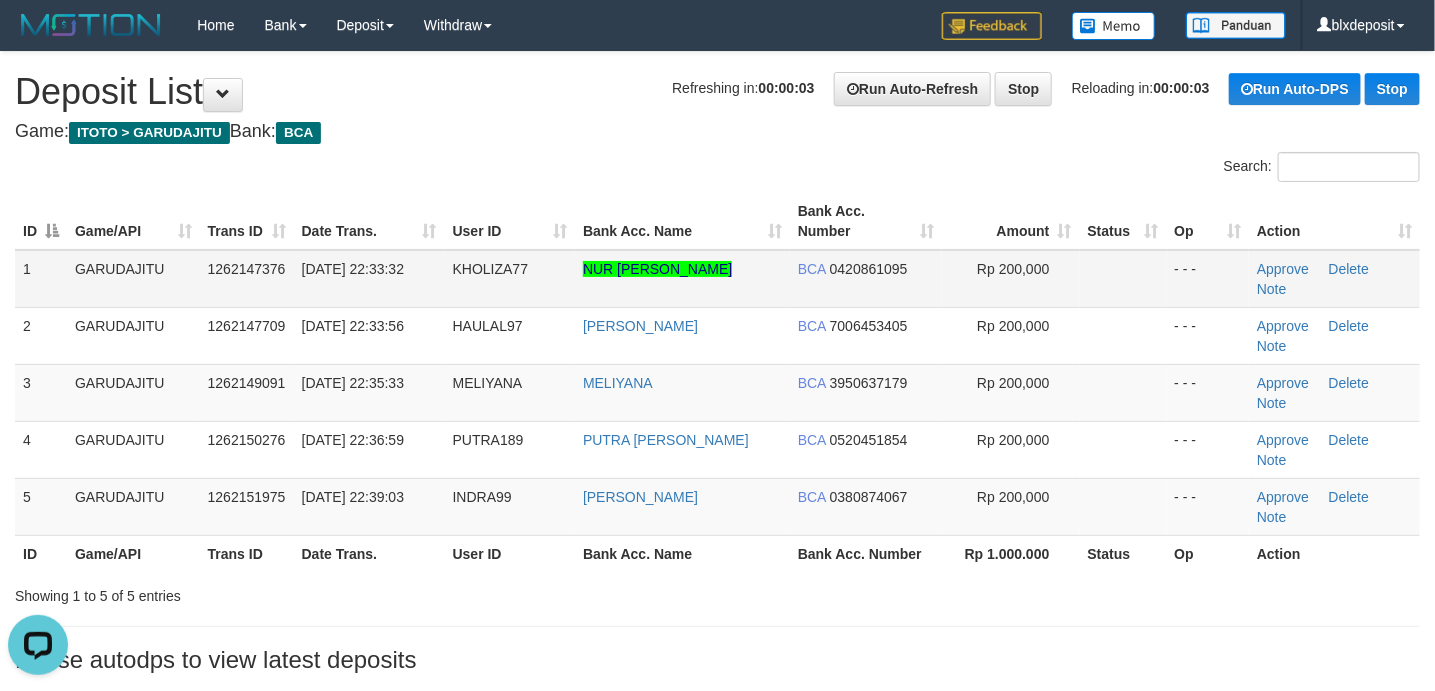 click on "Approve
[GEOGRAPHIC_DATA]
Note" at bounding box center (1334, 279) 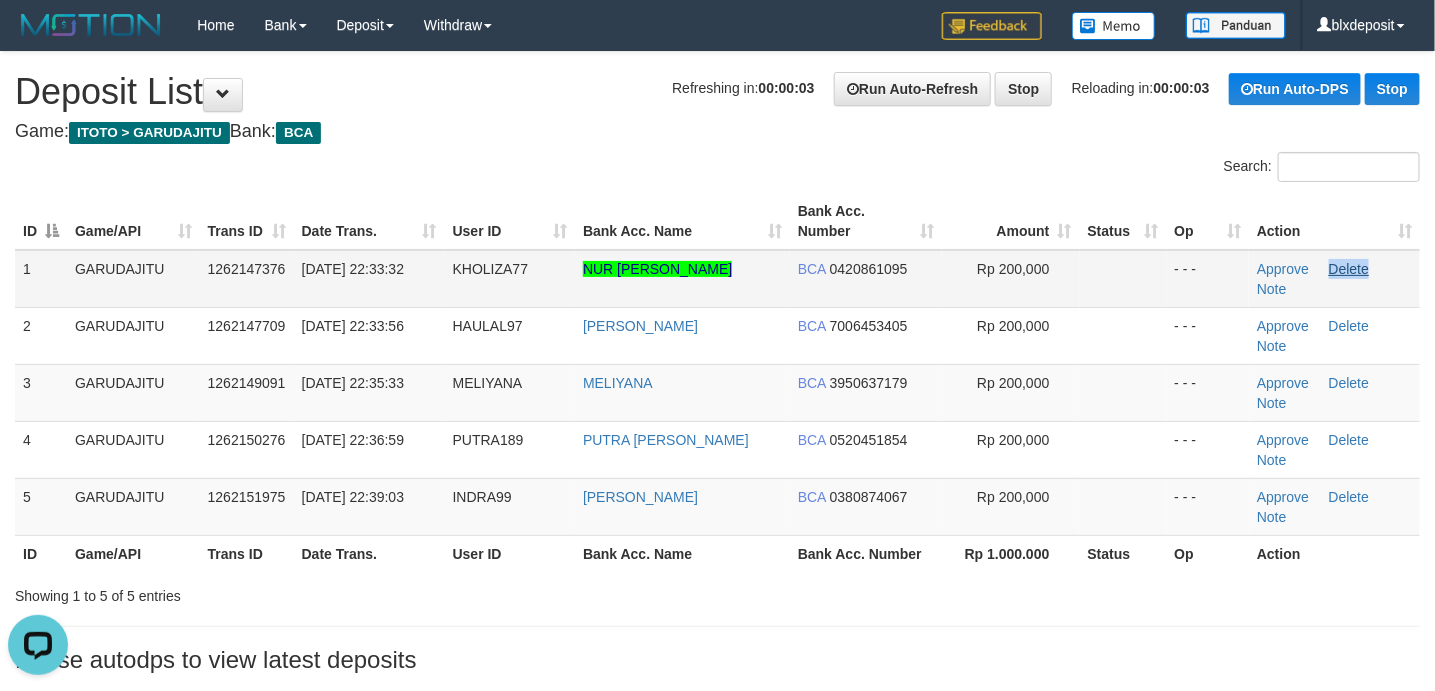 click on "Approve
[GEOGRAPHIC_DATA]
Note" at bounding box center [1334, 279] 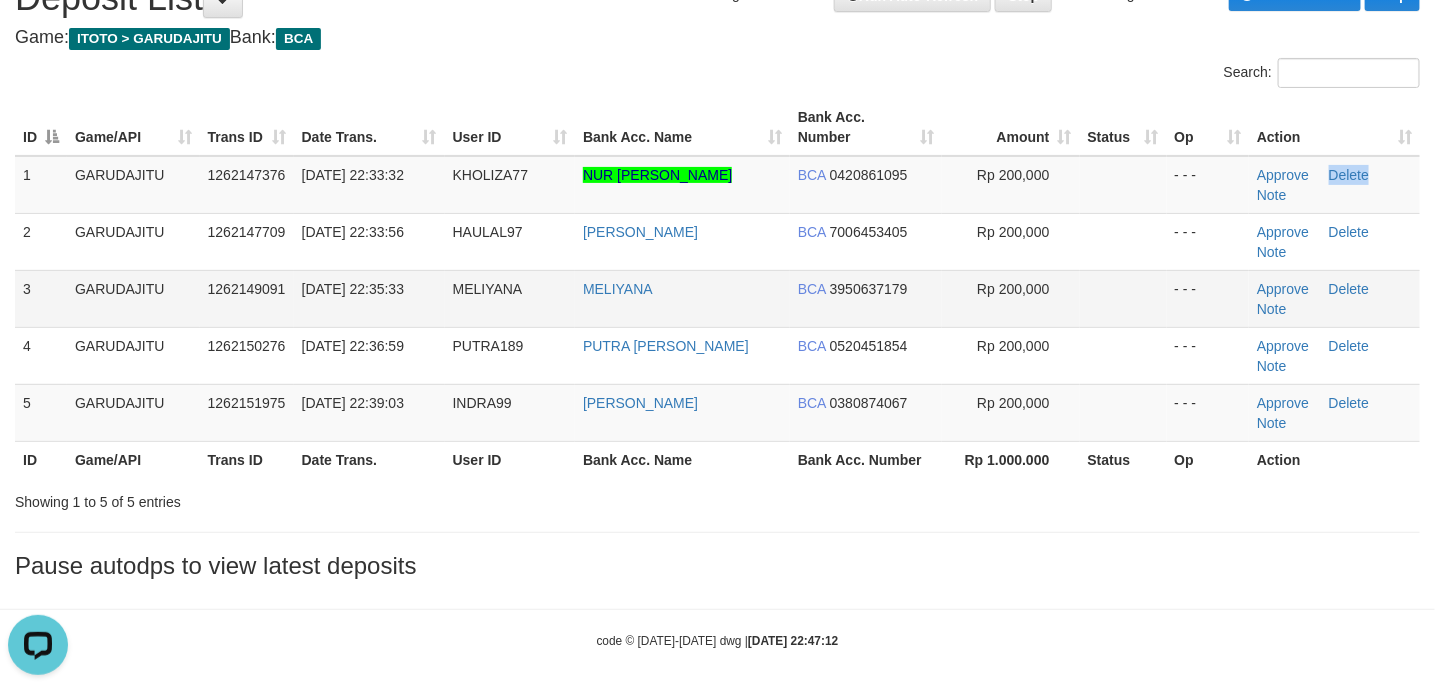 scroll, scrollTop: 105, scrollLeft: 0, axis: vertical 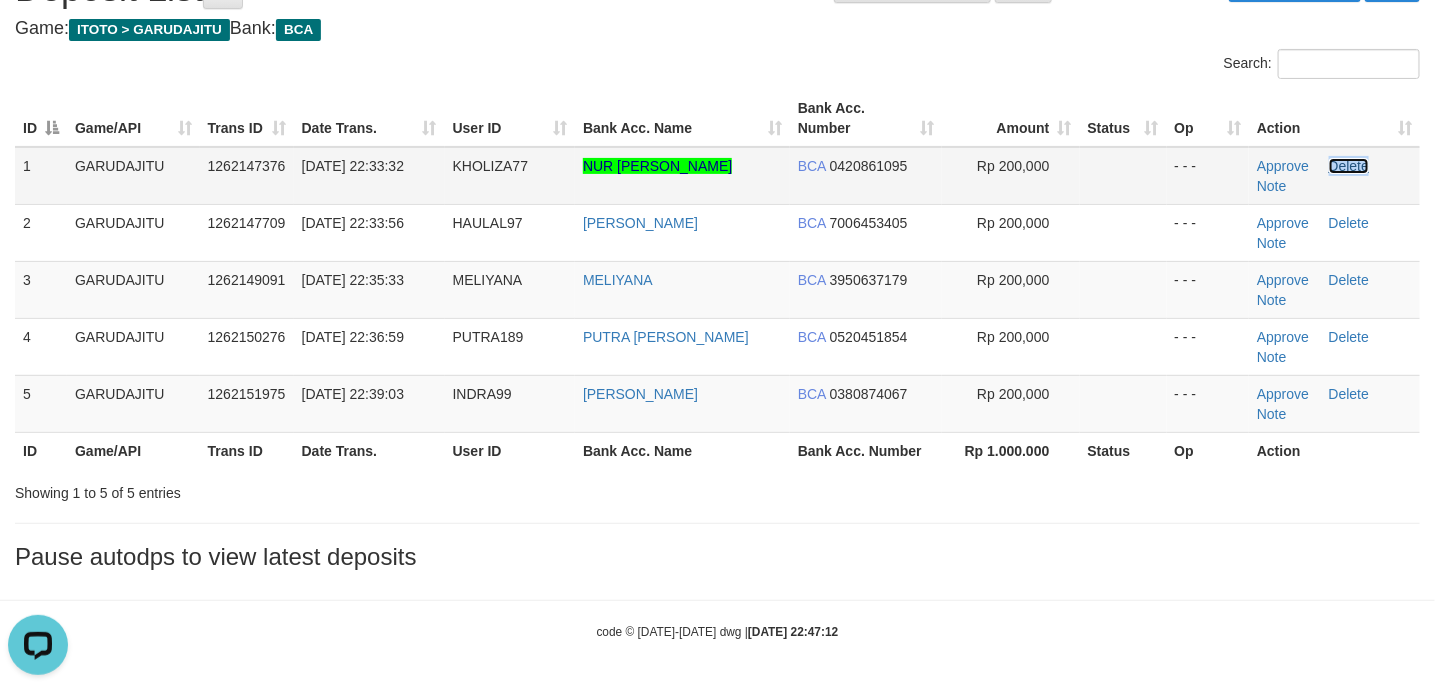 click on "Delete" at bounding box center (1349, 166) 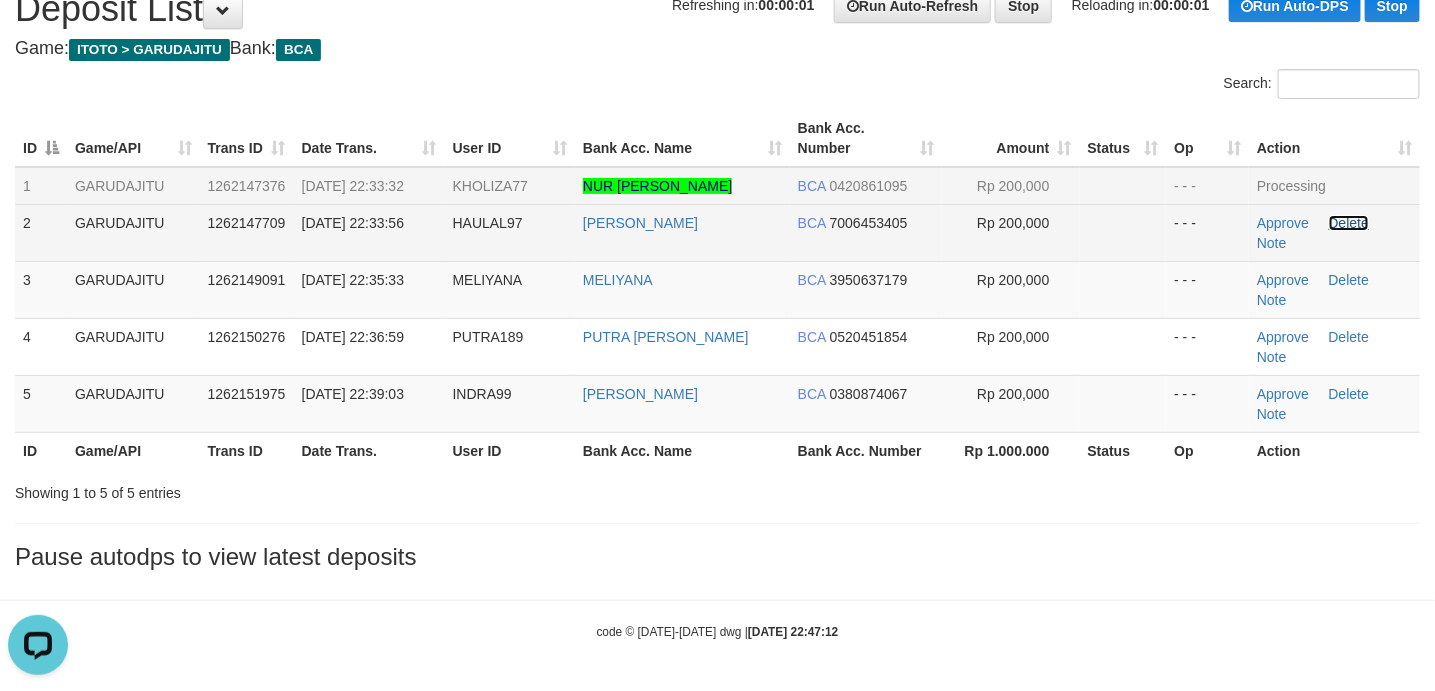 click on "Delete" at bounding box center (1349, 223) 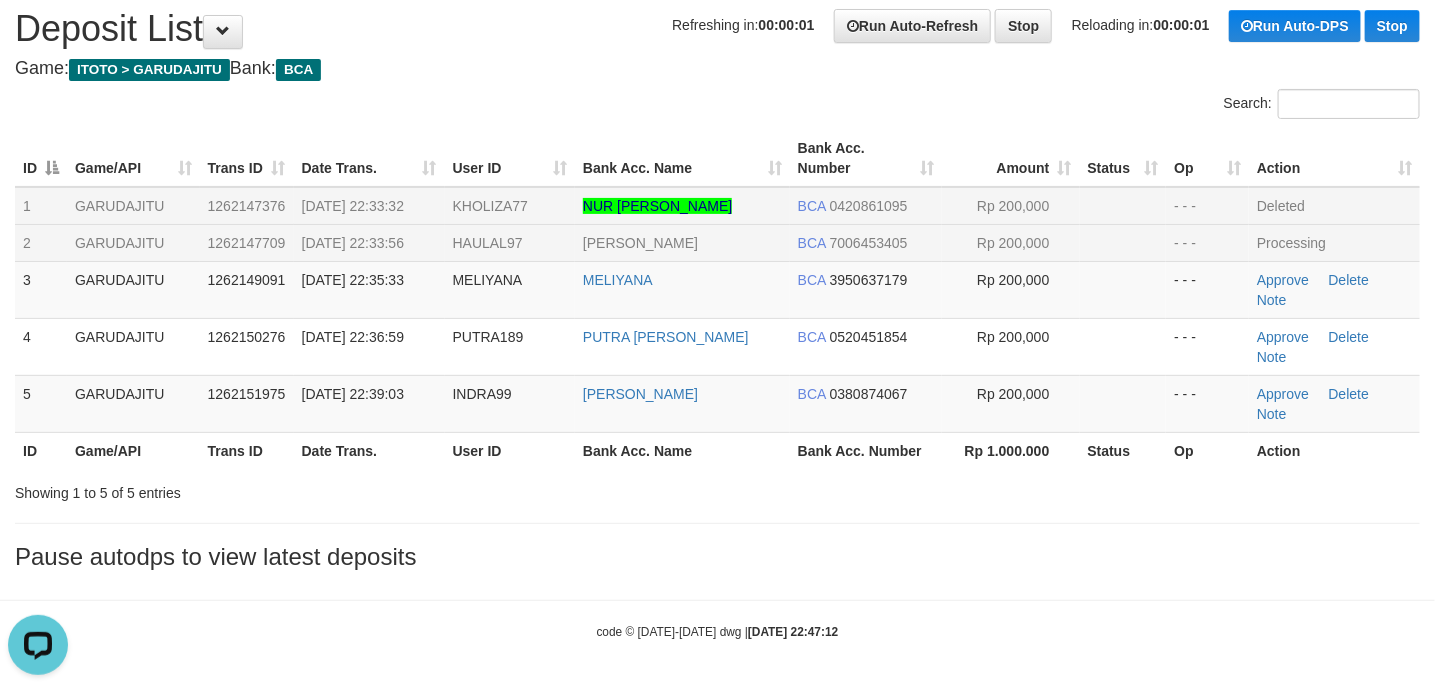 scroll, scrollTop: 66, scrollLeft: 0, axis: vertical 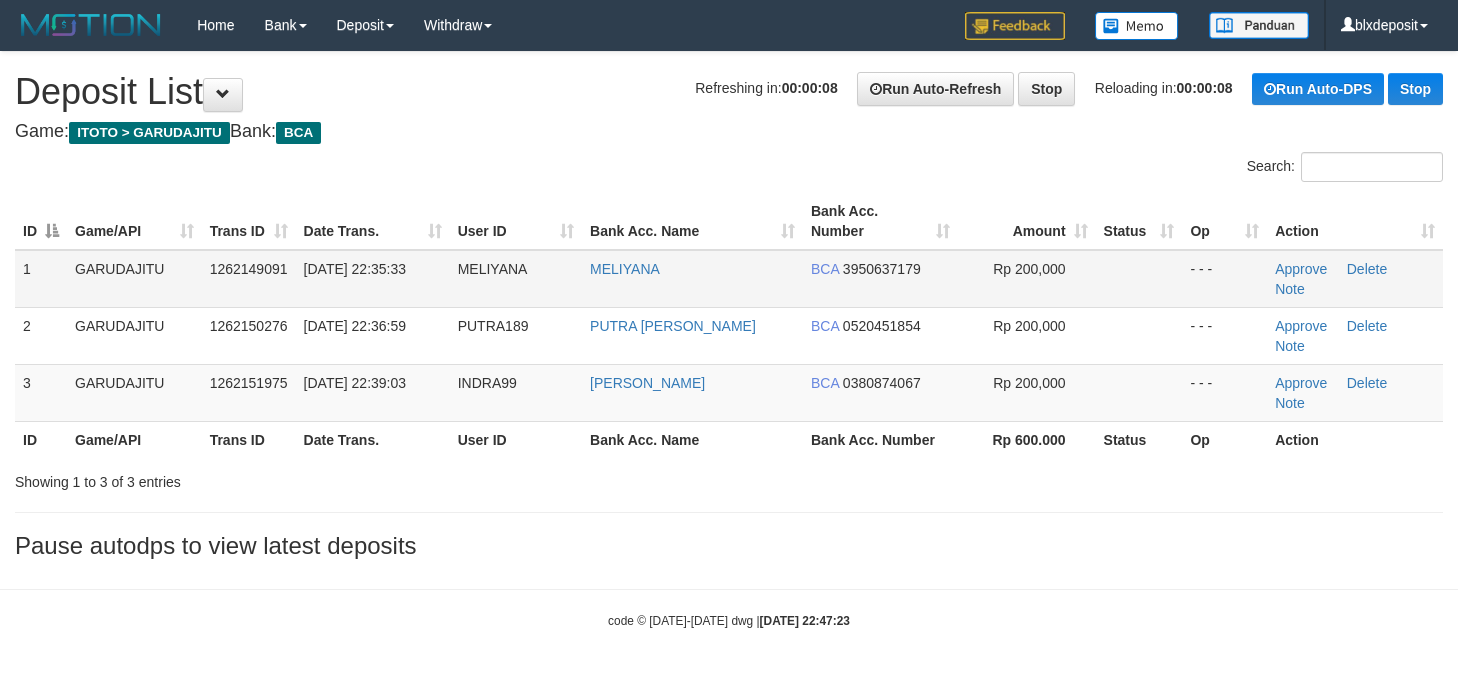 click on "Approve
[GEOGRAPHIC_DATA]
Note" at bounding box center (1355, 279) 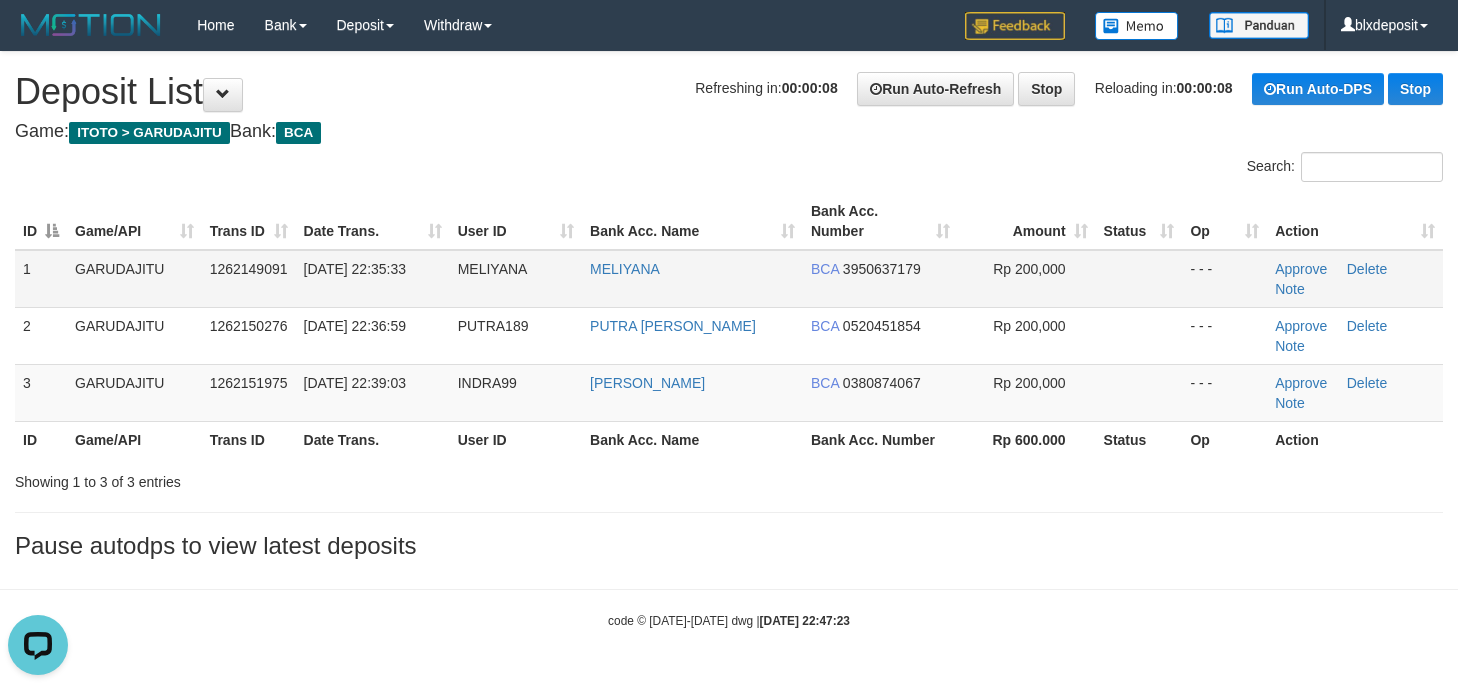 scroll, scrollTop: 0, scrollLeft: 0, axis: both 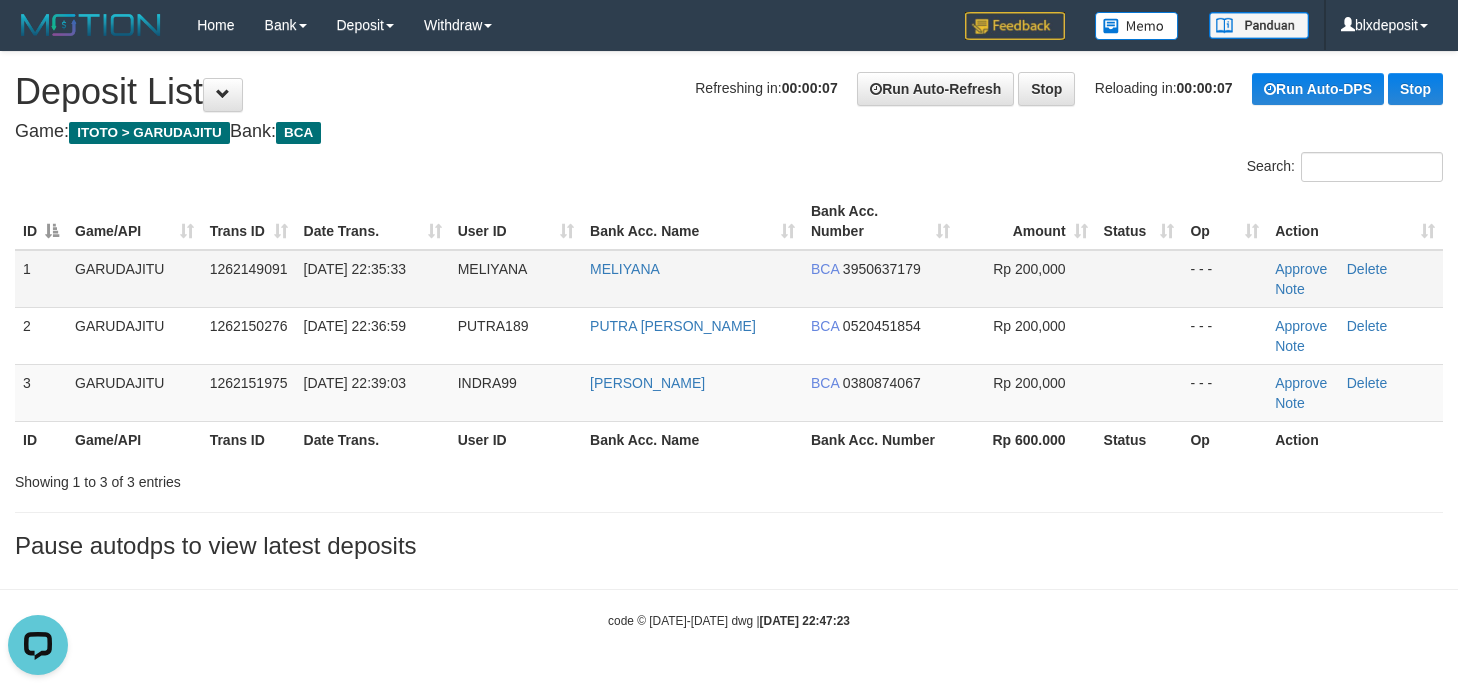 click on "Approve
[GEOGRAPHIC_DATA]
Note" at bounding box center [1355, 279] 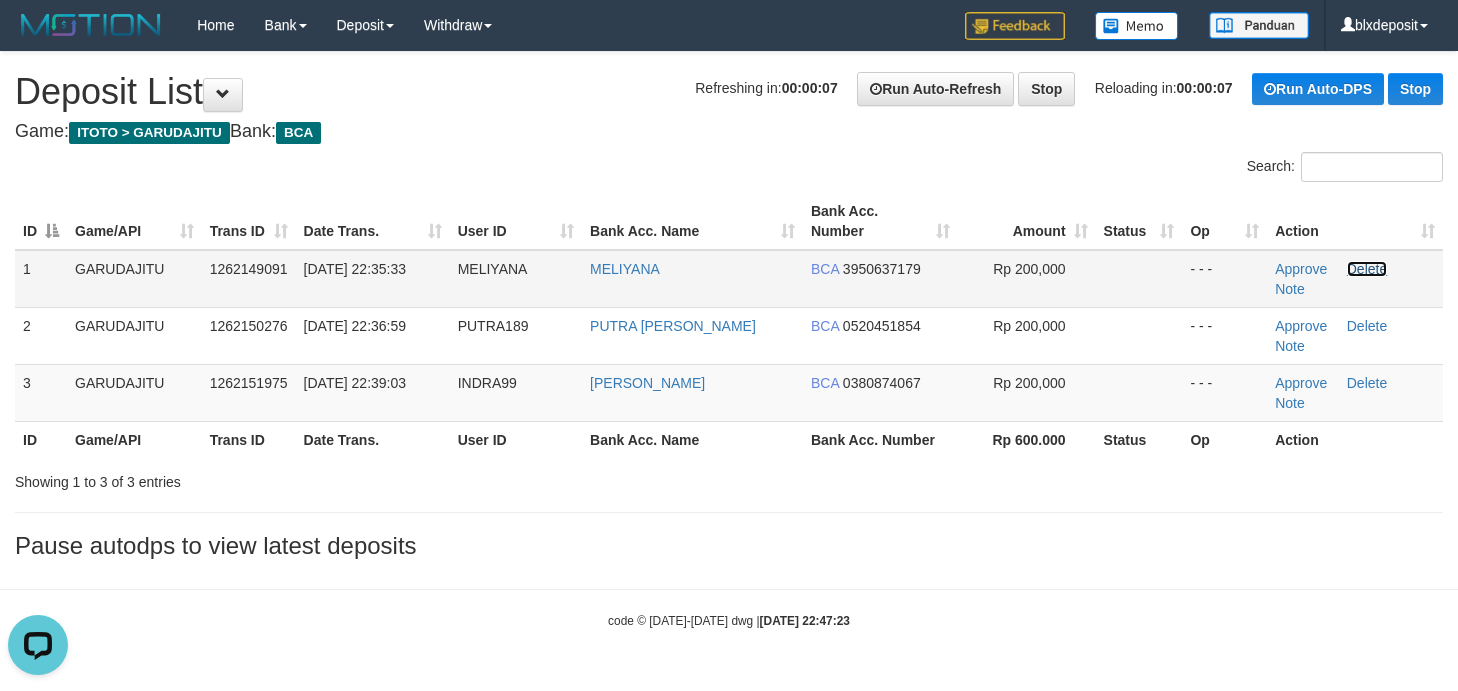 click on "Delete" at bounding box center (1367, 269) 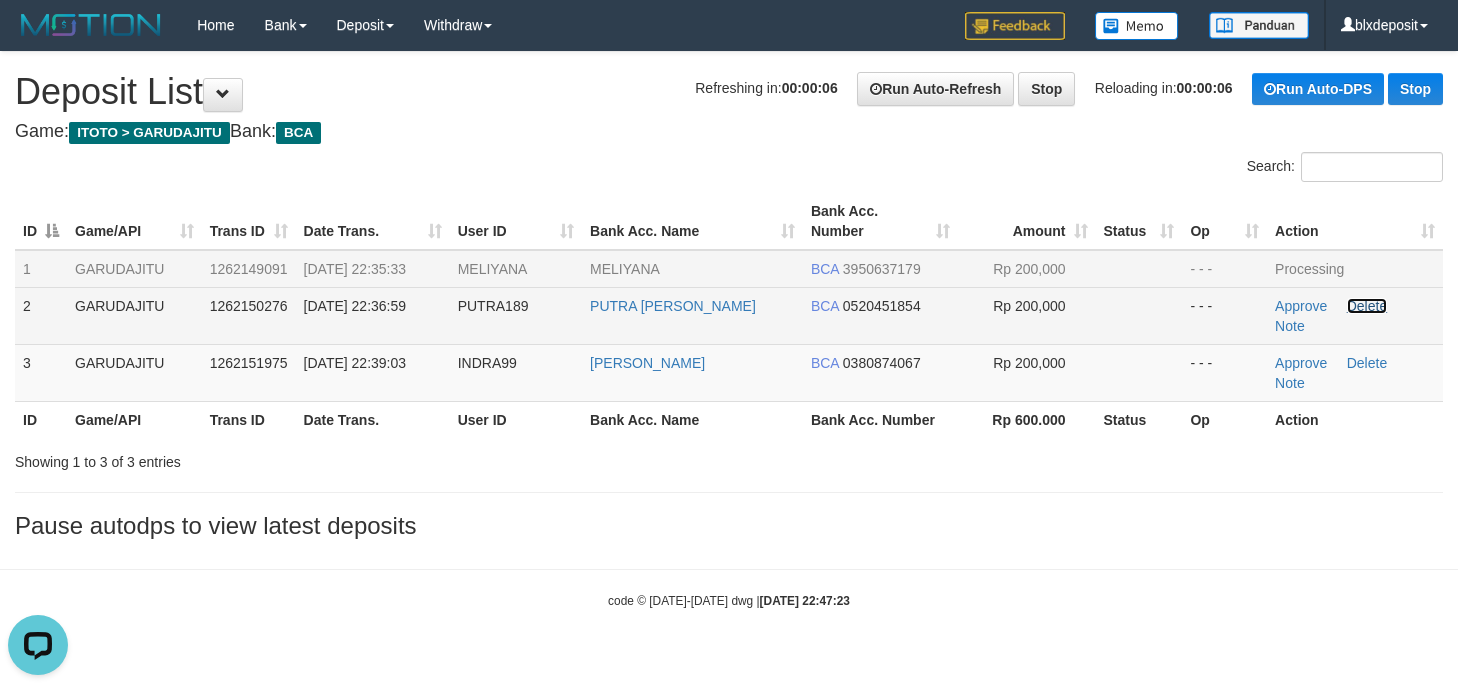 click on "Delete" at bounding box center (1367, 306) 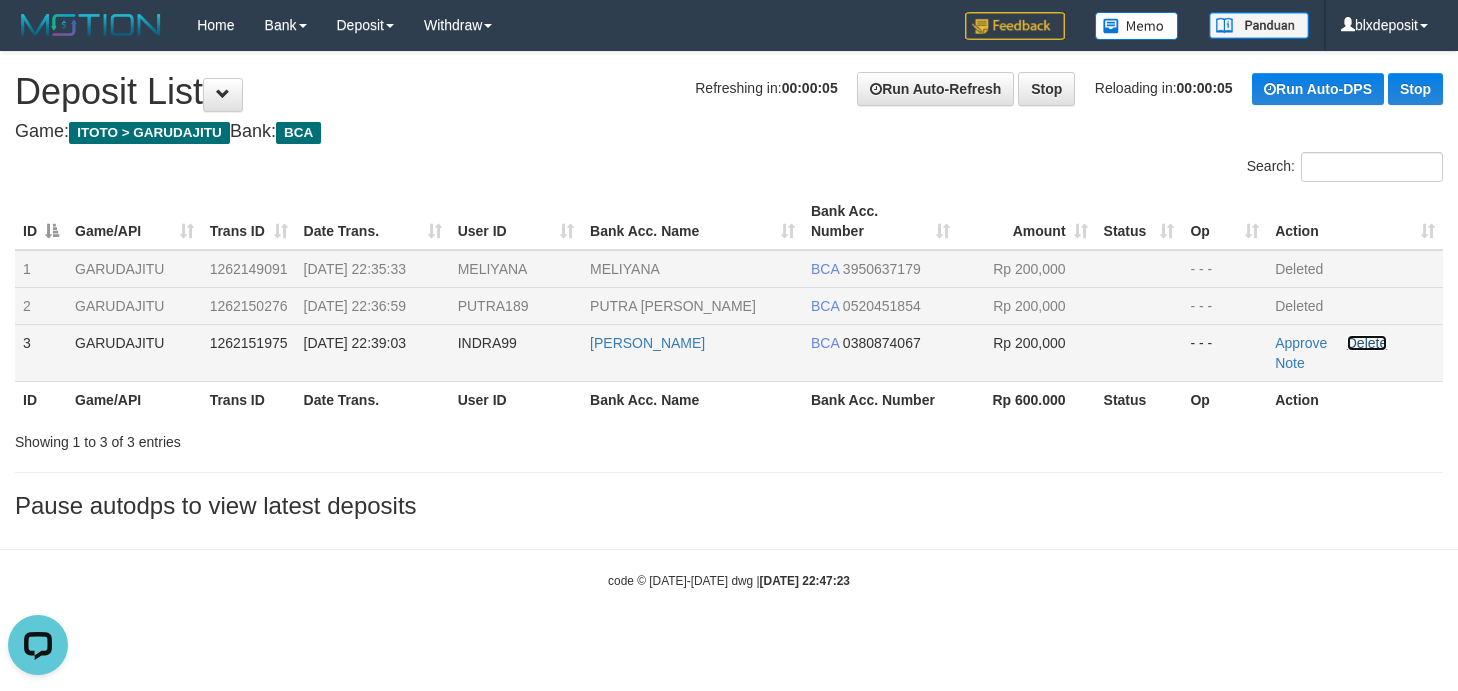 click on "Delete" at bounding box center (1367, 343) 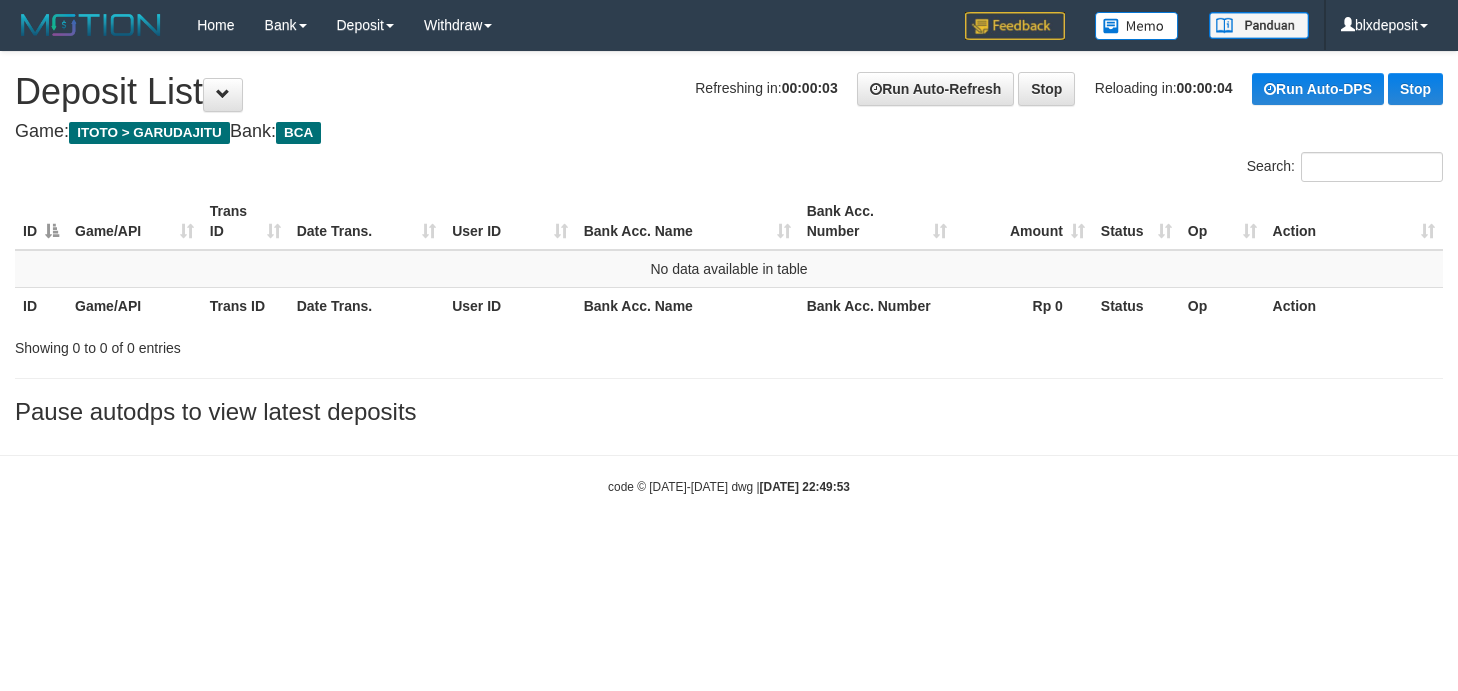 scroll, scrollTop: 0, scrollLeft: 0, axis: both 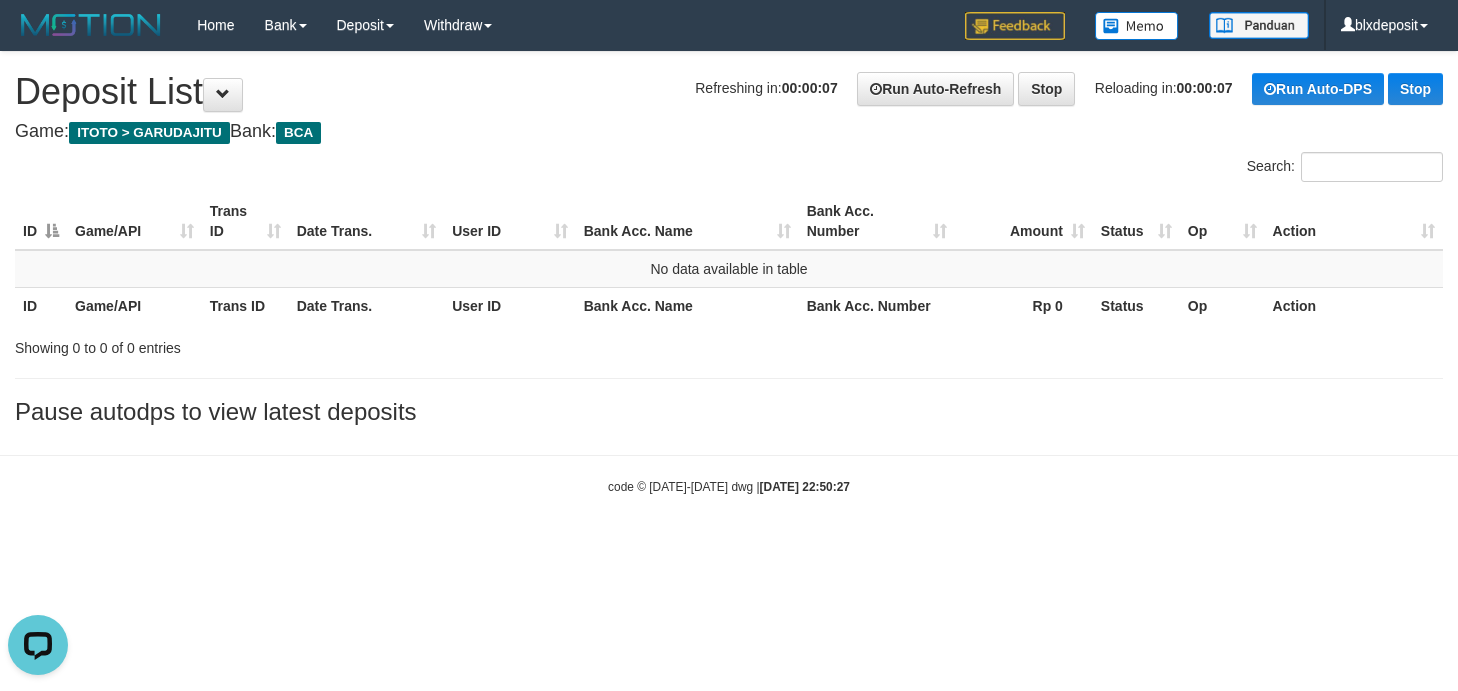 click on "Toggle navigation
Home
Bank
Account List
Load
By Website
Group
[ITOTO]													GARUDAJITU
By Load Group (DPS)
Group blx-1
Mutasi Bank
Search
Sync
Note Mutasi
Deposit
DPS Fetch" at bounding box center (729, 273) 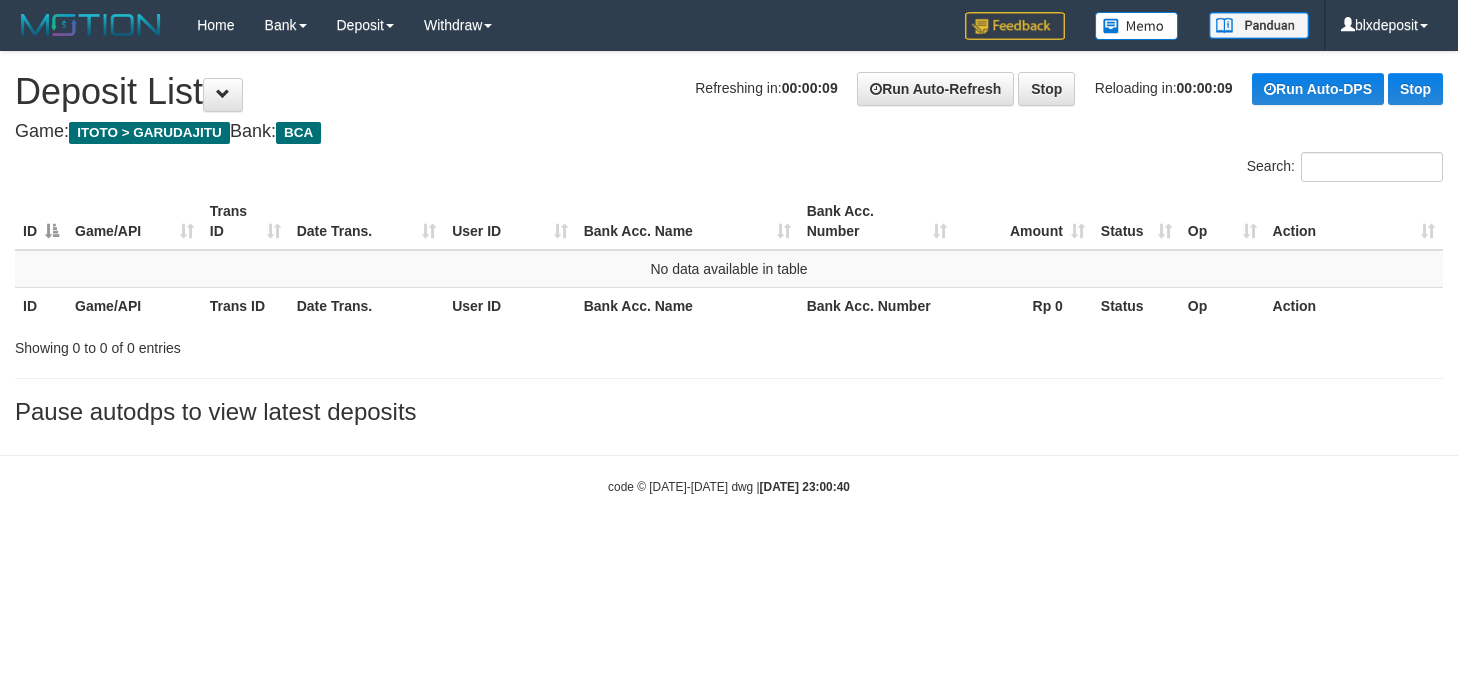scroll, scrollTop: 0, scrollLeft: 0, axis: both 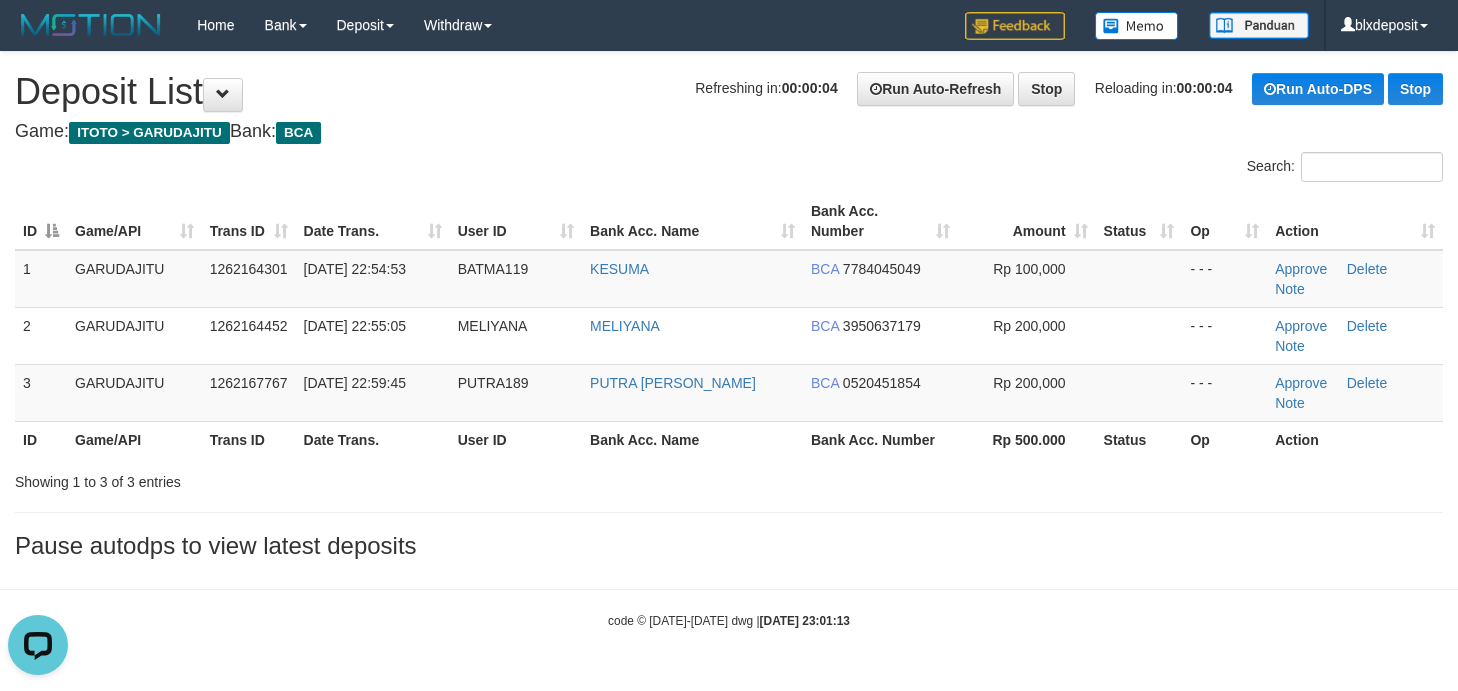 click on "**********" at bounding box center [729, 310] 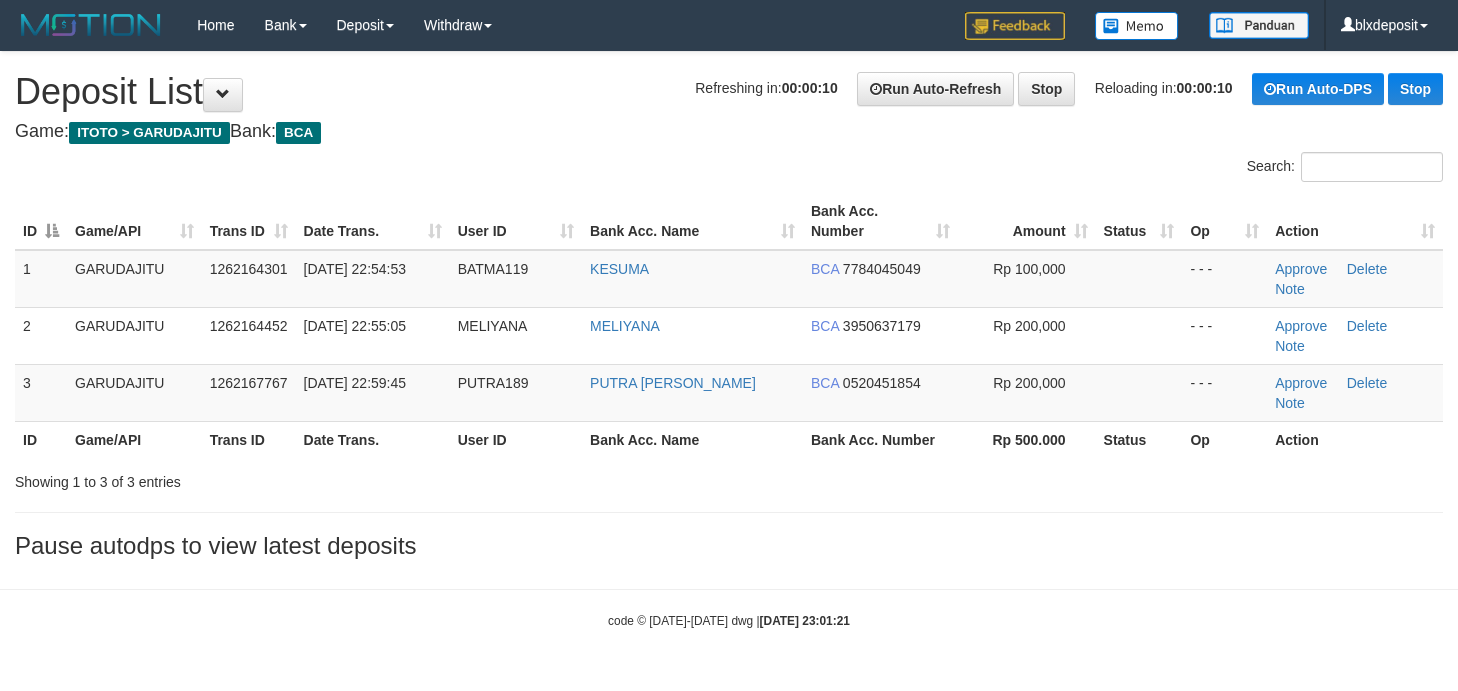 scroll, scrollTop: 0, scrollLeft: 0, axis: both 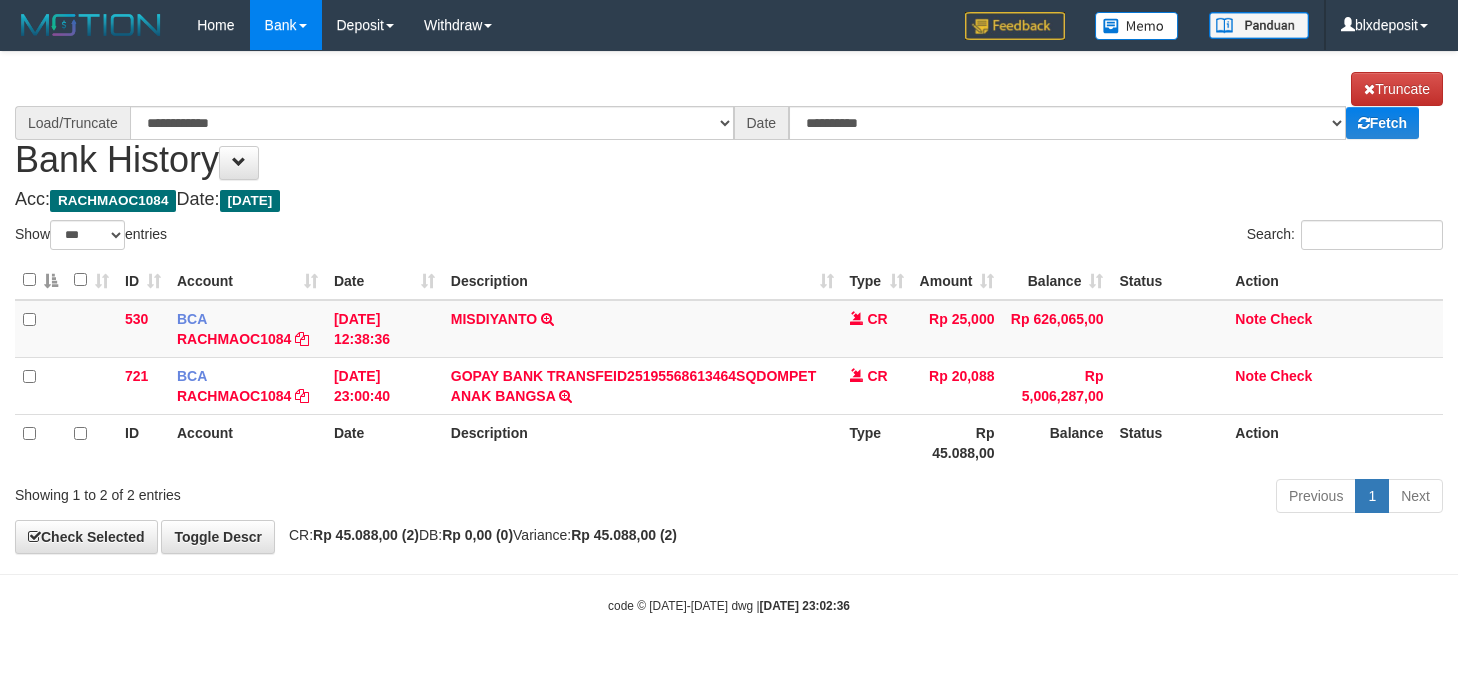 select on "***" 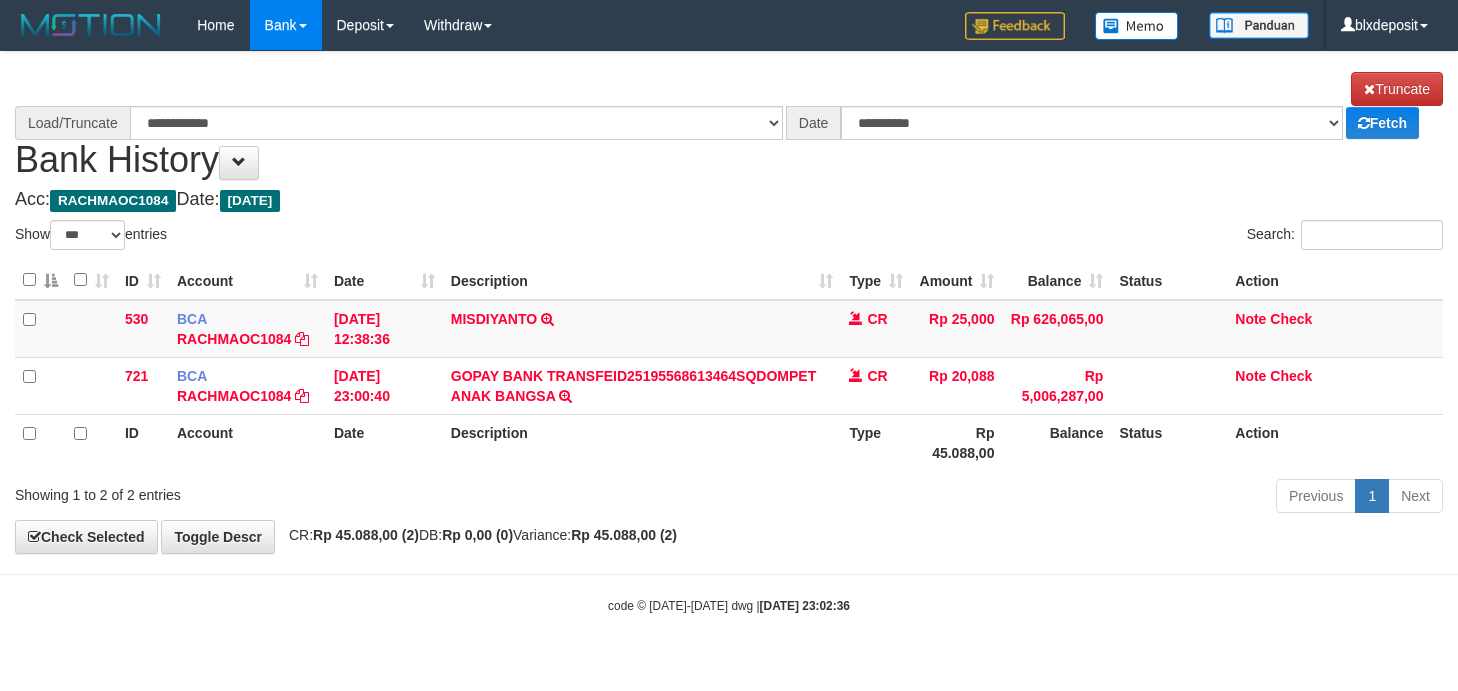 scroll, scrollTop: 0, scrollLeft: 0, axis: both 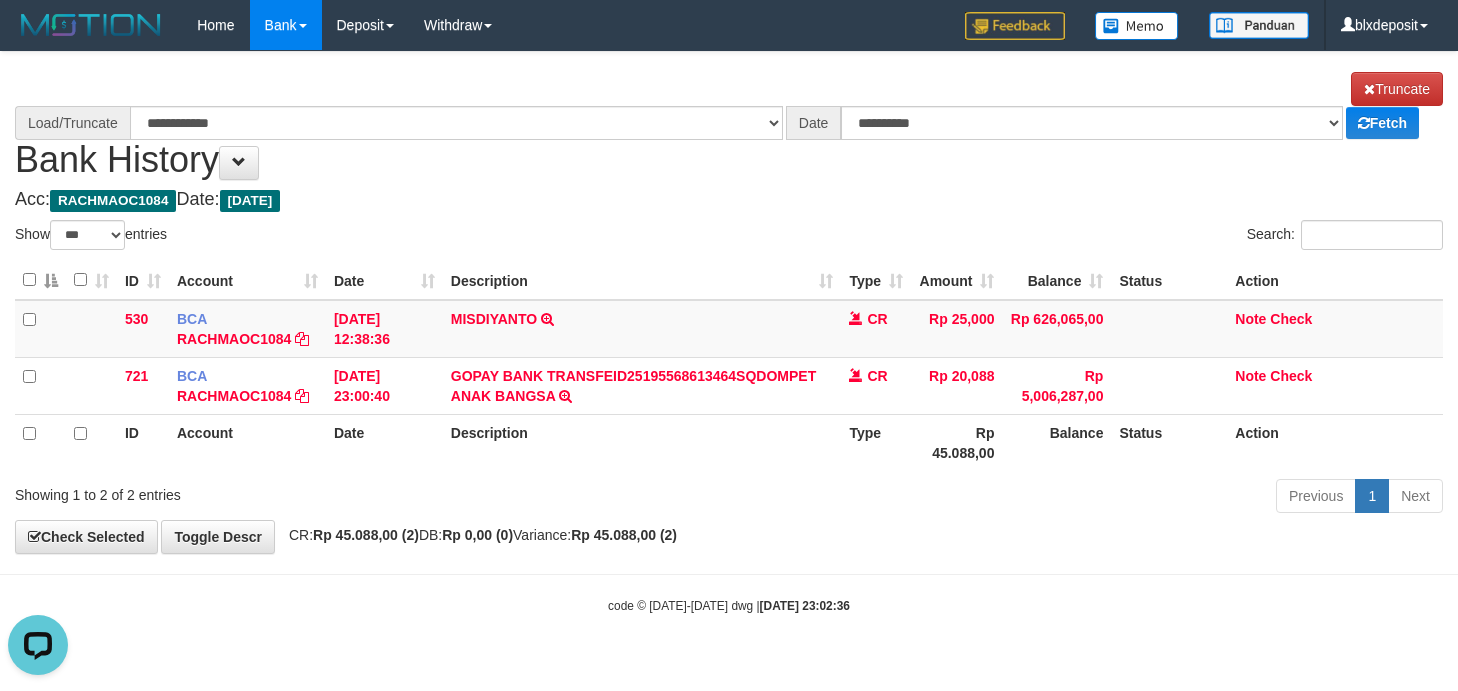select on "****" 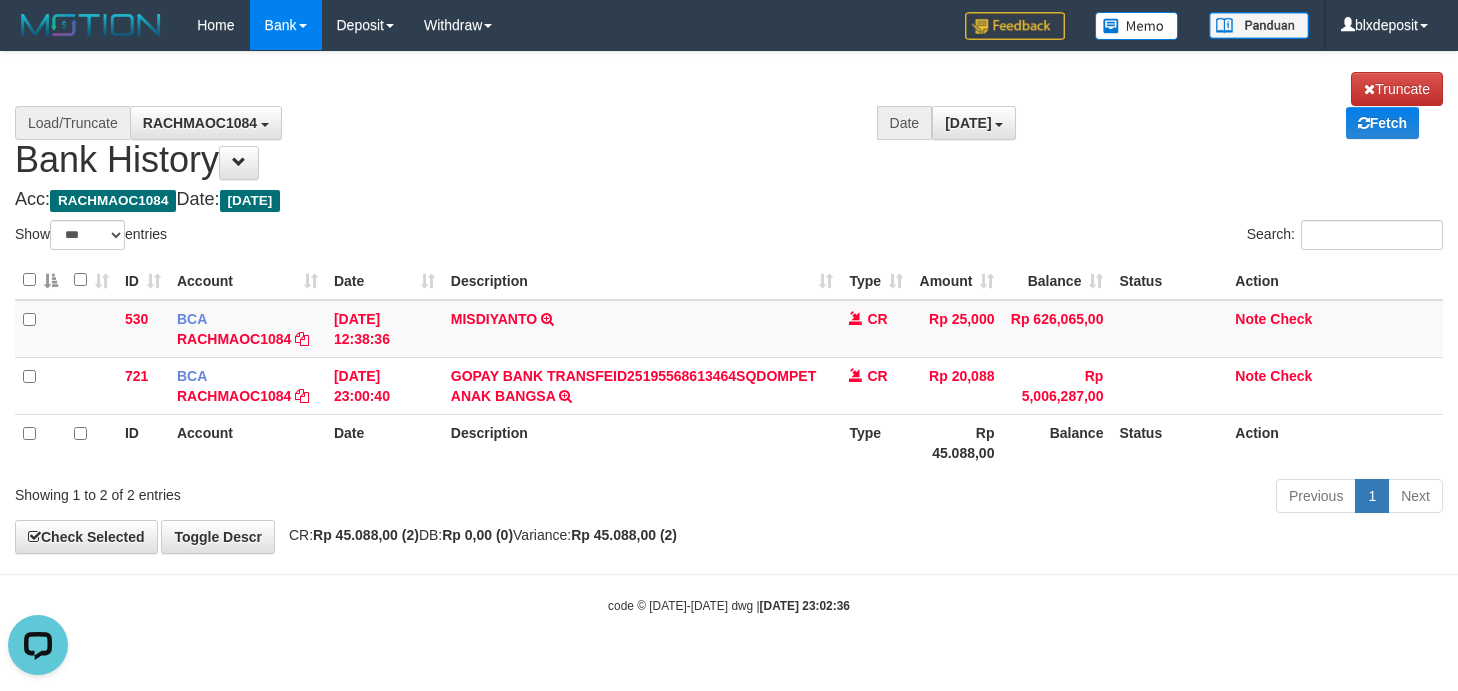 click on "RACHMAOC1084    GARUDAJITU  RACHMAOC1084" at bounding box center [503, 123] 